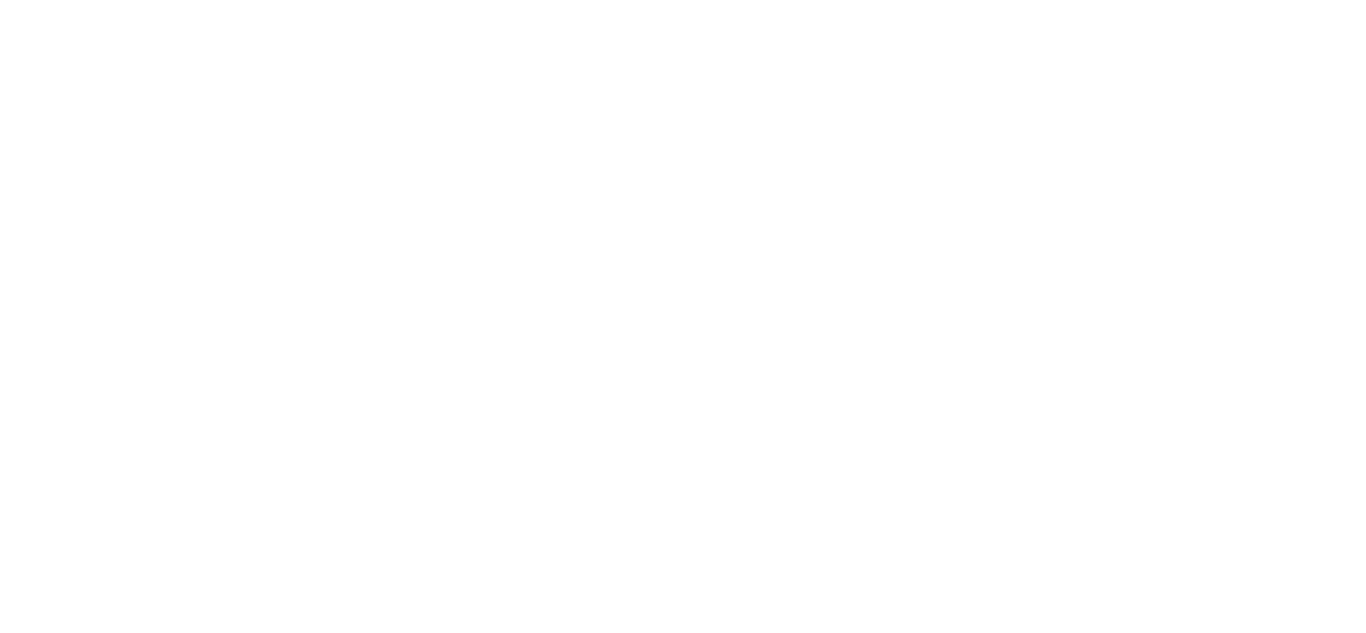 scroll, scrollTop: 0, scrollLeft: 0, axis: both 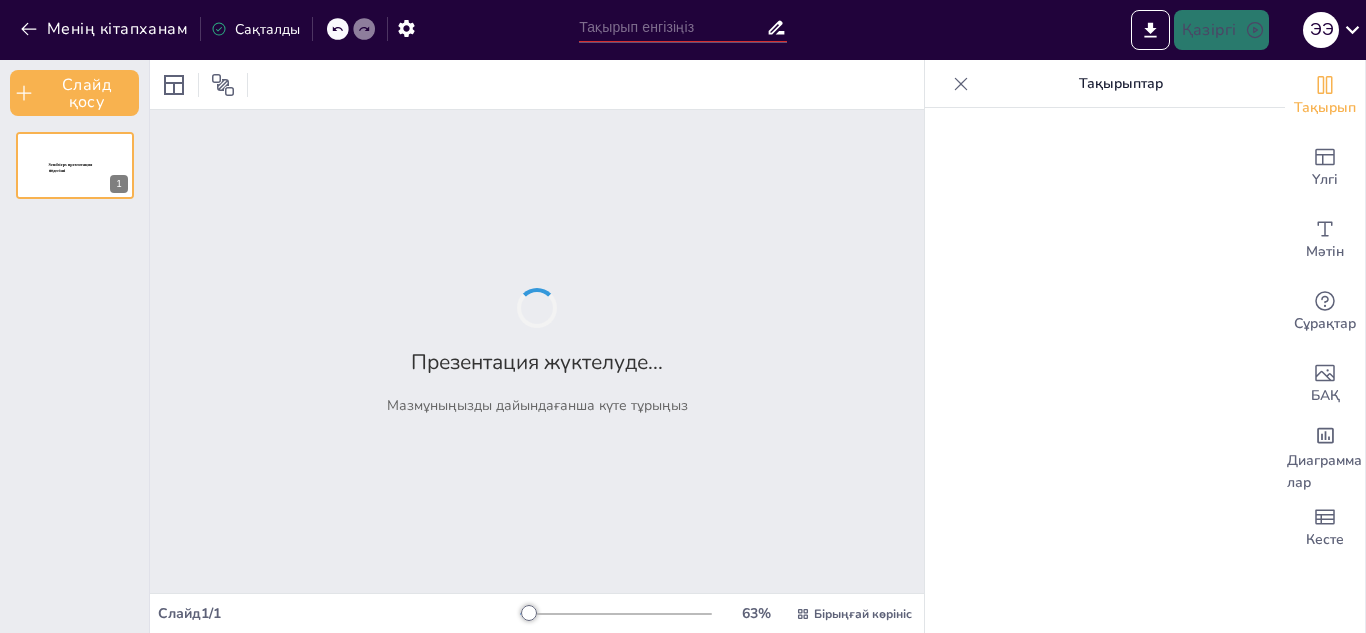type on "Құмырсқалар үйін салудағы инновациялар мен технологиялар" 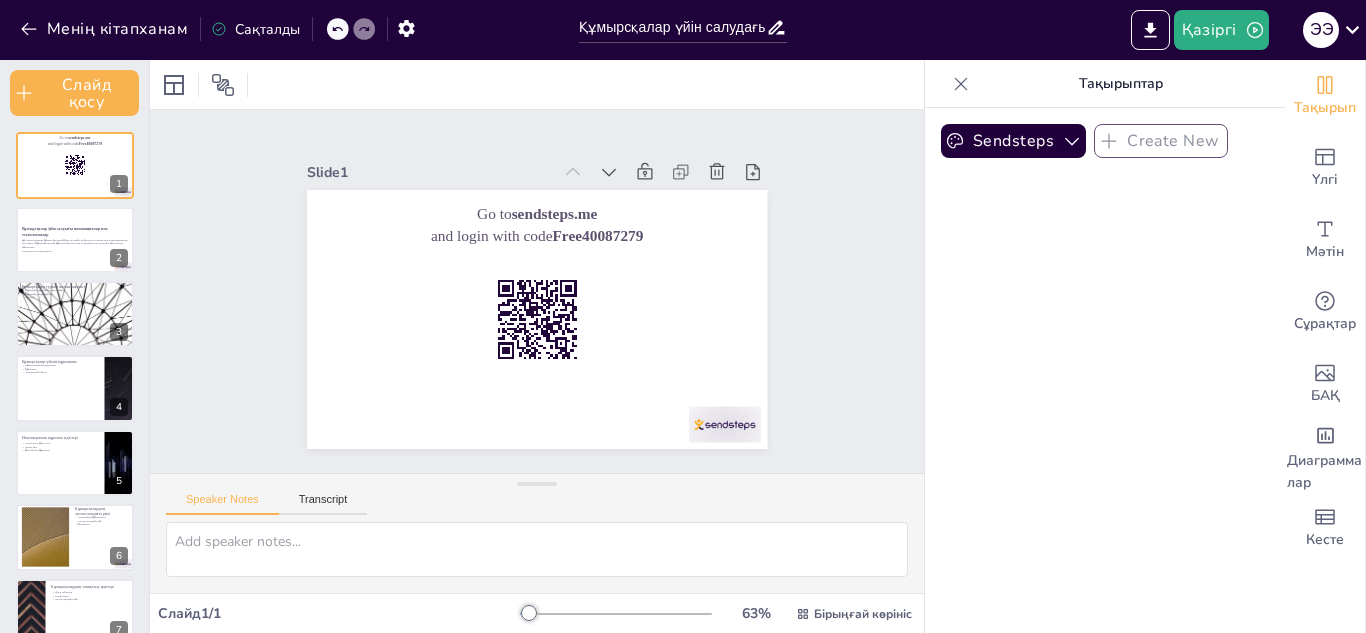 checkbox on "true" 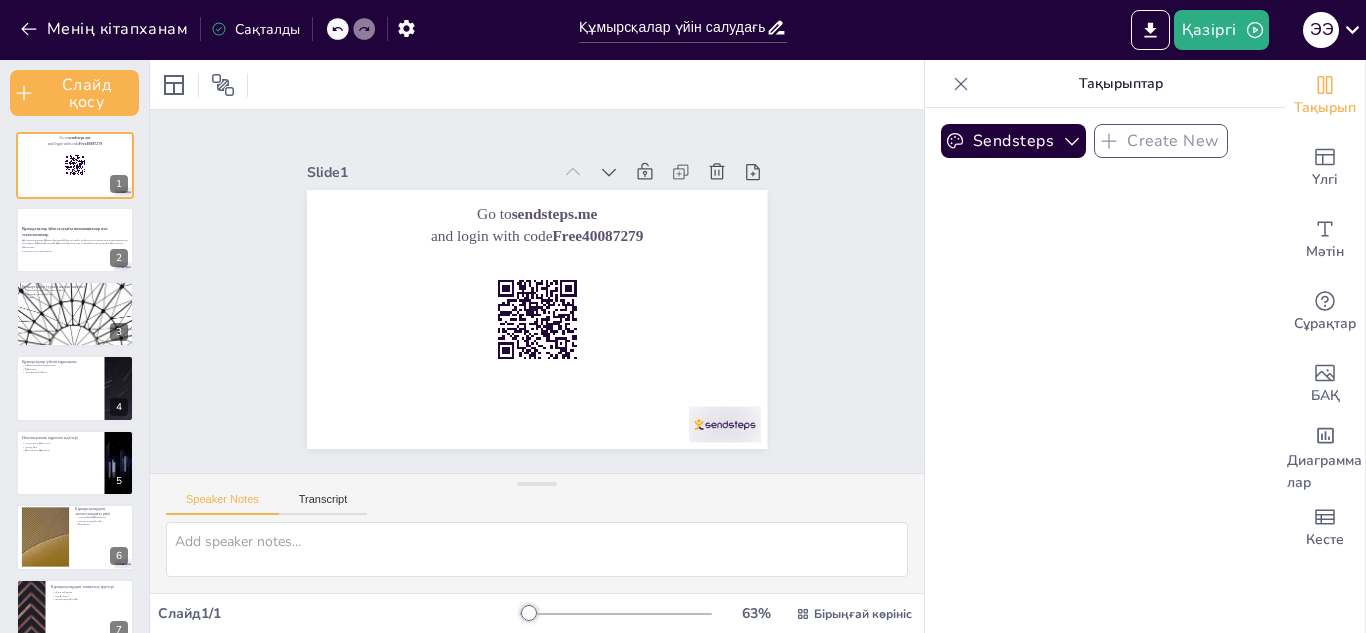 checkbox on "true" 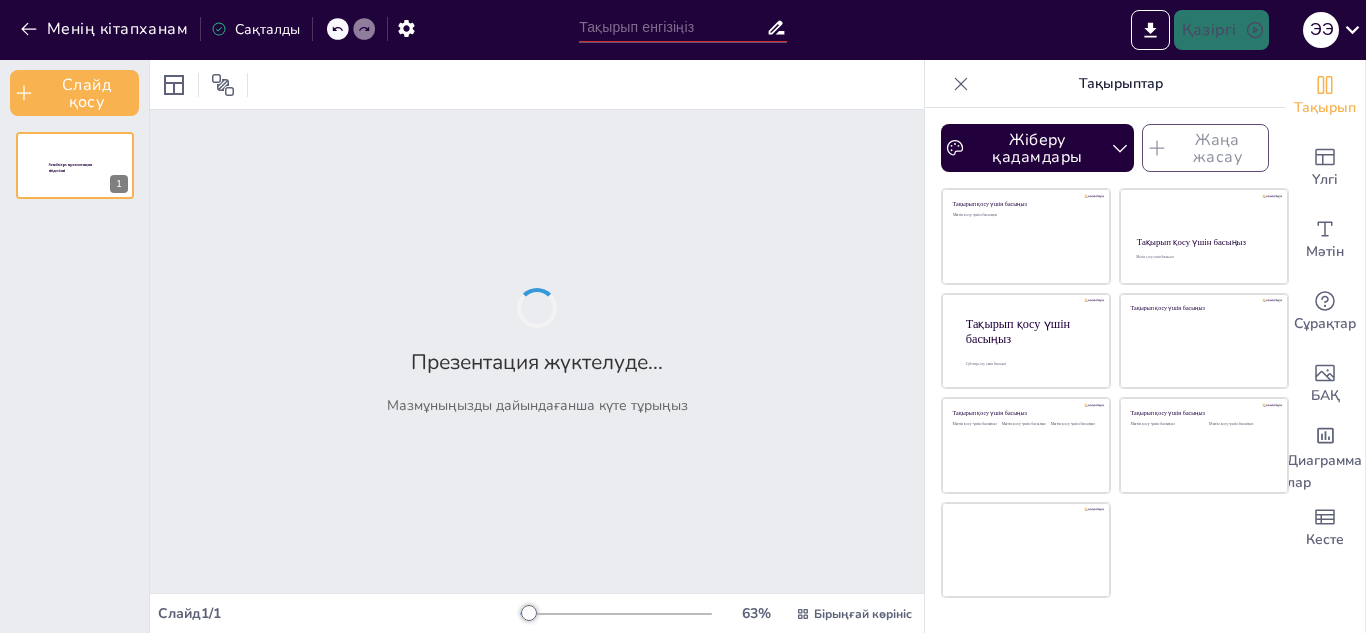 type on "Құмырсқалар үйін салудағы инновациялар мен технологиялар" 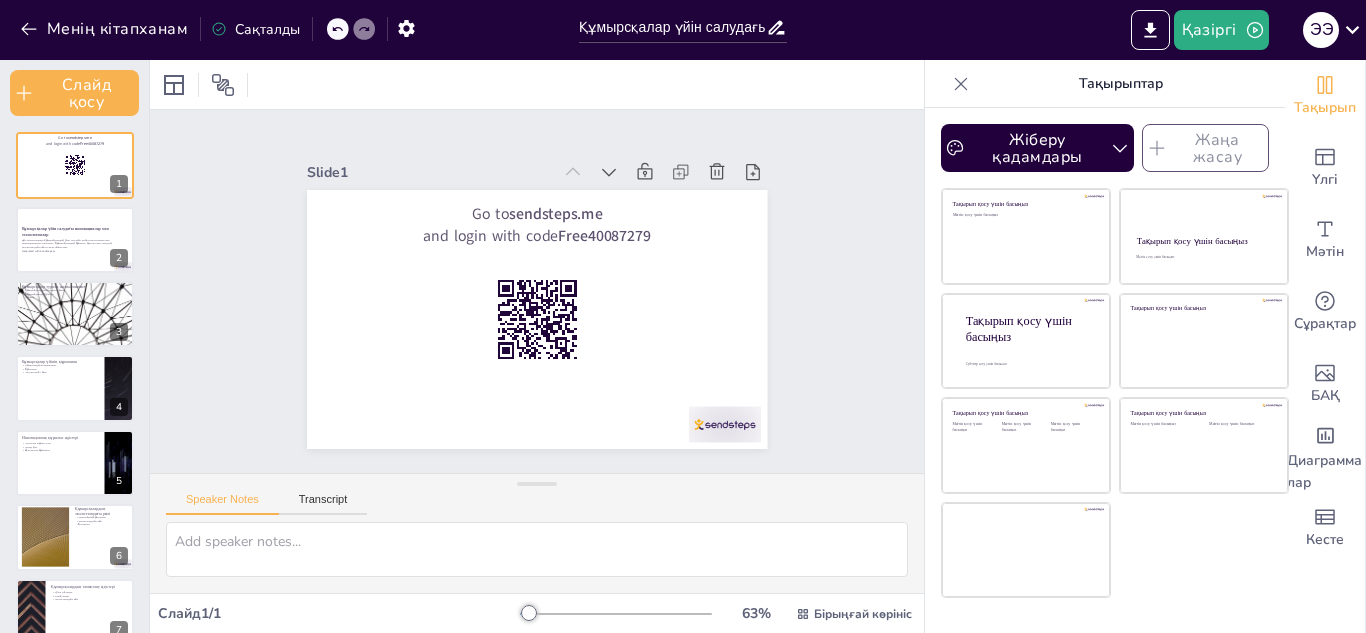 checkbox on "true" 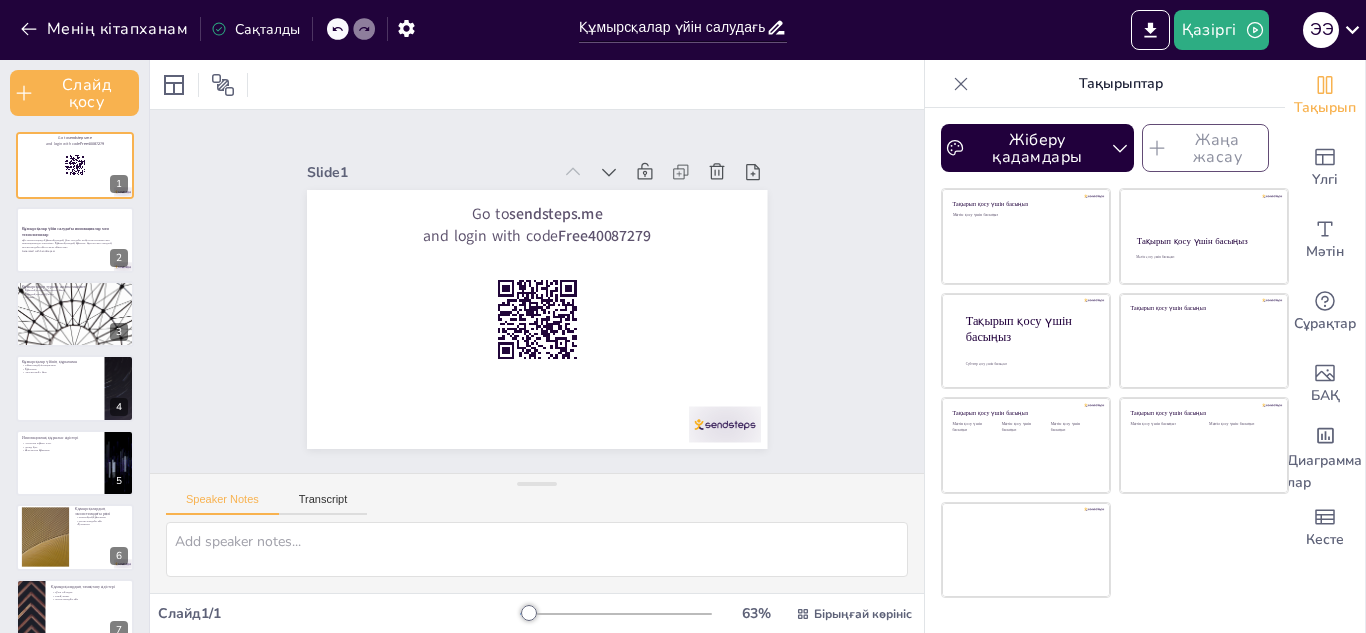 checkbox on "true" 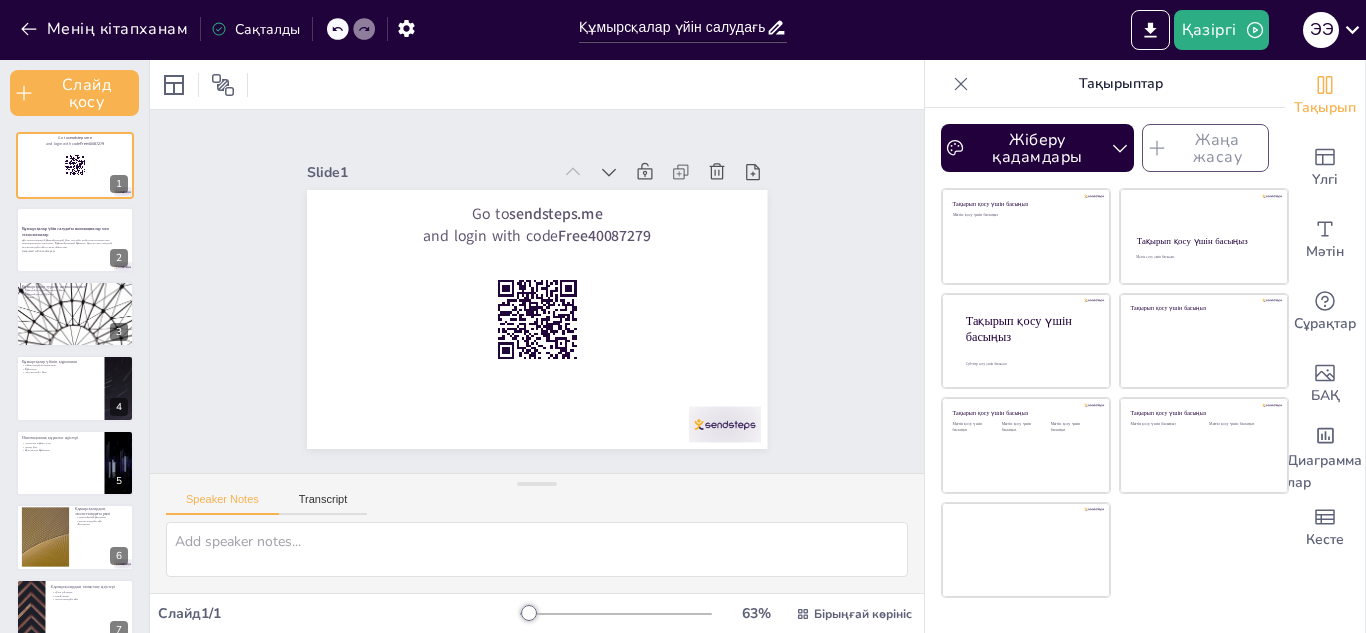 checkbox on "true" 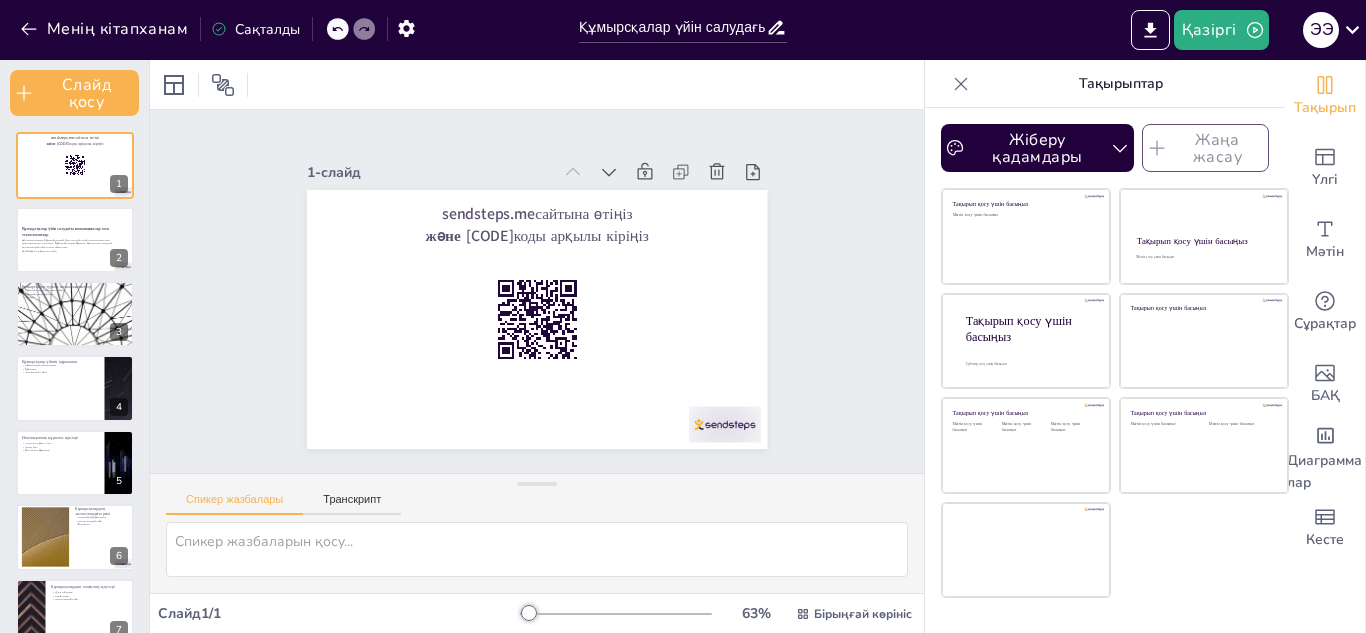 checkbox on "true" 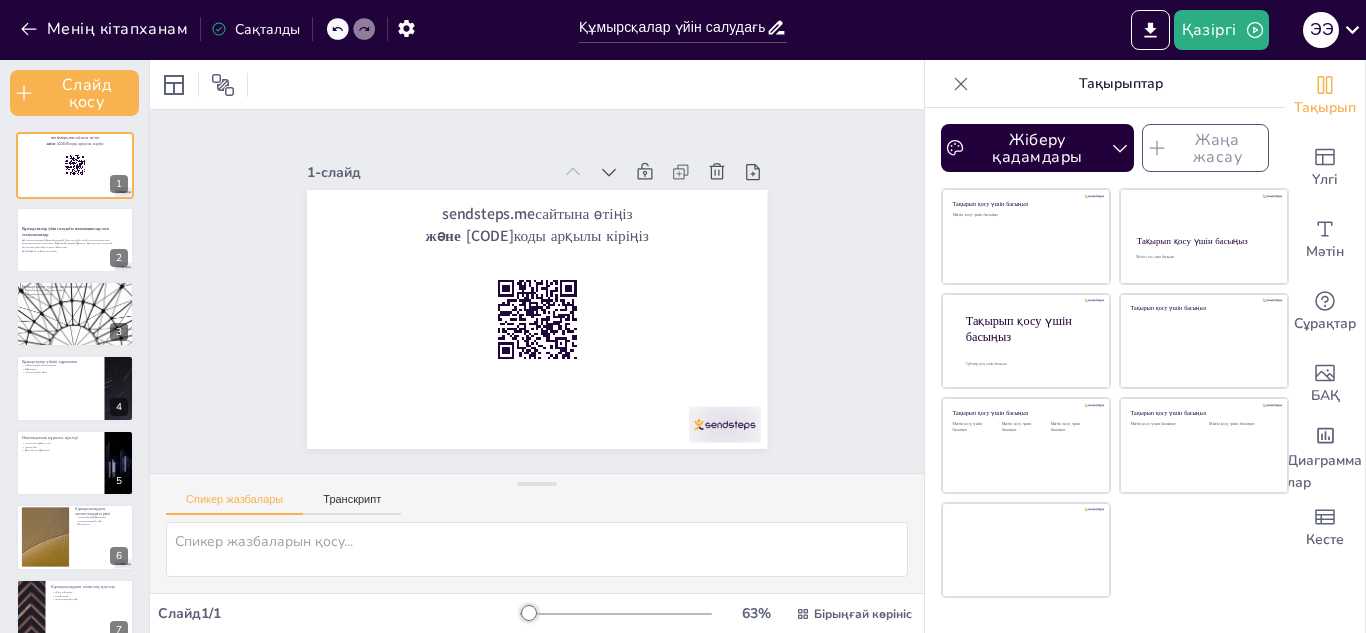 checkbox on "true" 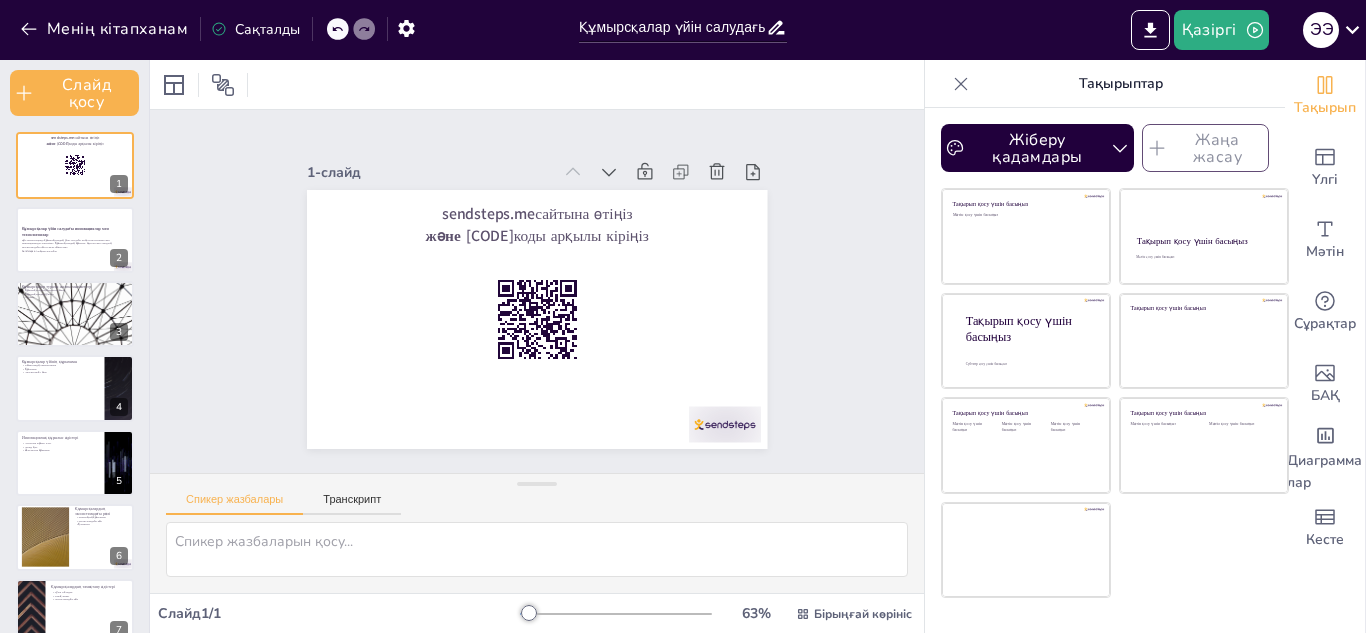 checkbox on "true" 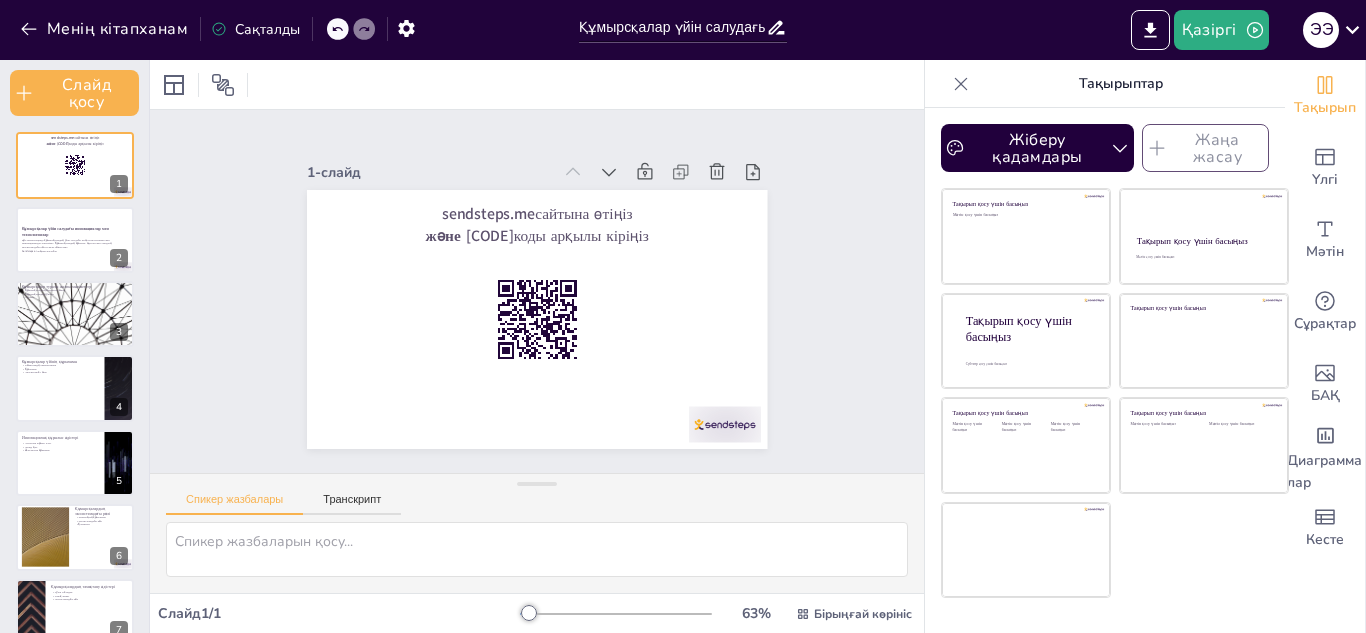 checkbox on "true" 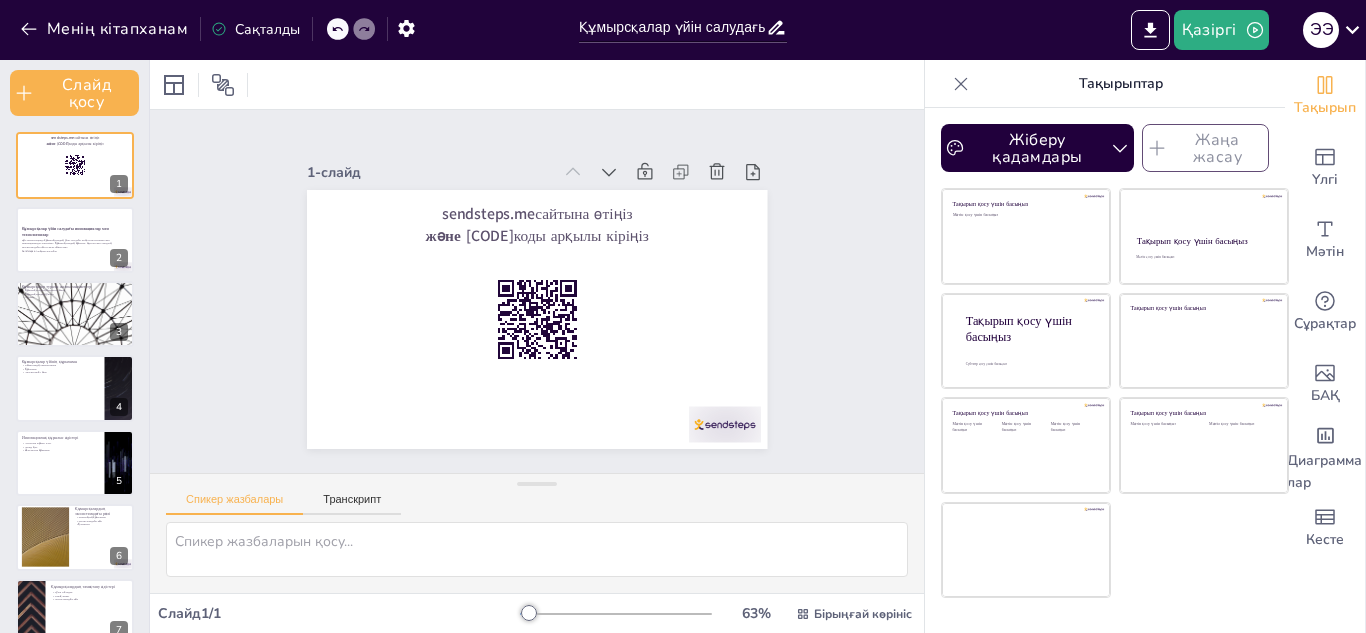 checkbox on "true" 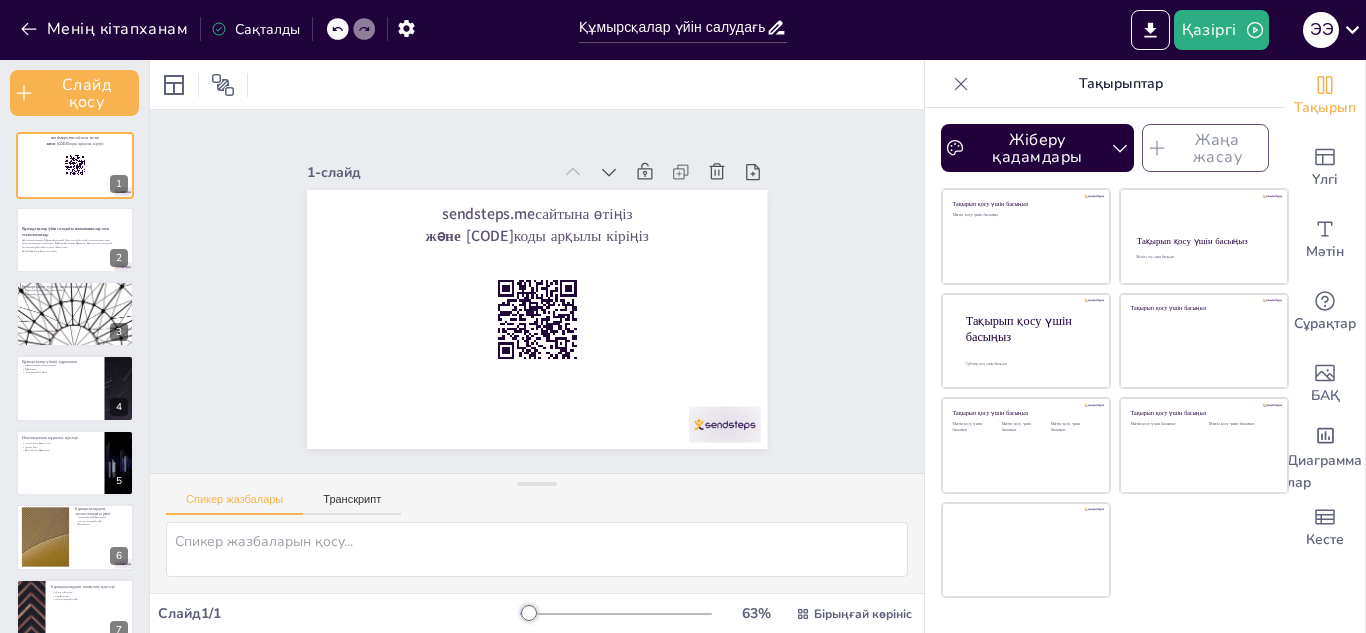 checkbox on "true" 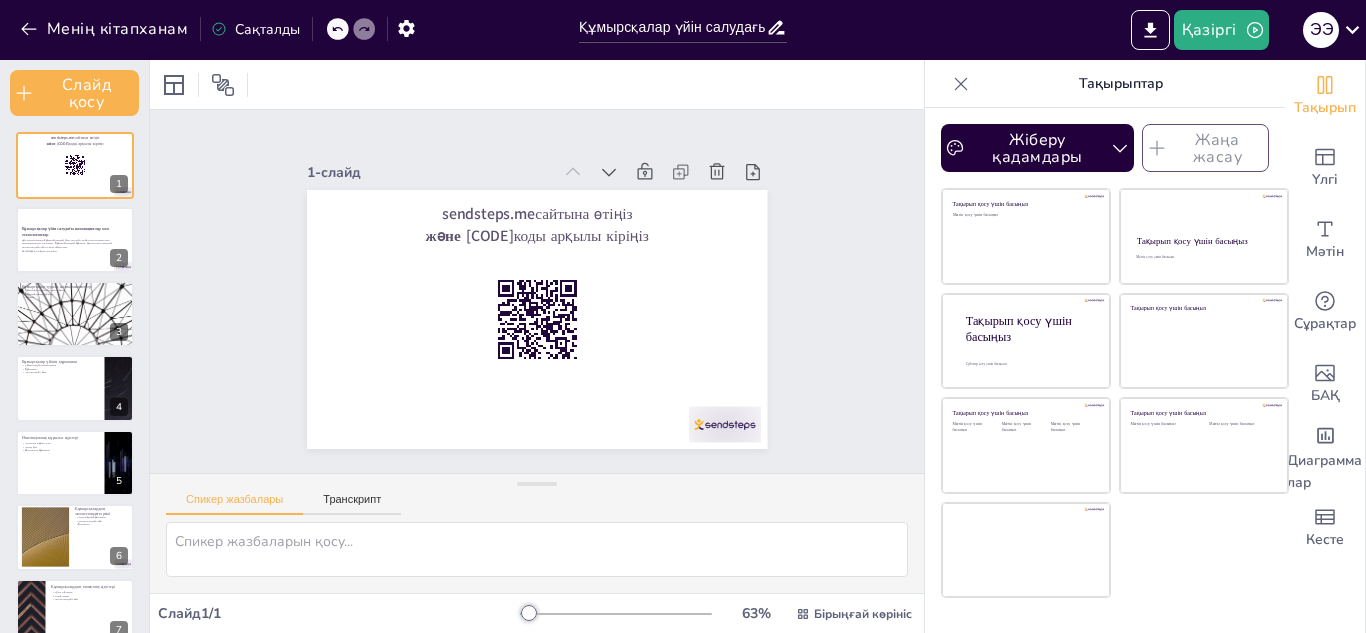 checkbox on "true" 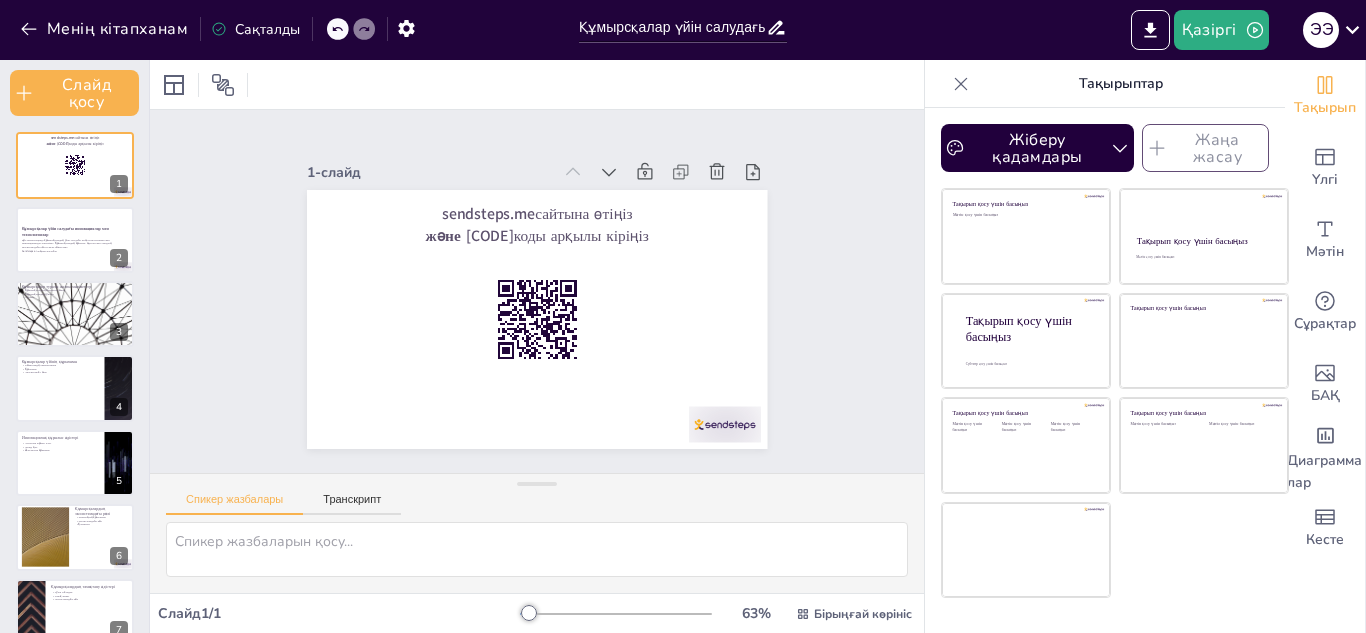 checkbox on "true" 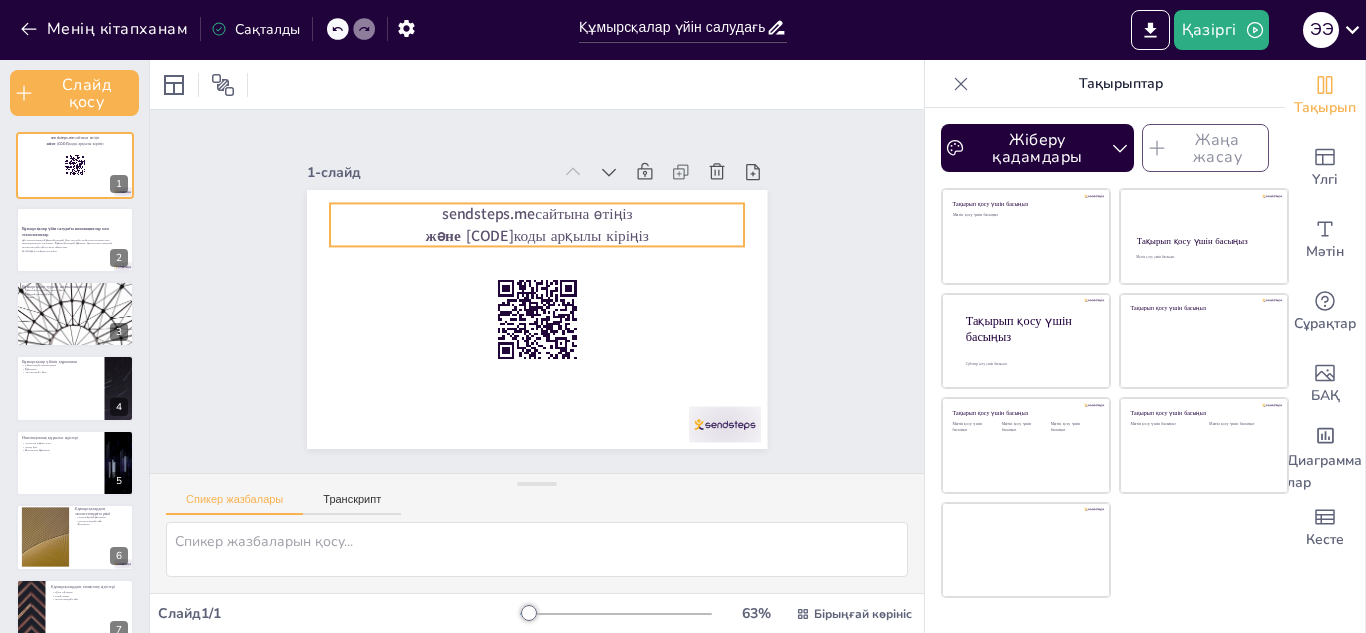 checkbox on "true" 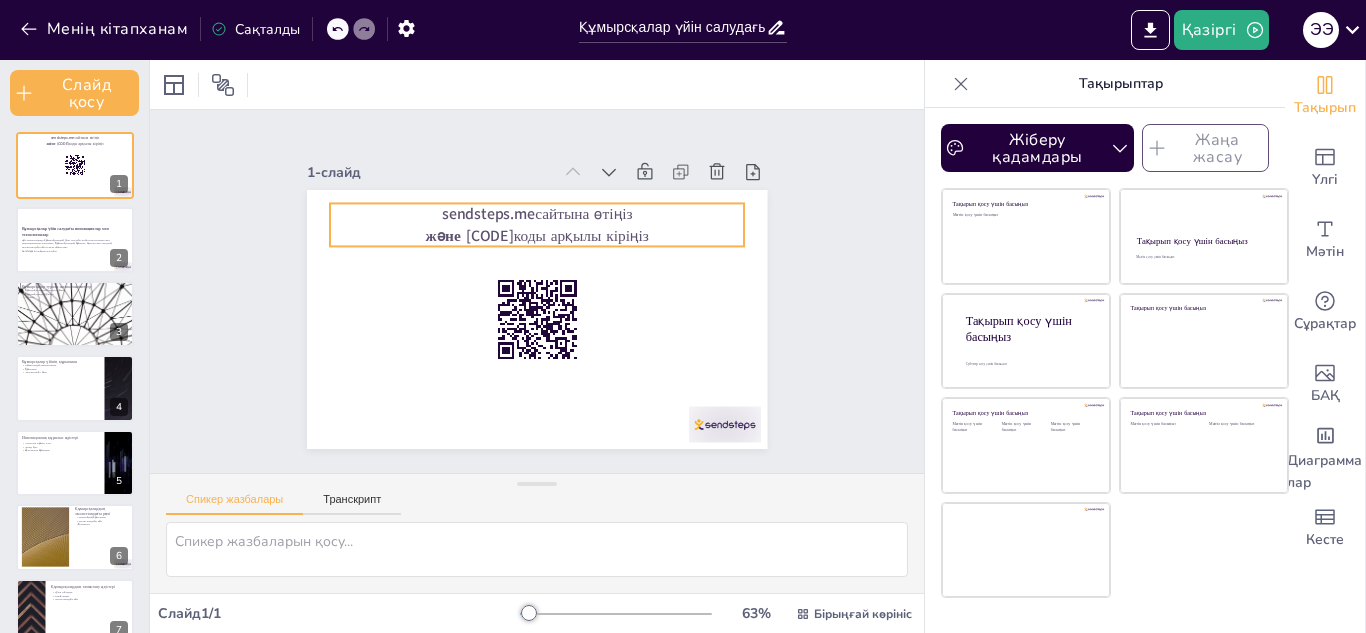 checkbox on "true" 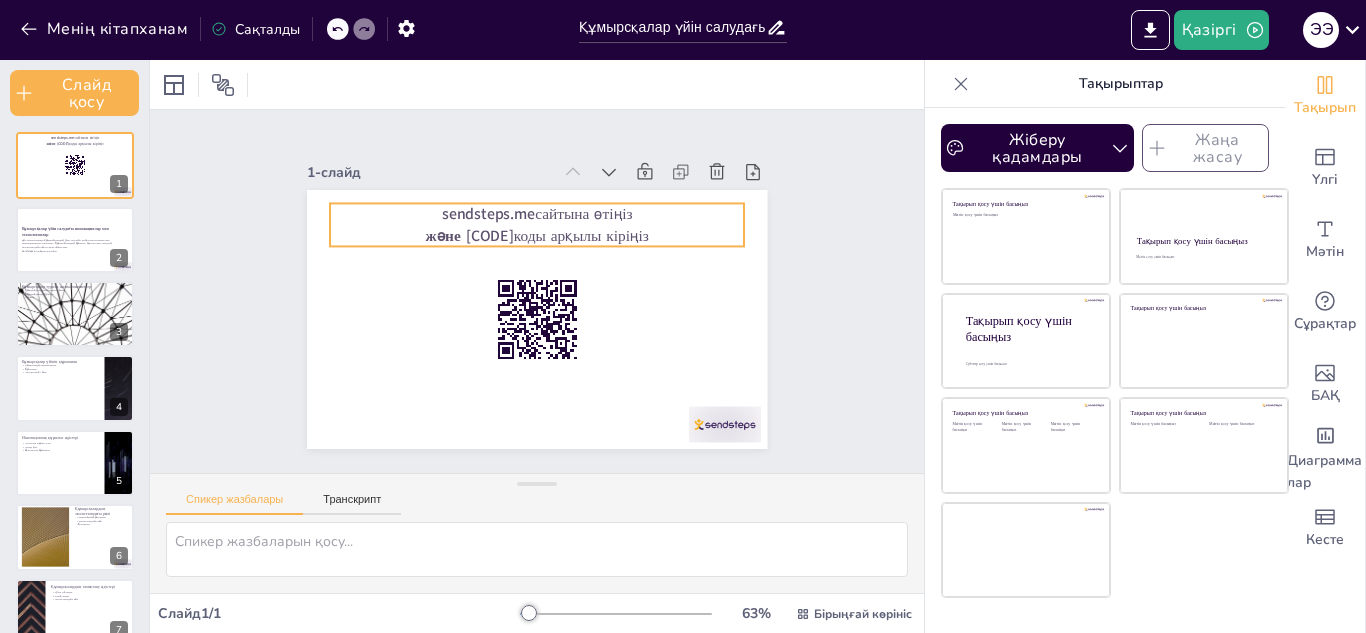 checkbox on "true" 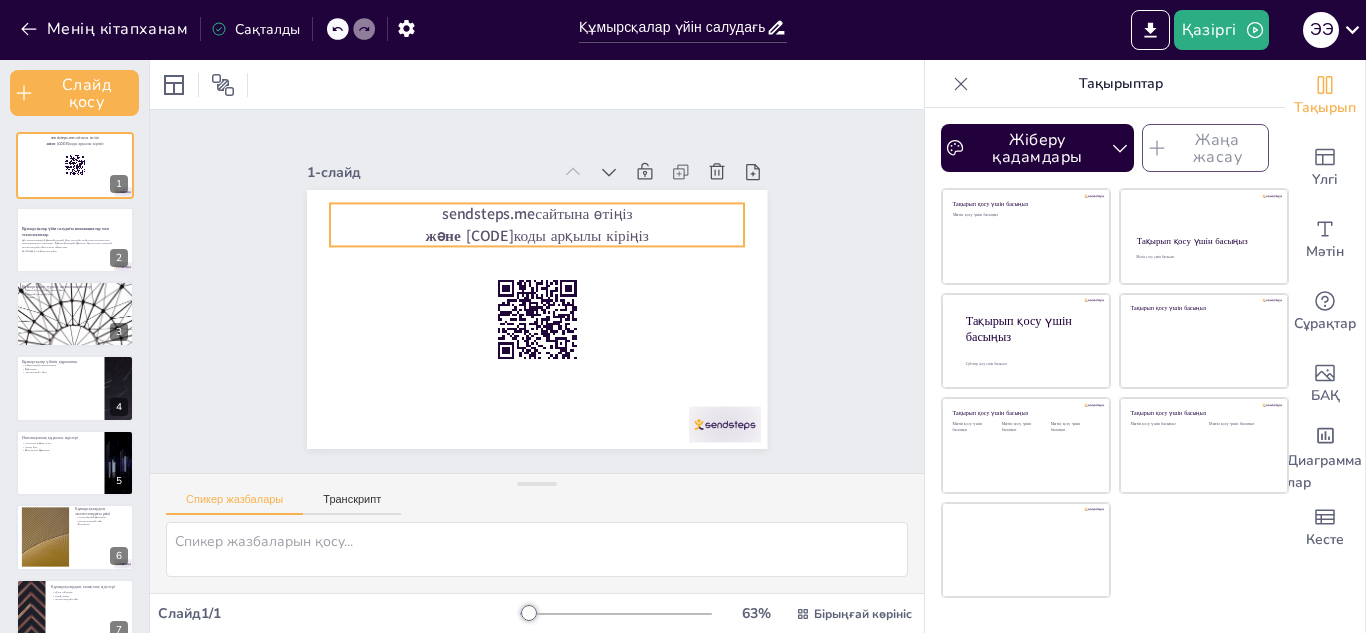 checkbox on "true" 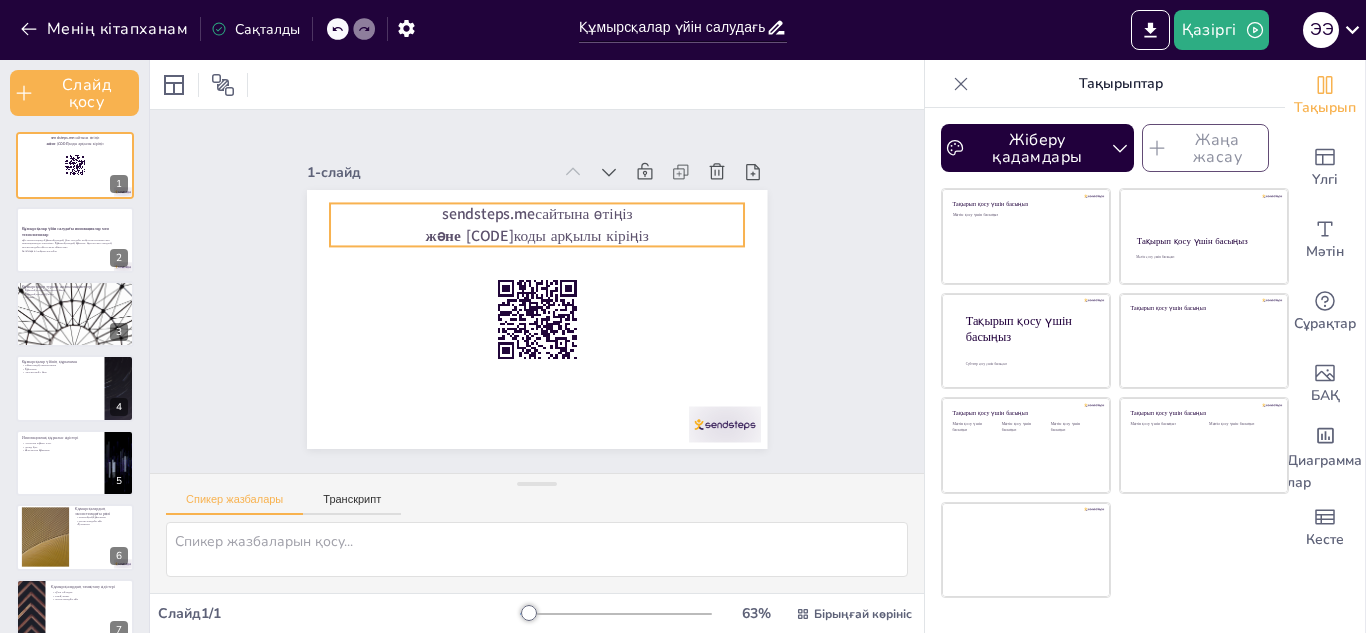 checkbox on "true" 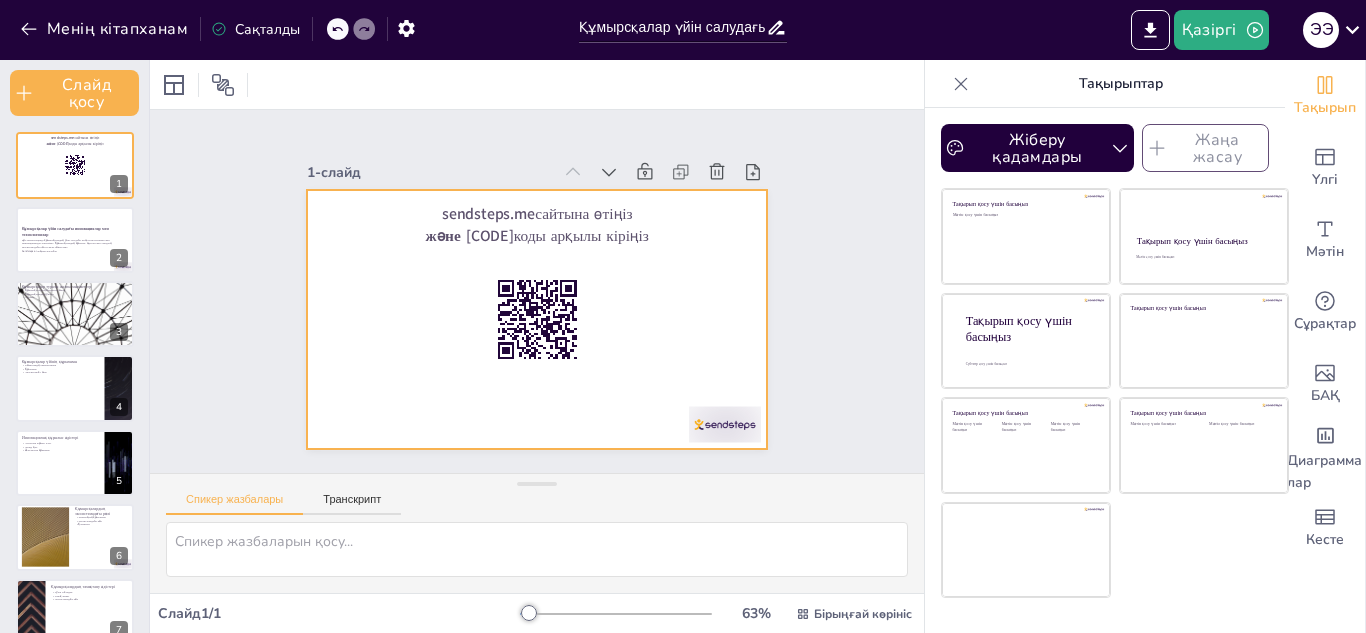 checkbox on "true" 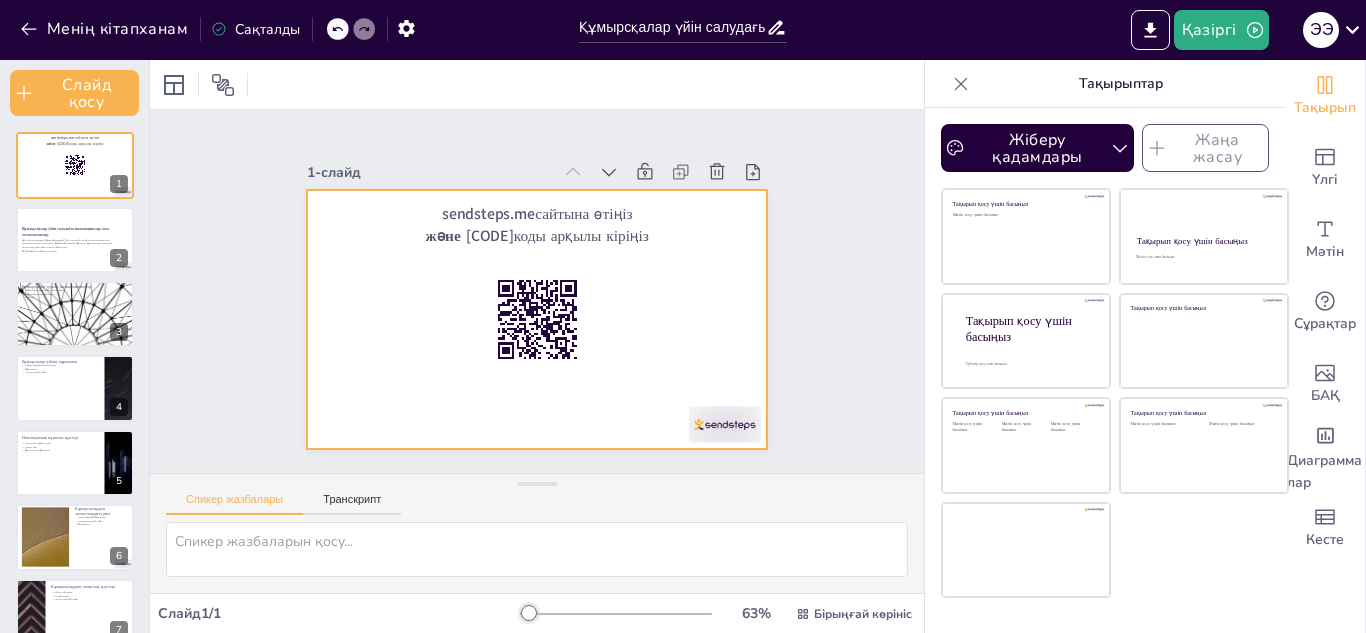 checkbox on "true" 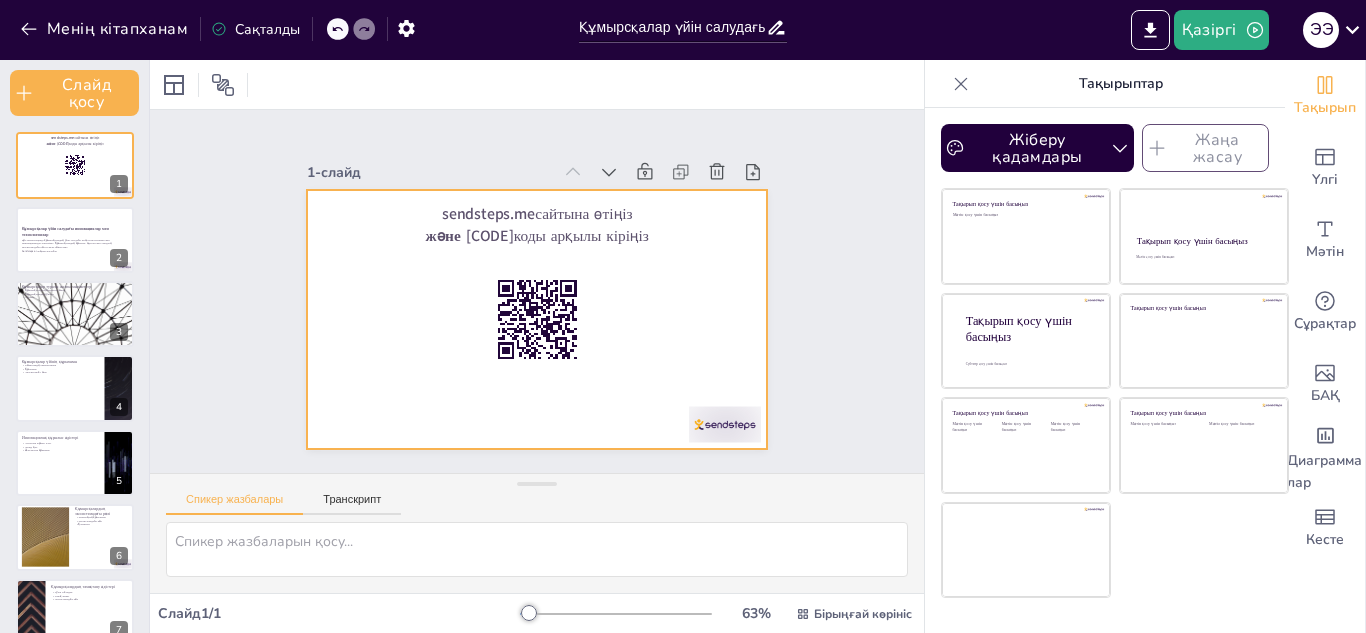 checkbox on "true" 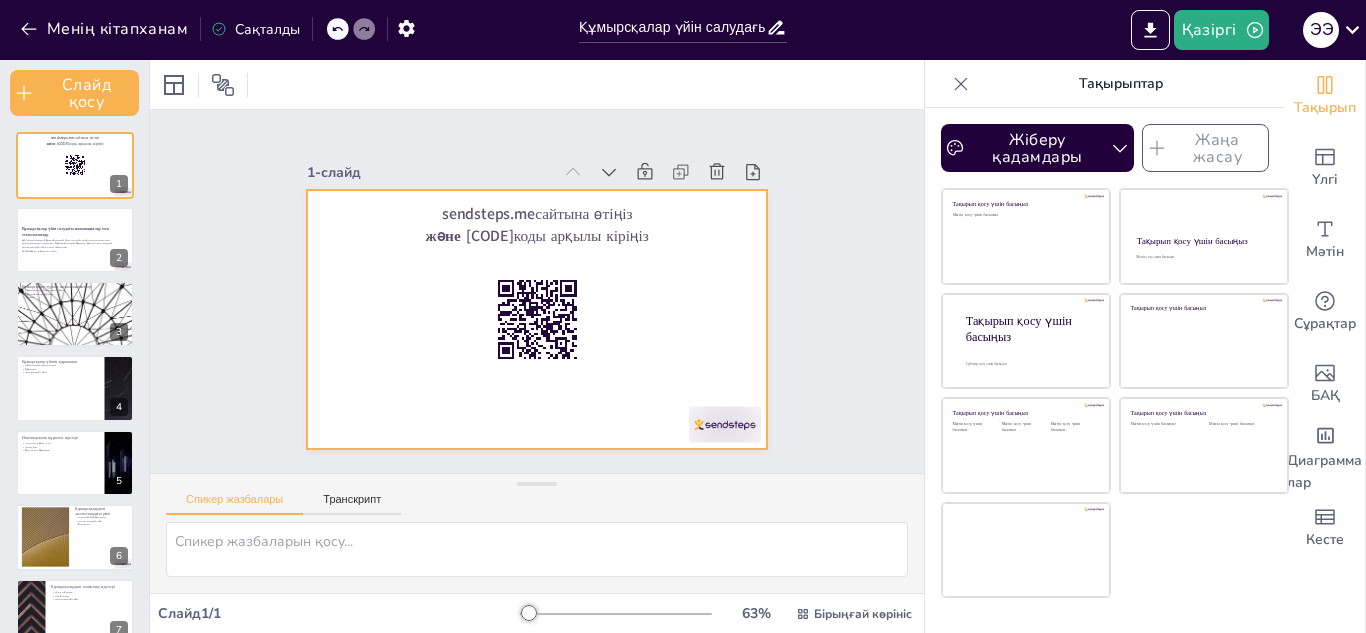 checkbox on "true" 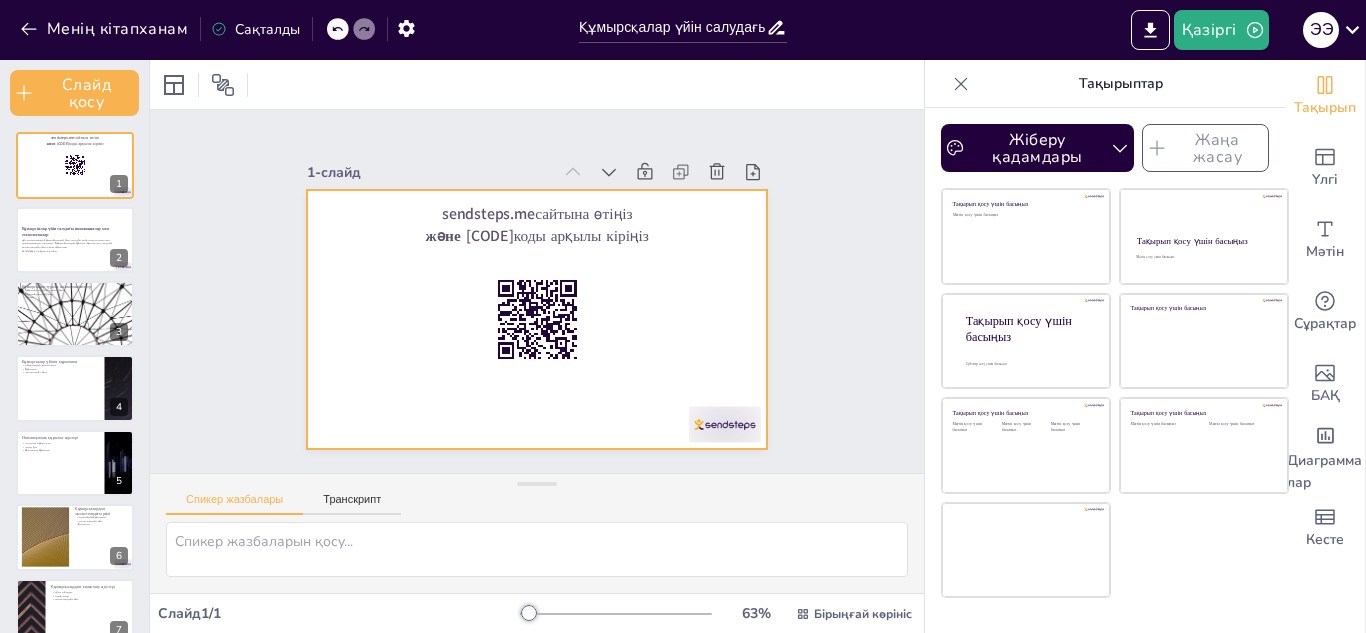checkbox on "true" 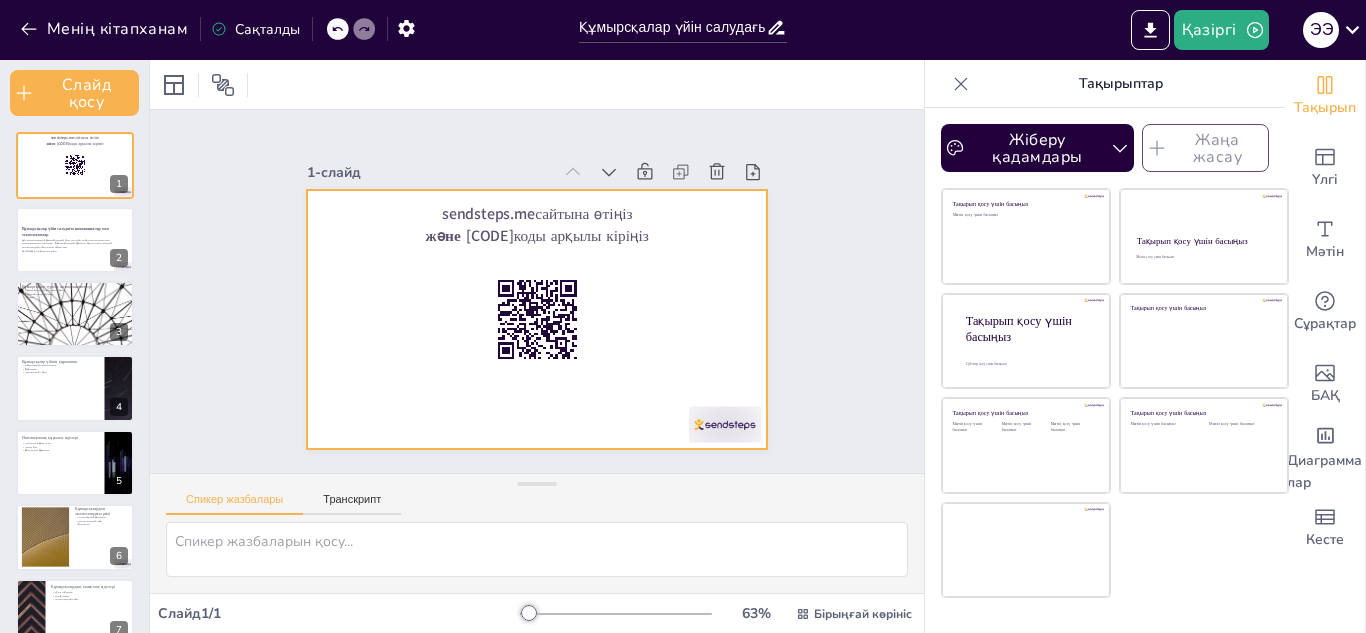 checkbox on "true" 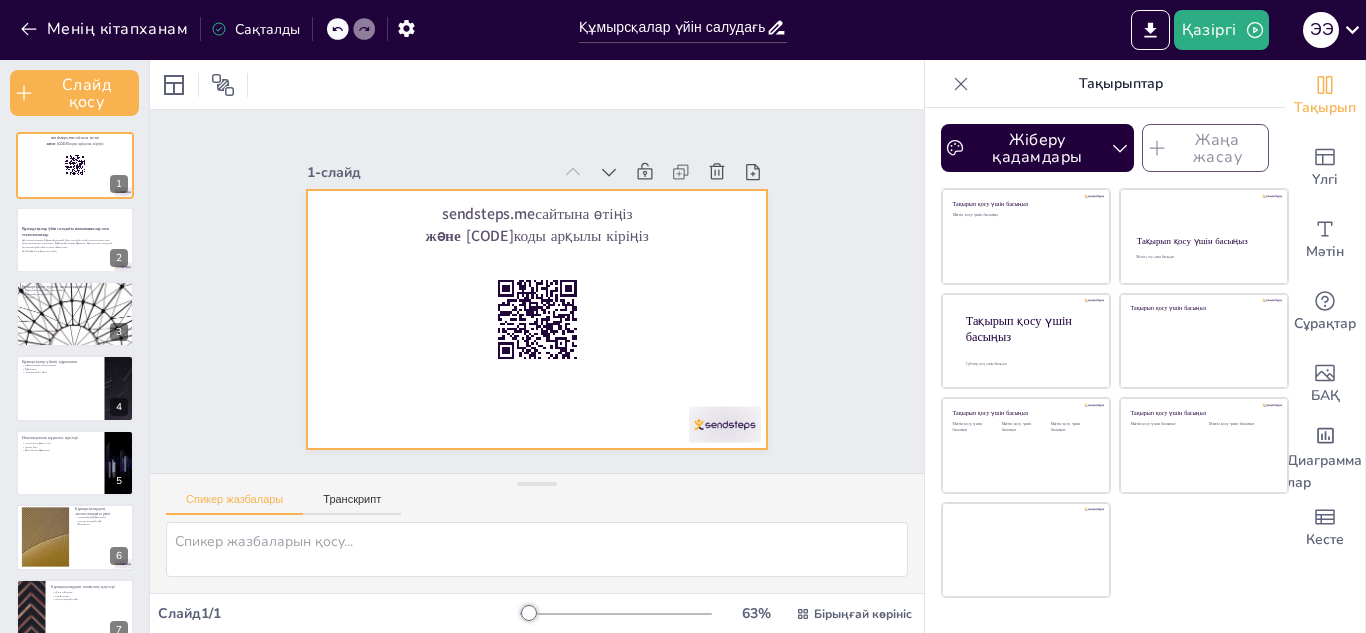 checkbox on "true" 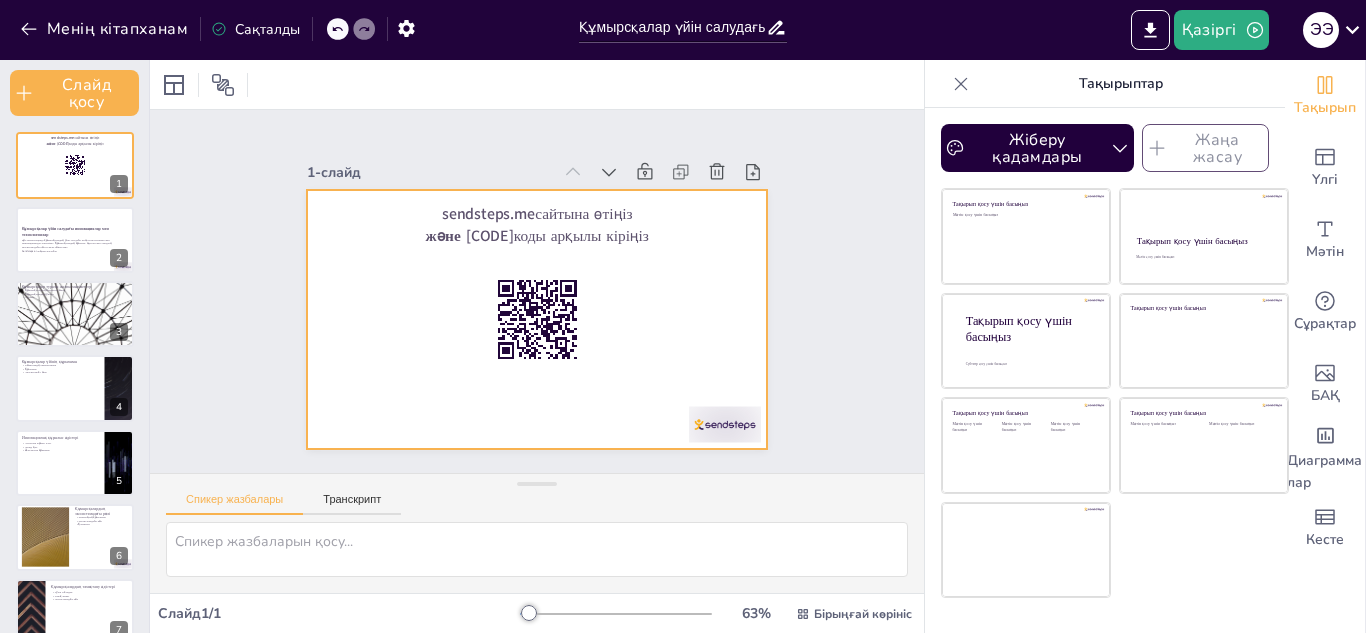 checkbox on "true" 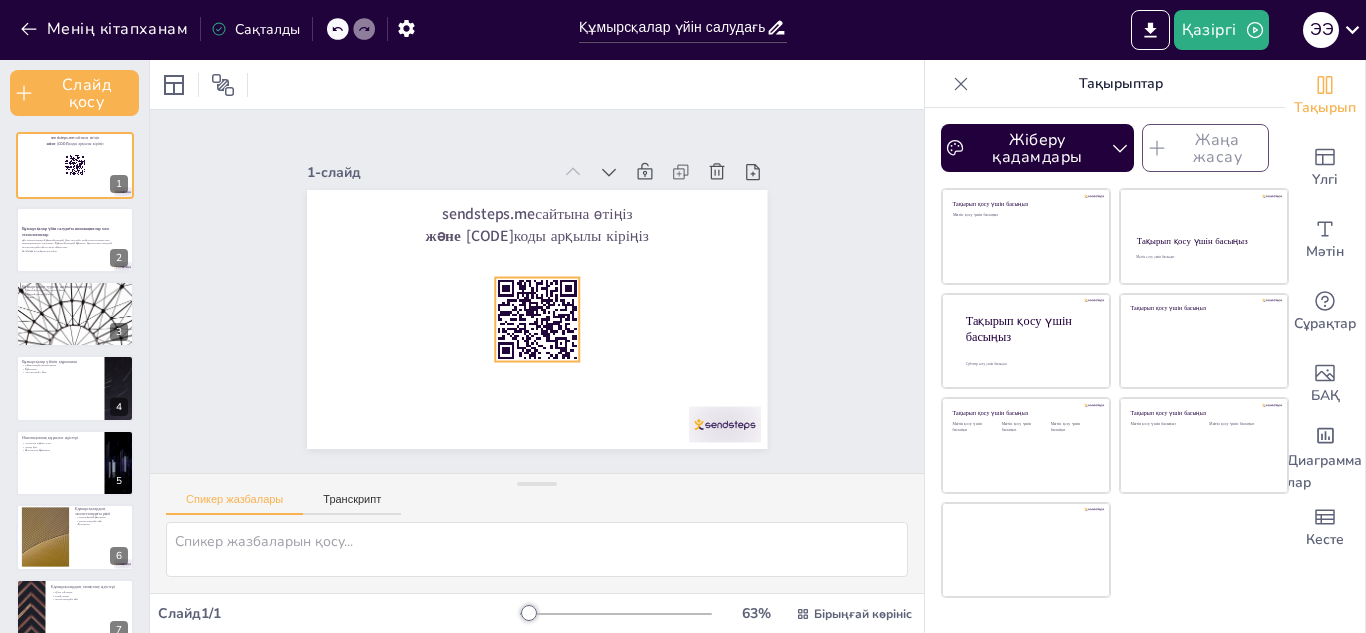 checkbox on "true" 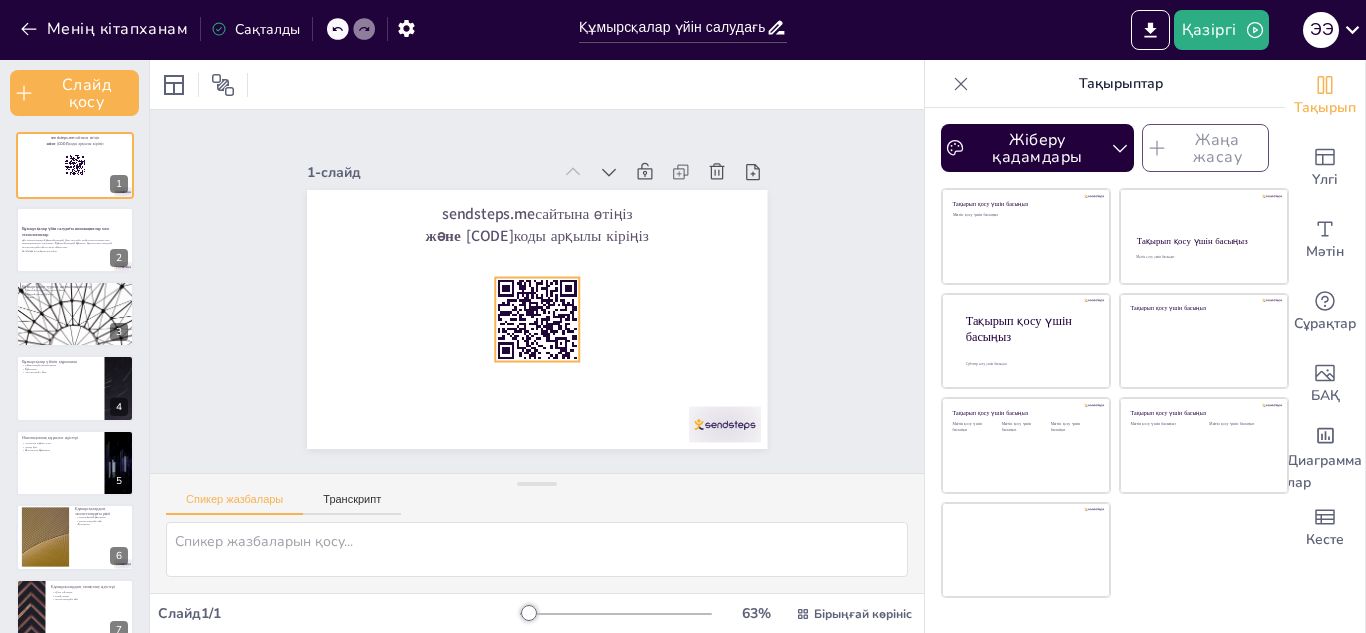 checkbox on "true" 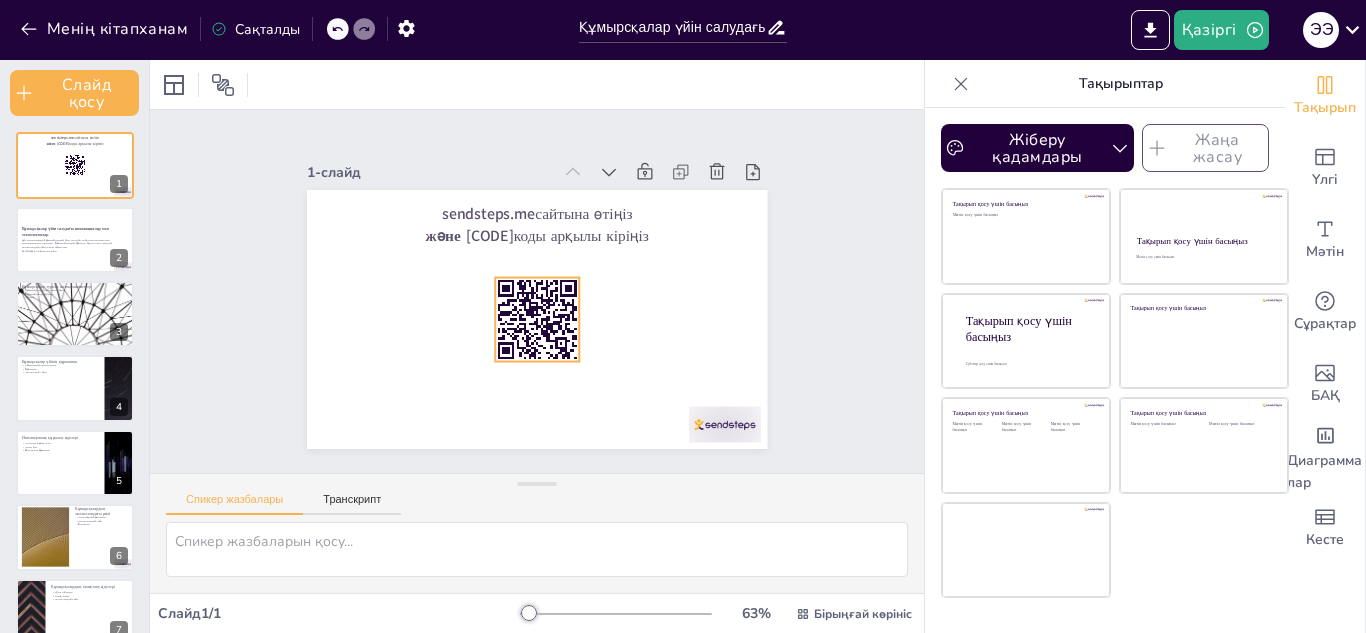 checkbox on "true" 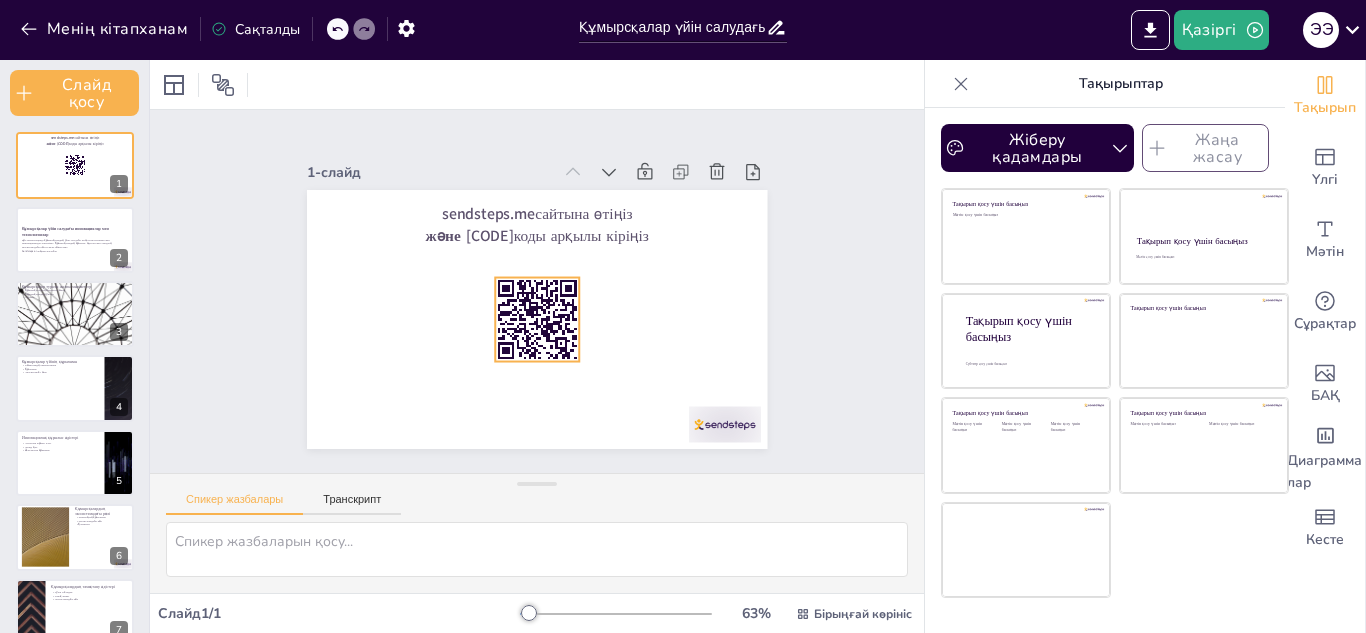 checkbox on "true" 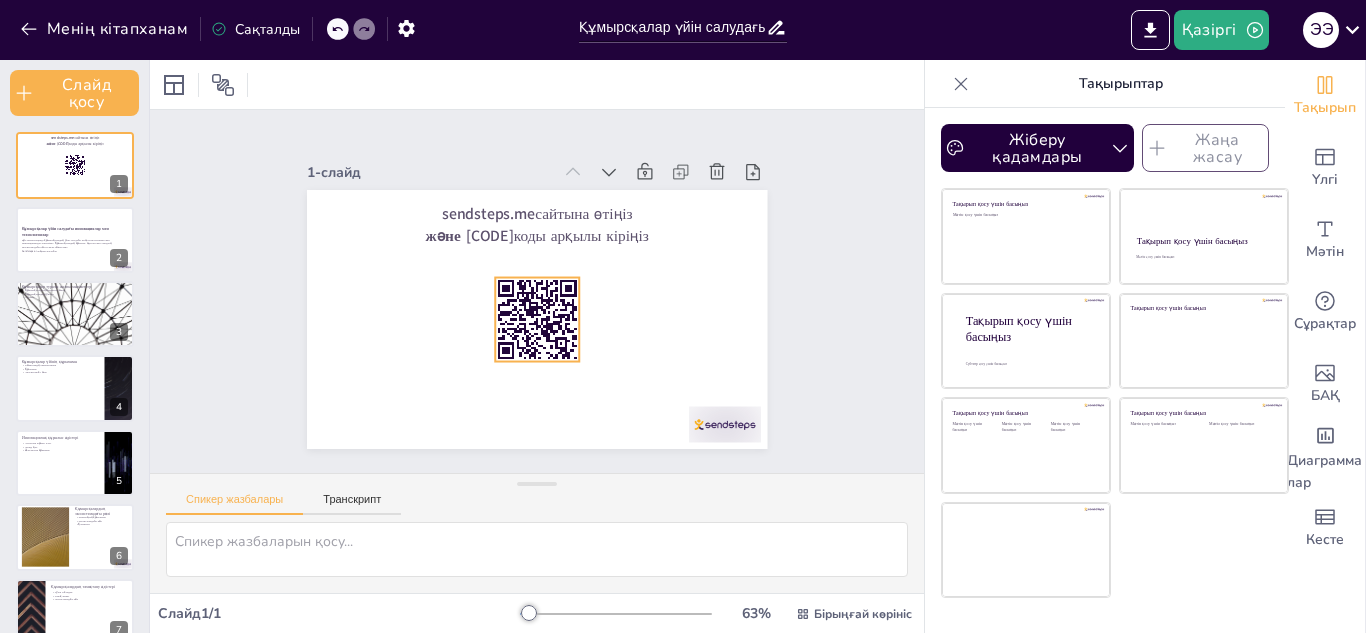 checkbox on "true" 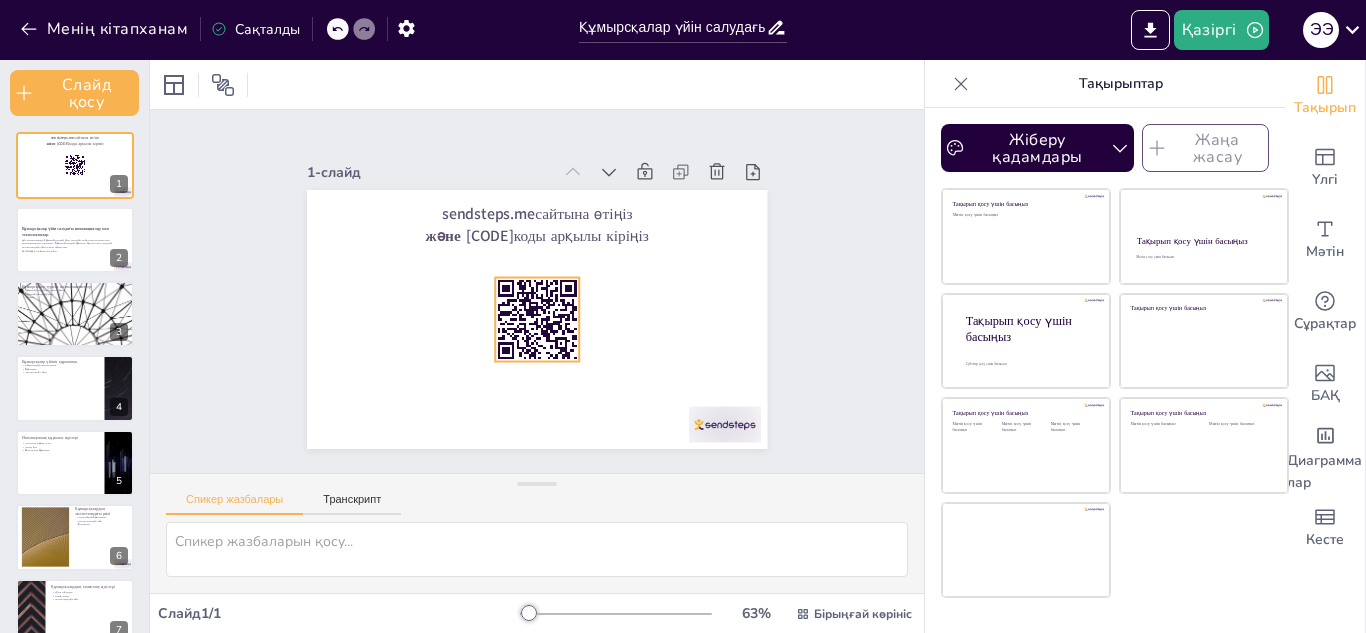 checkbox on "true" 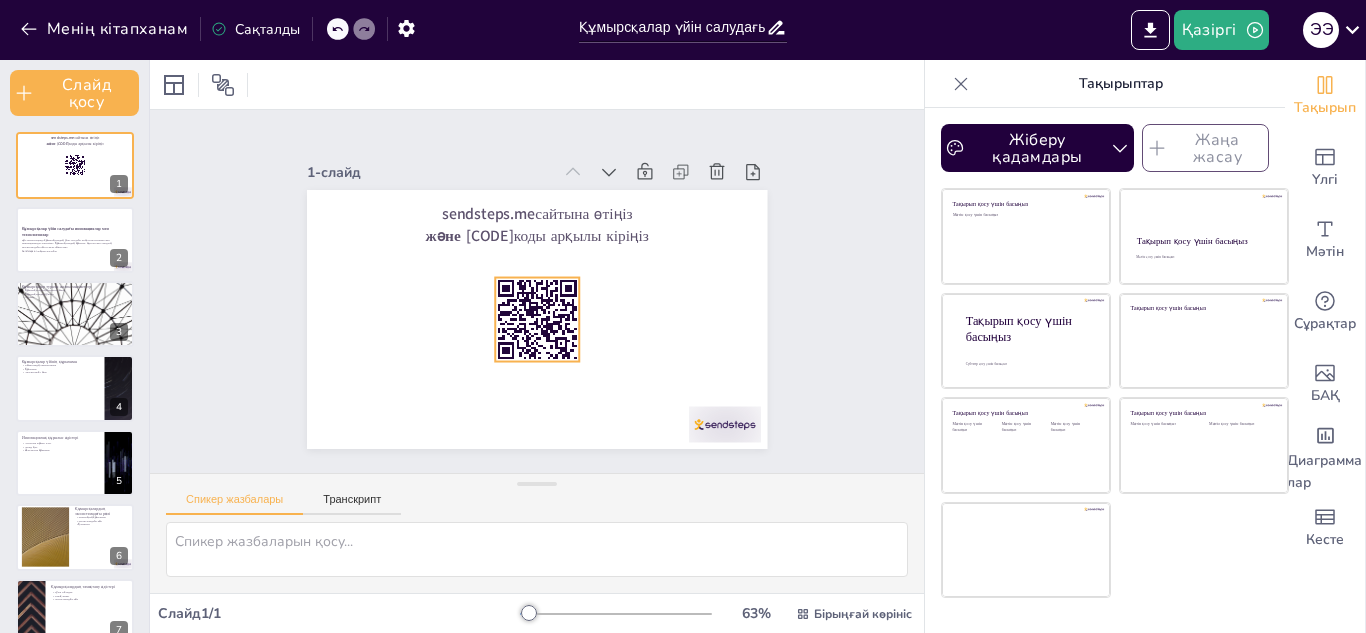 checkbox on "true" 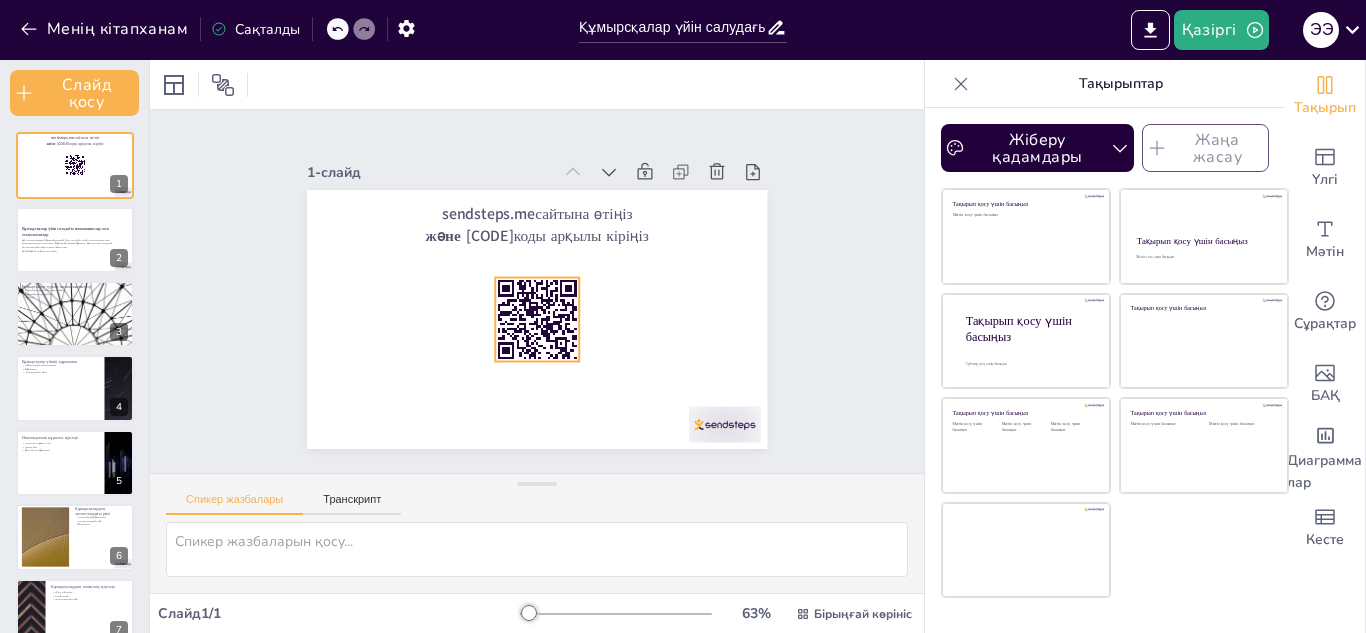 checkbox on "true" 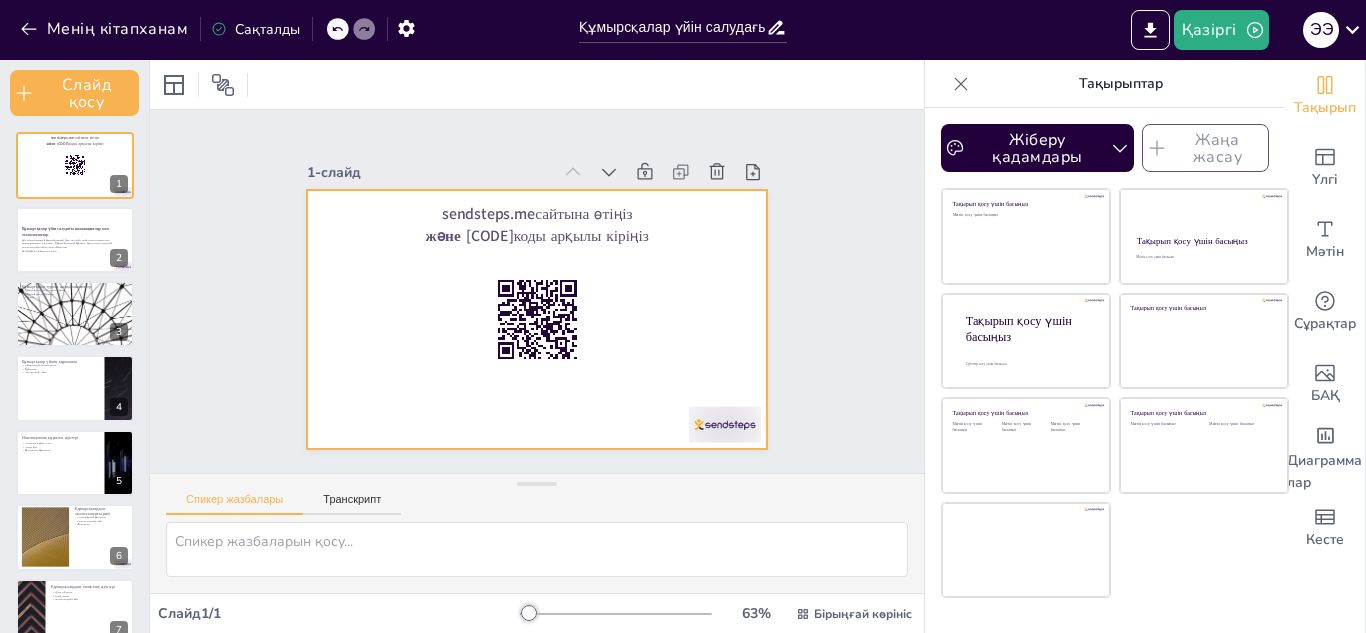 checkbox on "true" 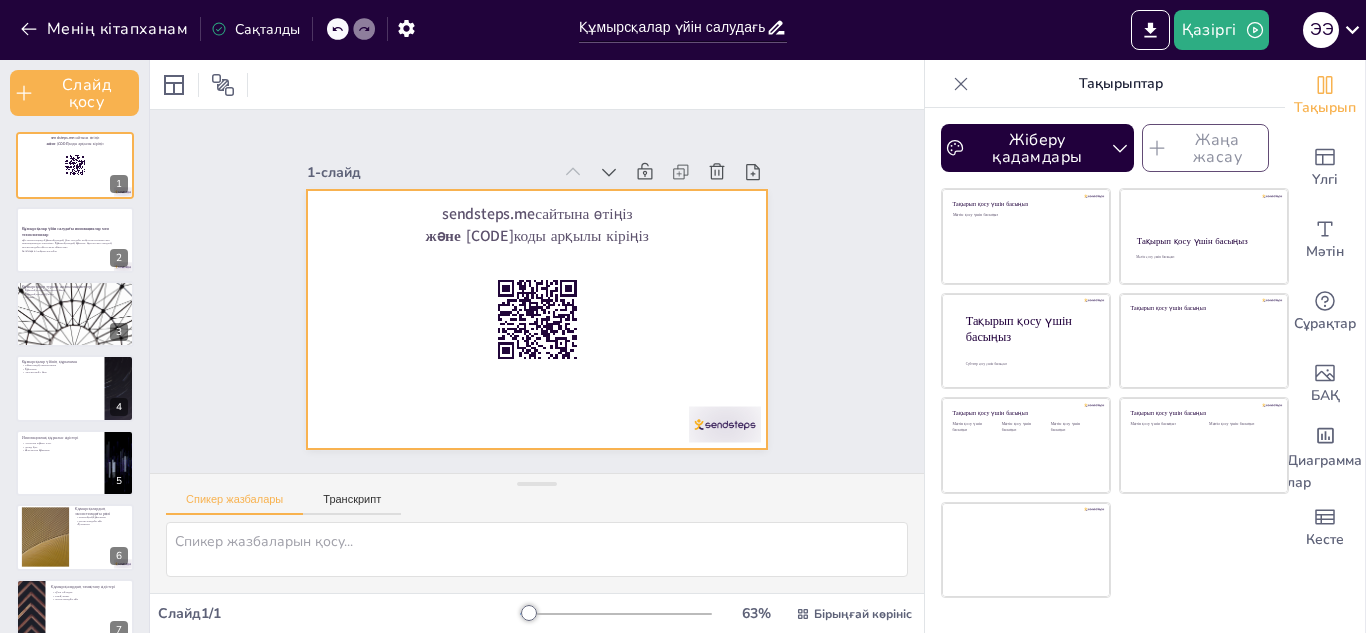 checkbox on "true" 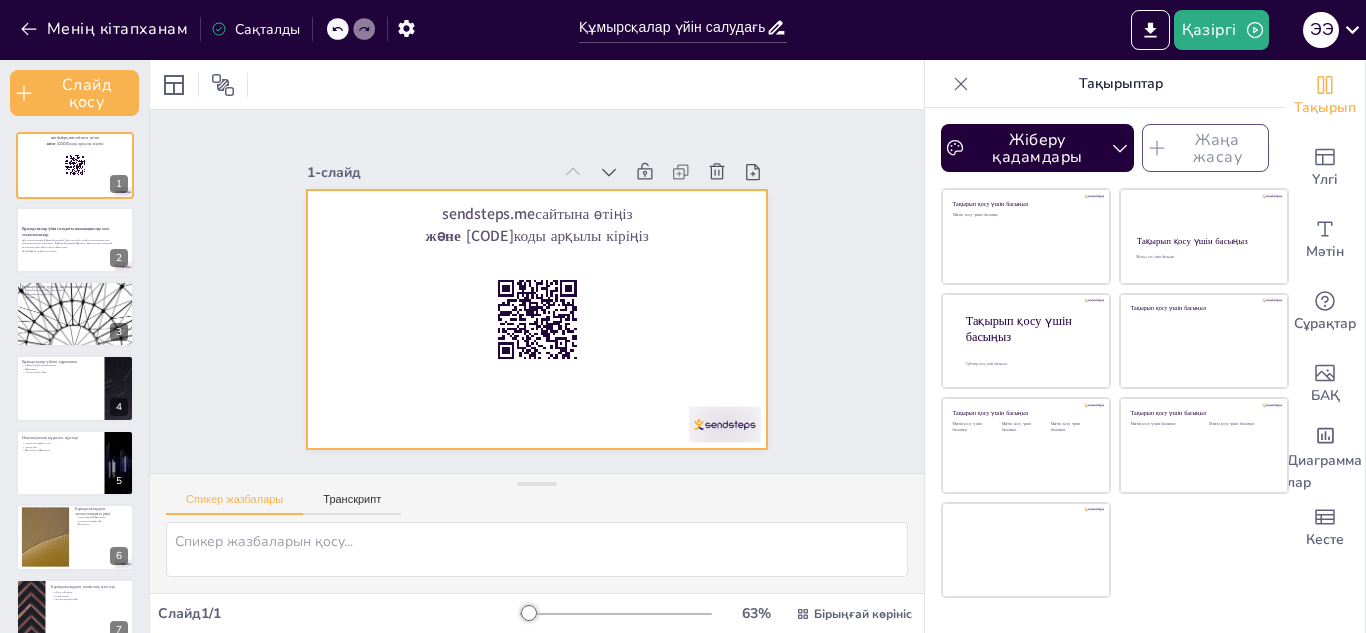 checkbox on "true" 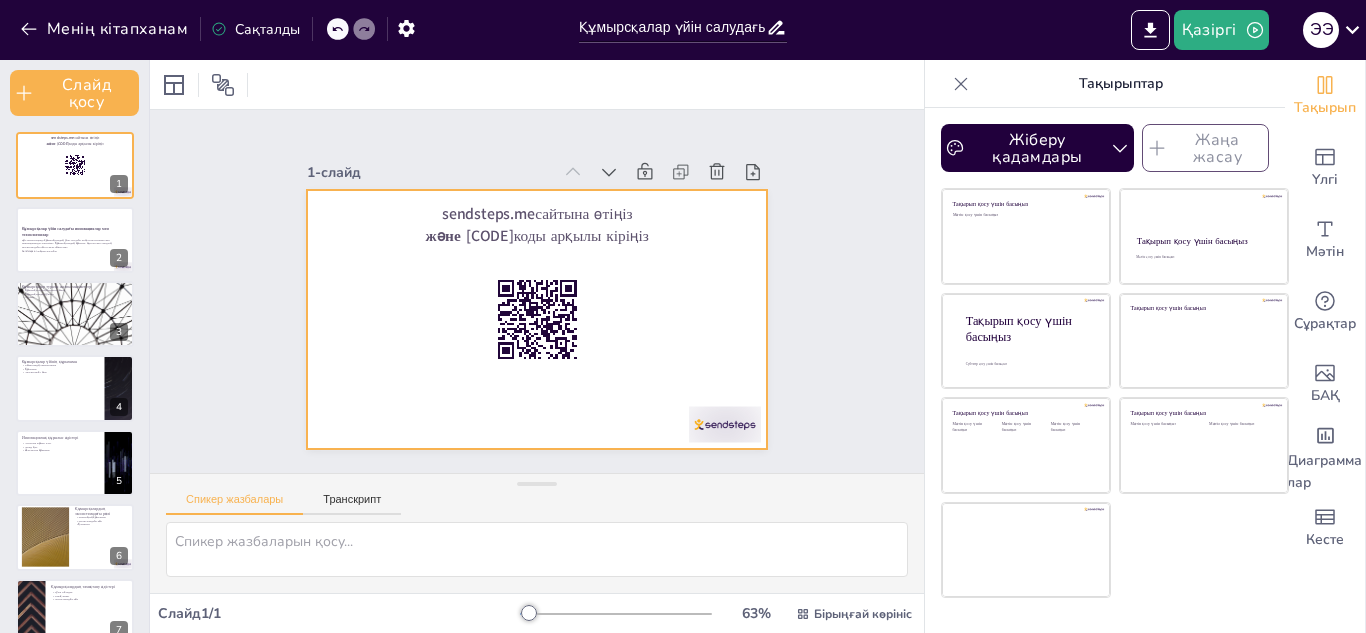 checkbox on "true" 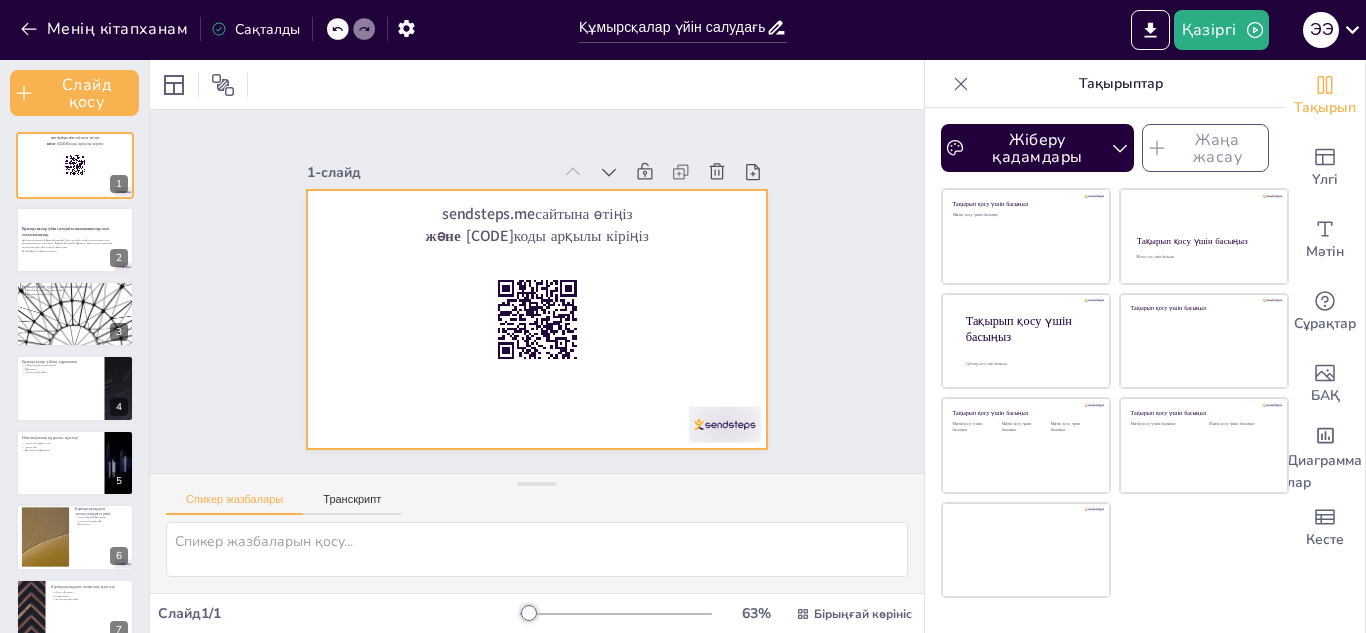 checkbox on "true" 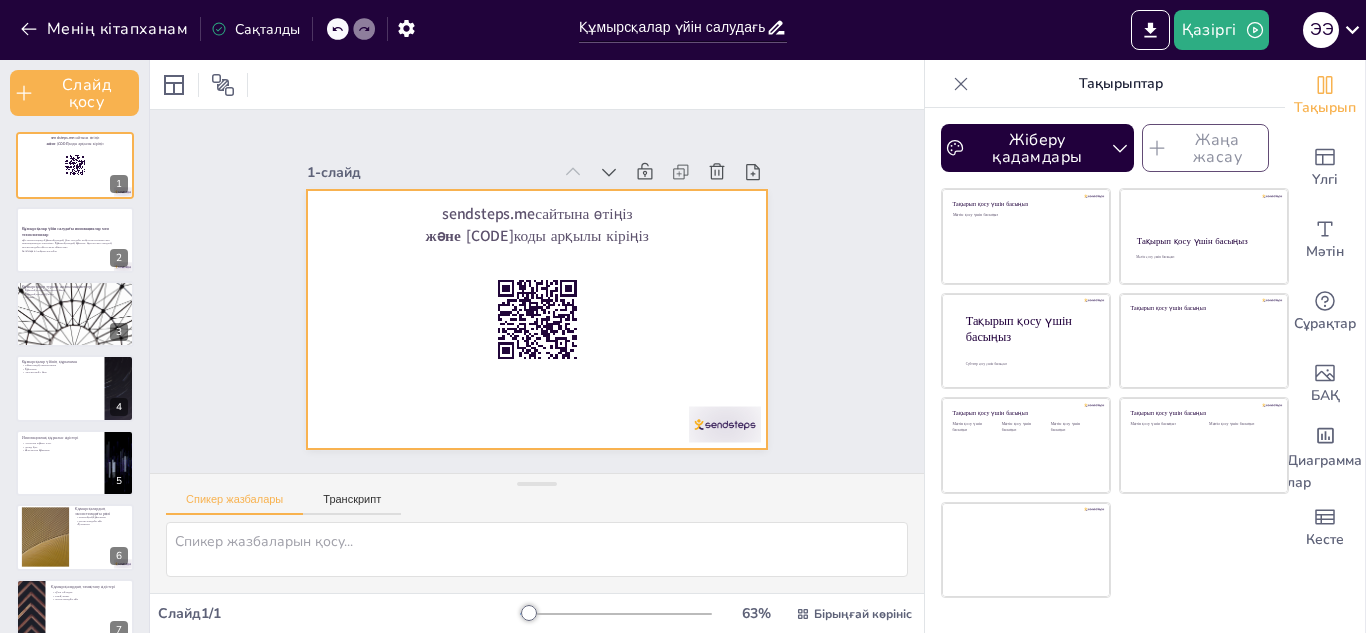 checkbox on "true" 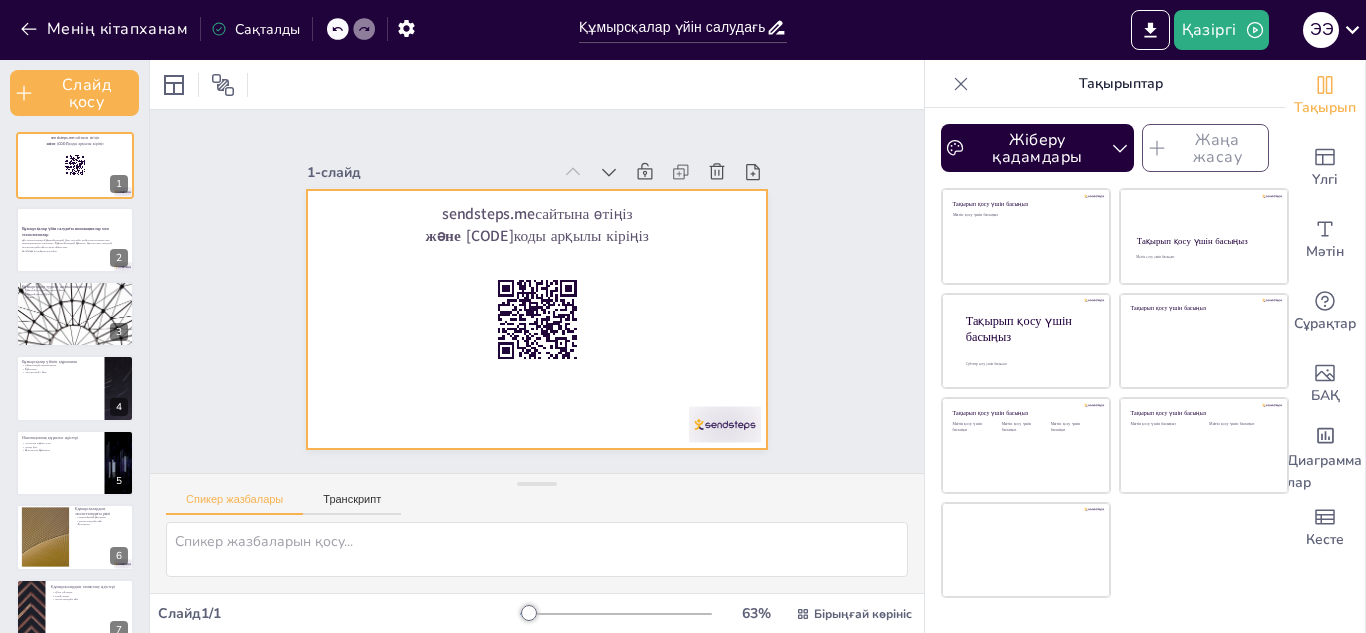 checkbox on "true" 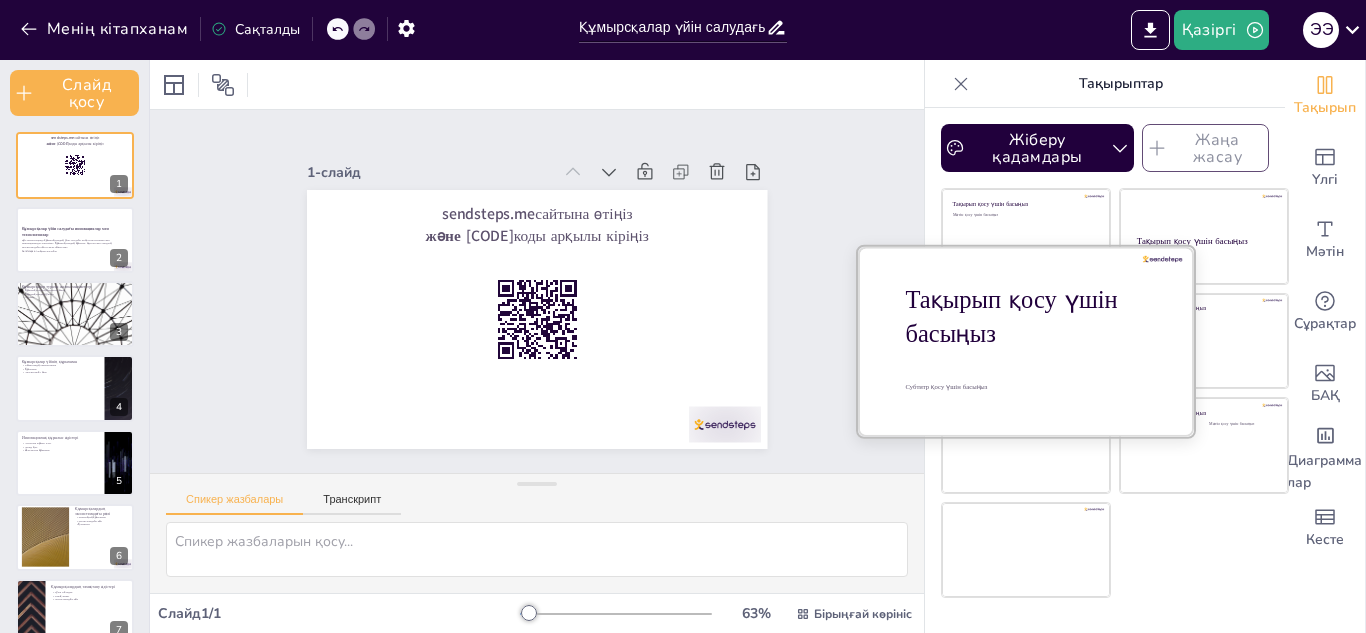 checkbox on "true" 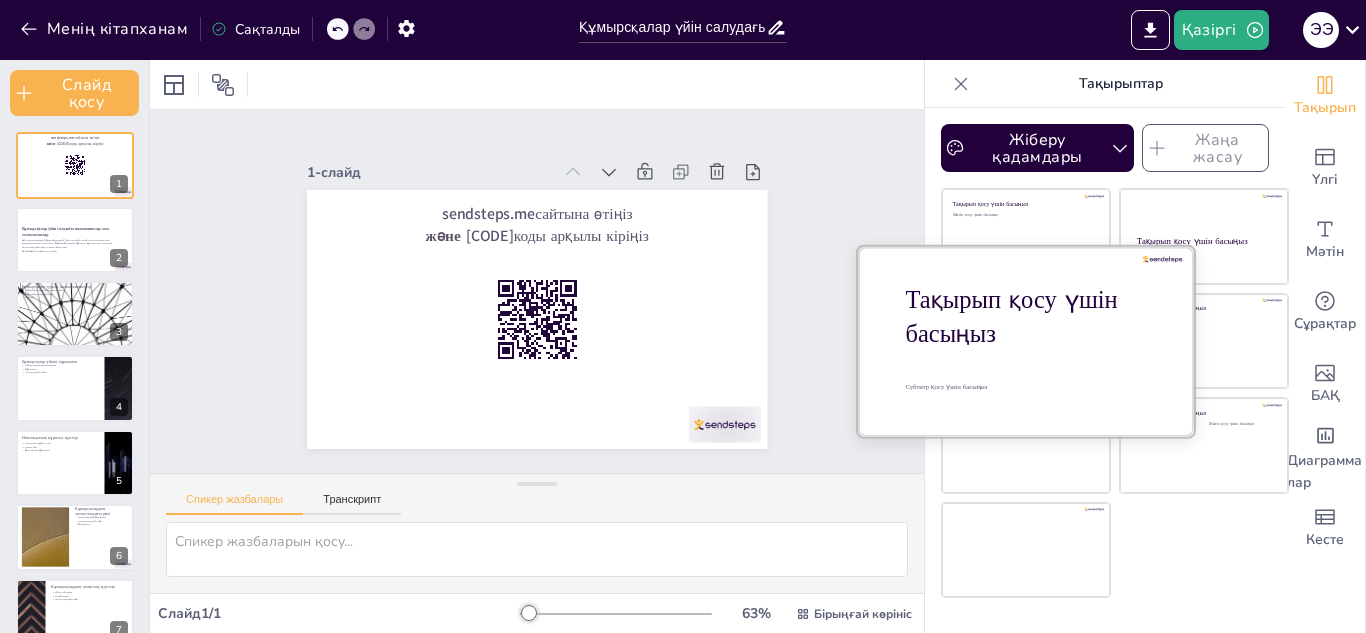 checkbox on "true" 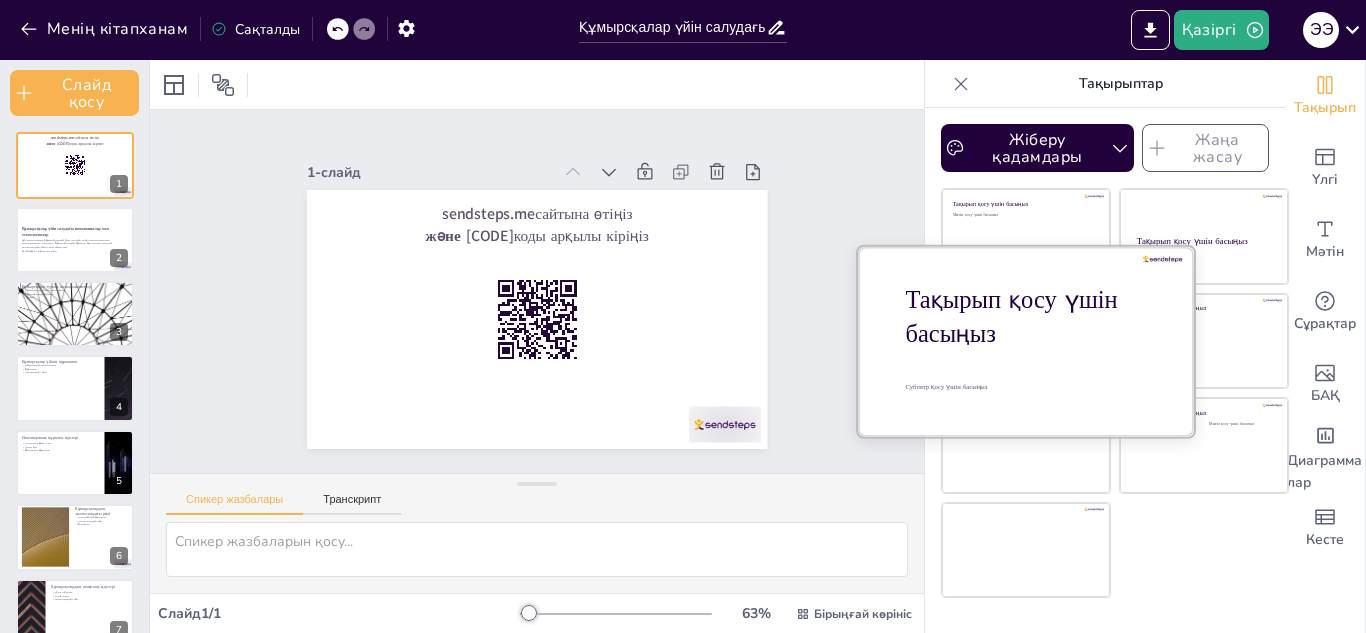 checkbox on "true" 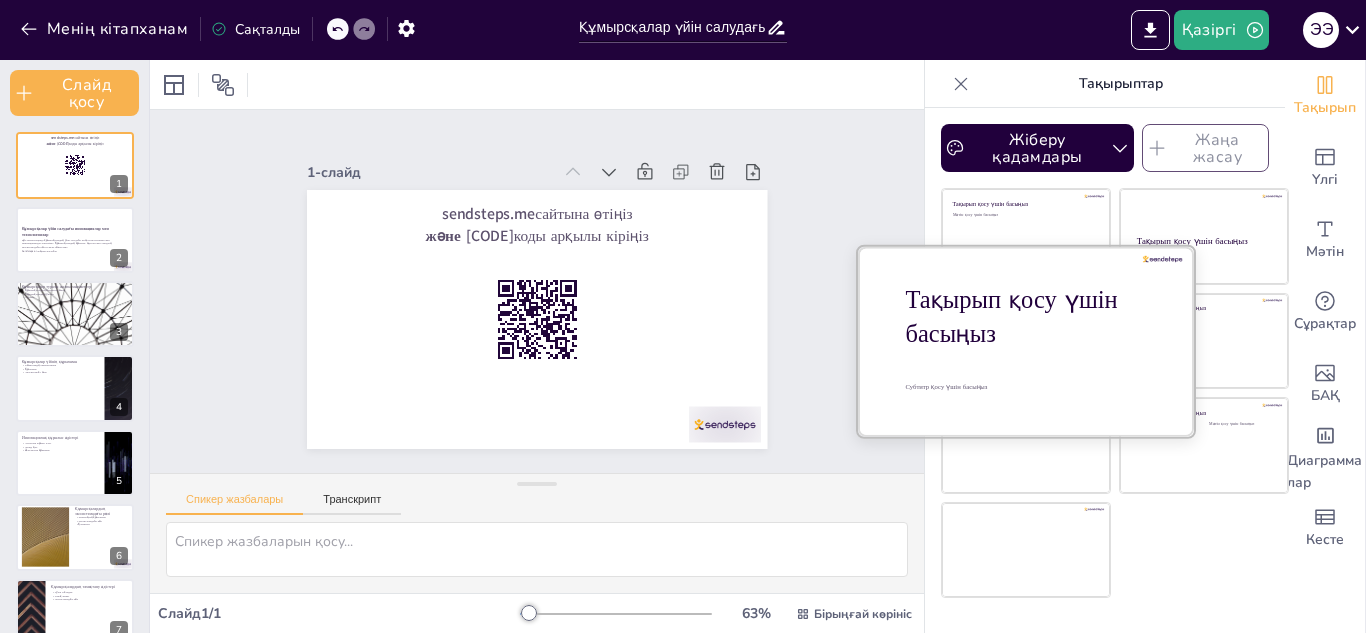 checkbox on "true" 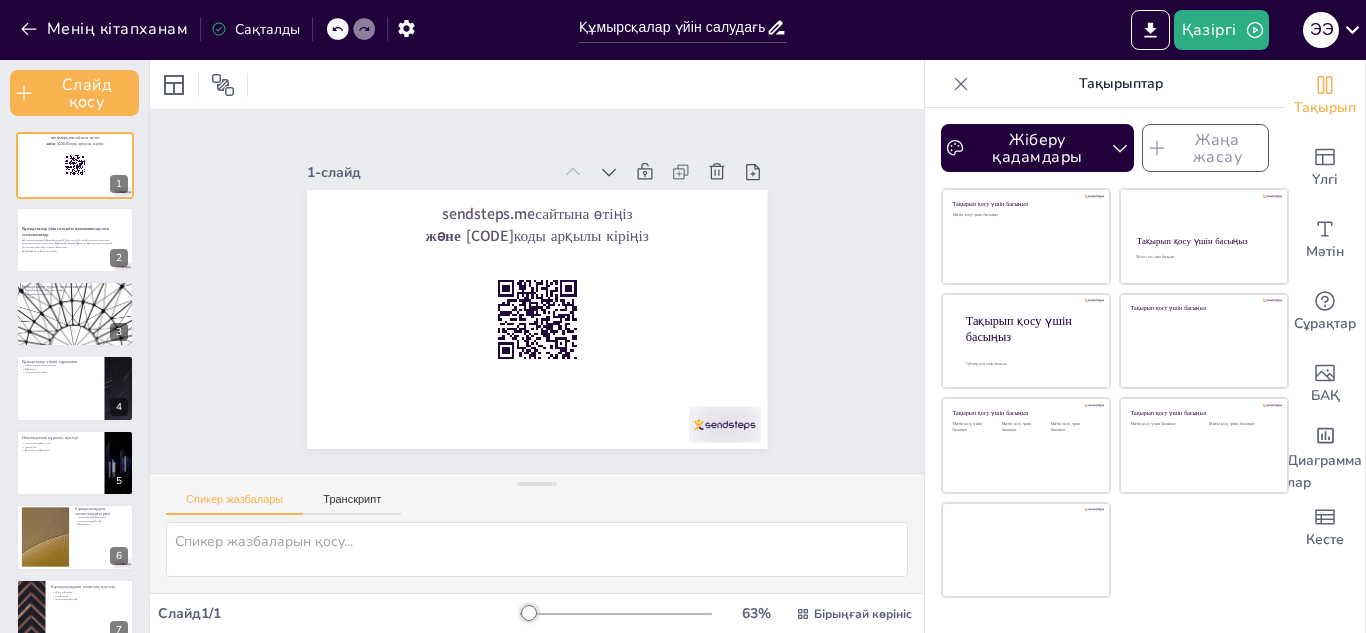 checkbox on "true" 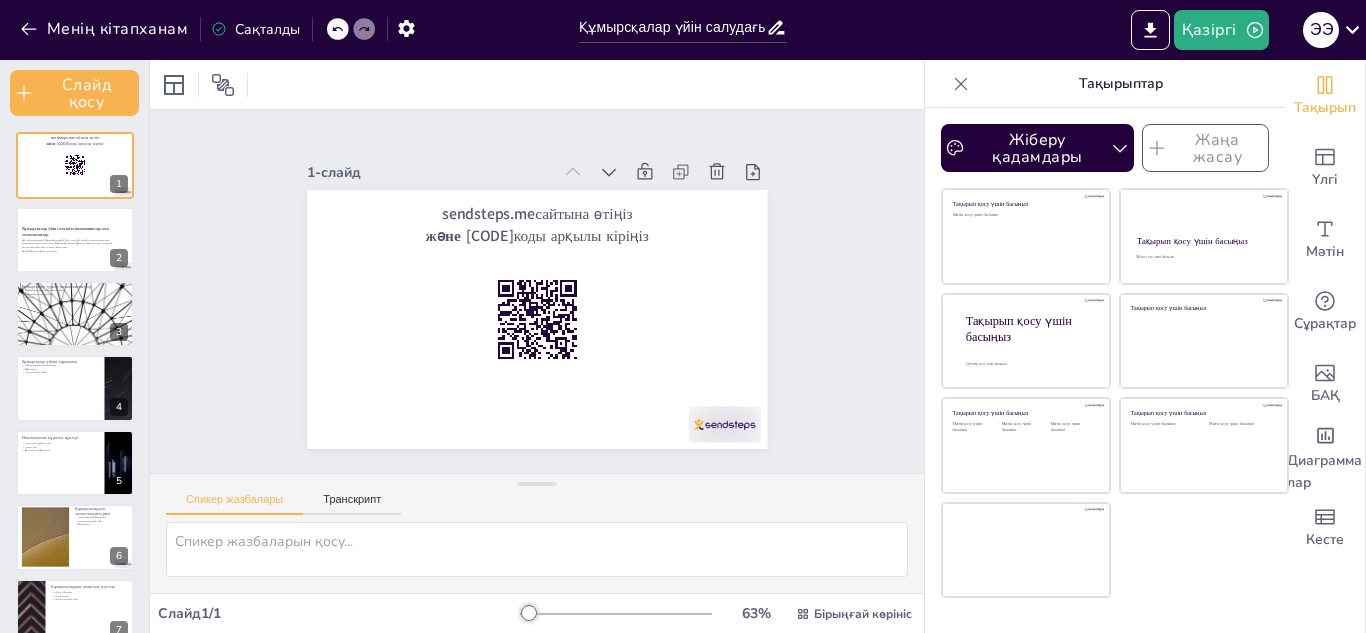 checkbox on "true" 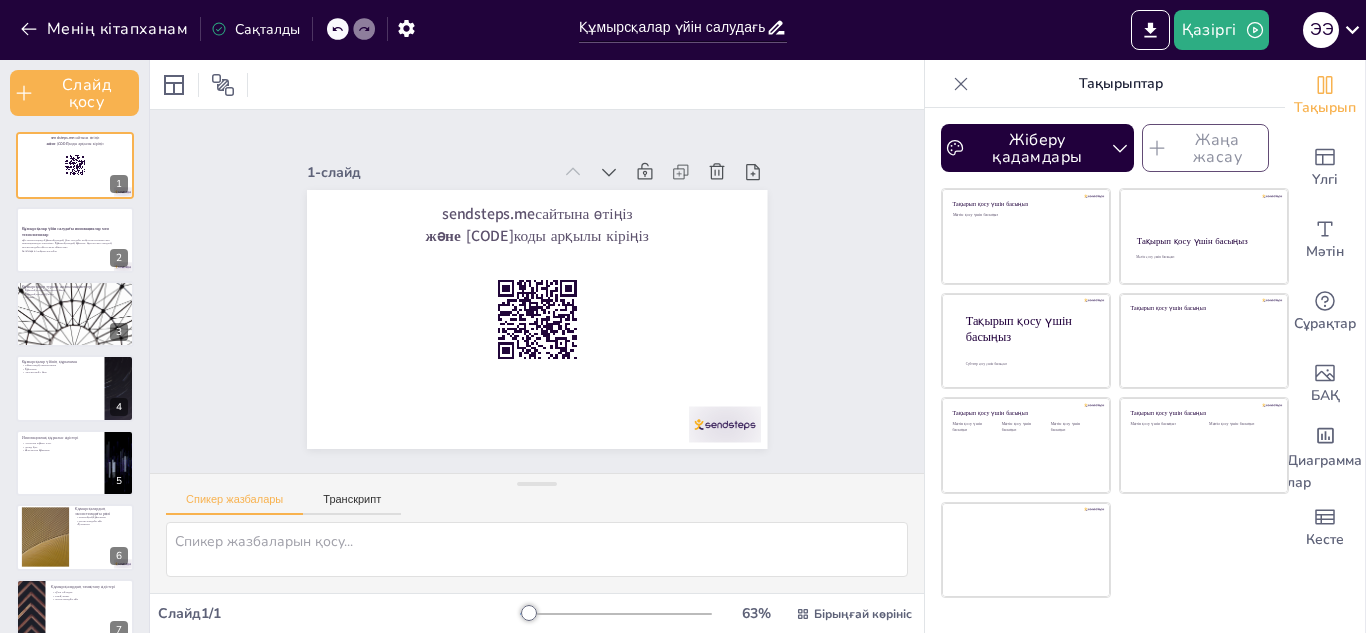 checkbox on "true" 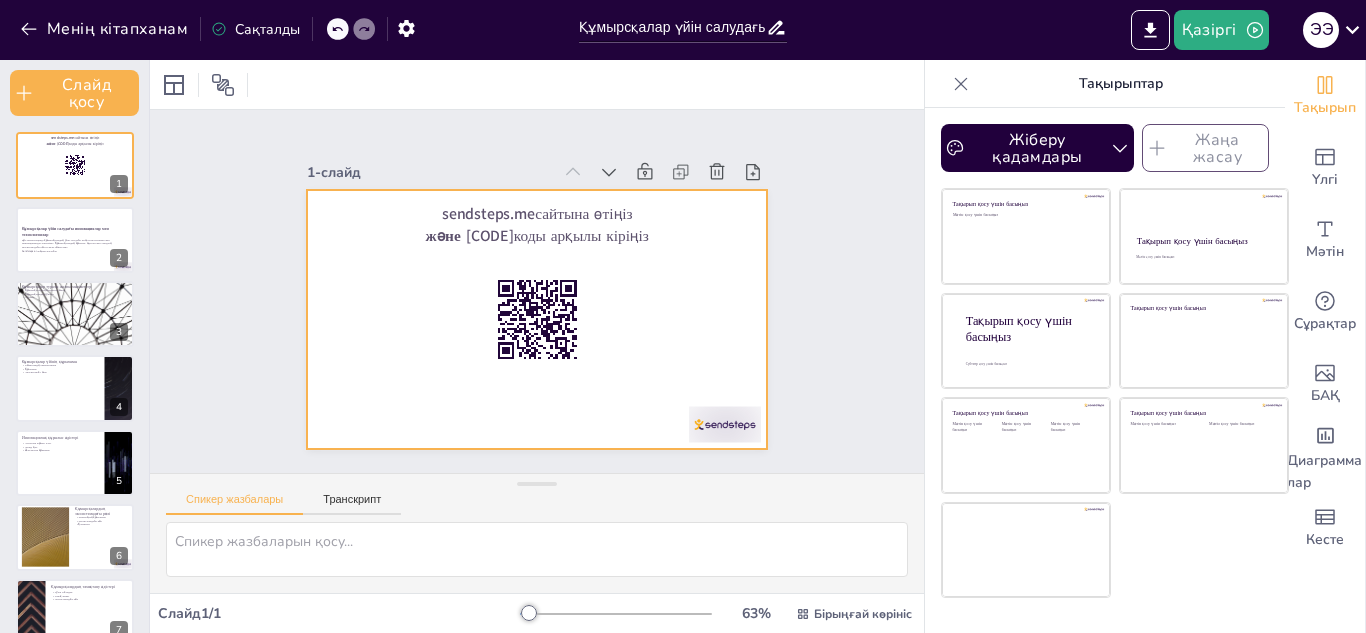 checkbox on "true" 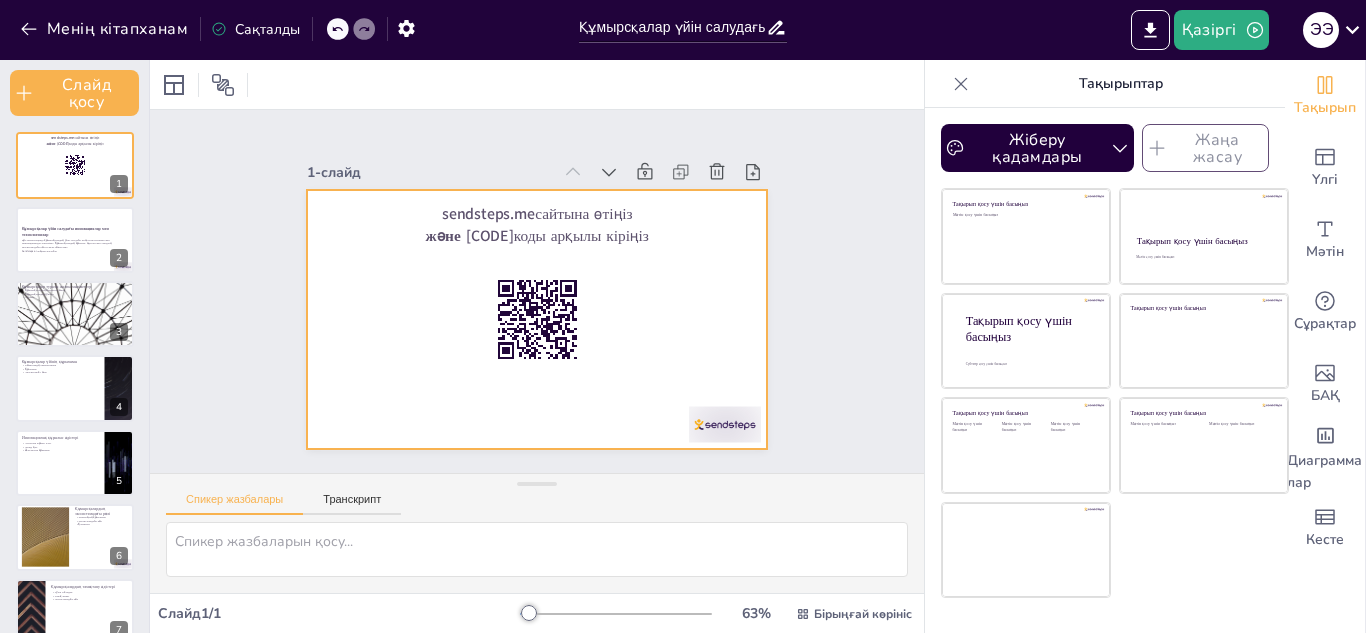 checkbox on "true" 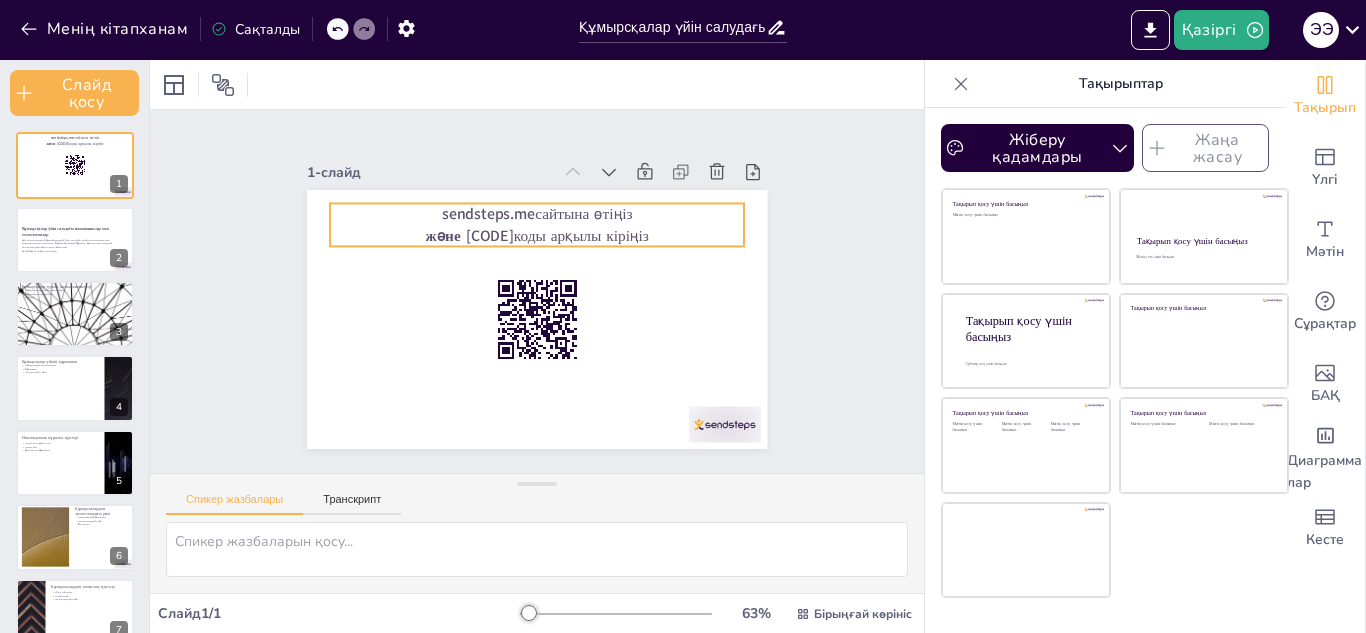 checkbox on "true" 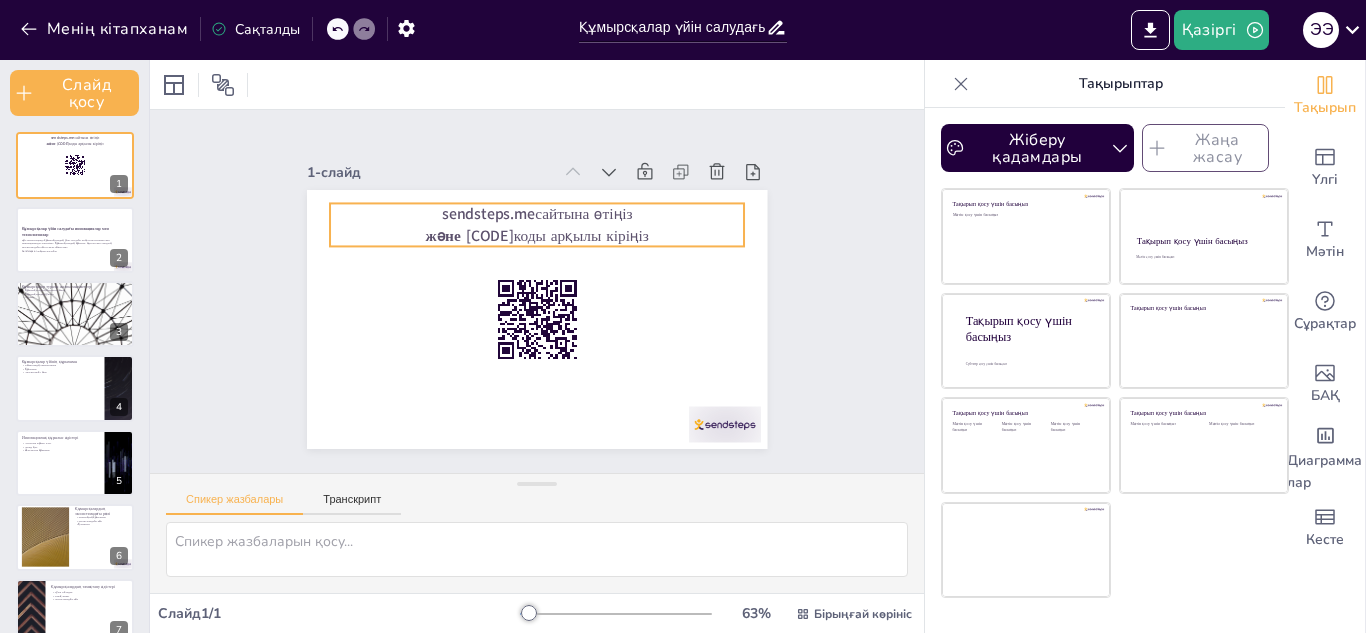 checkbox on "true" 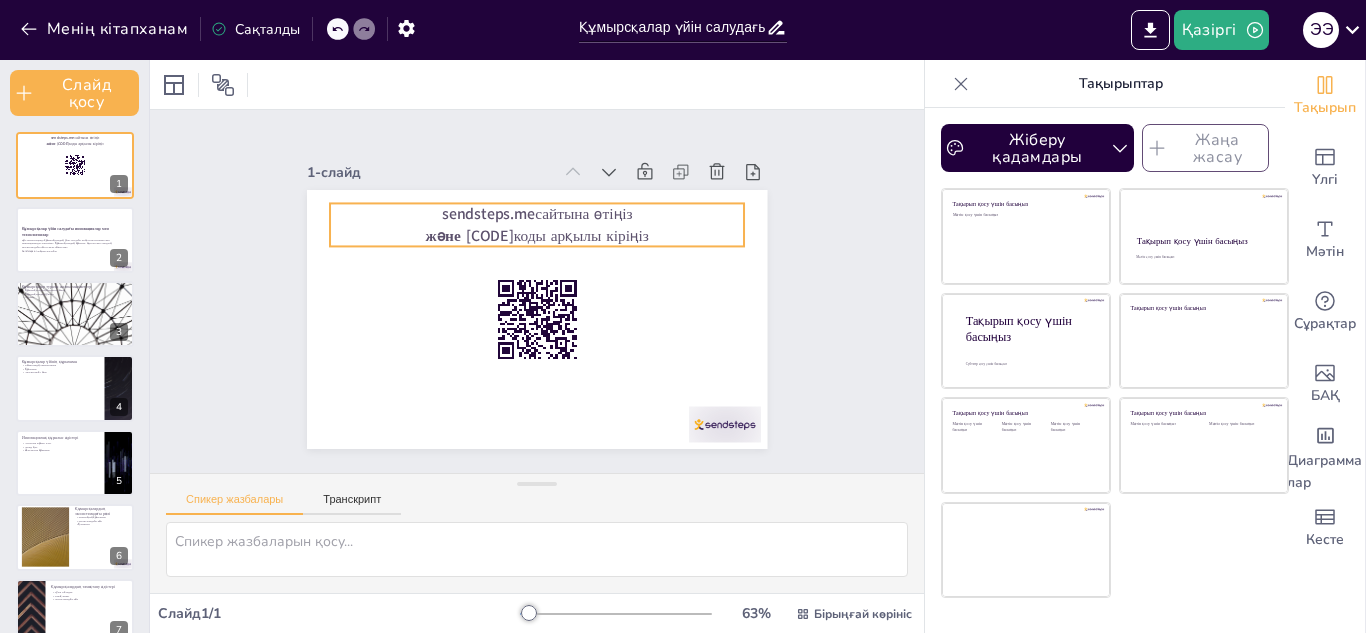 checkbox on "true" 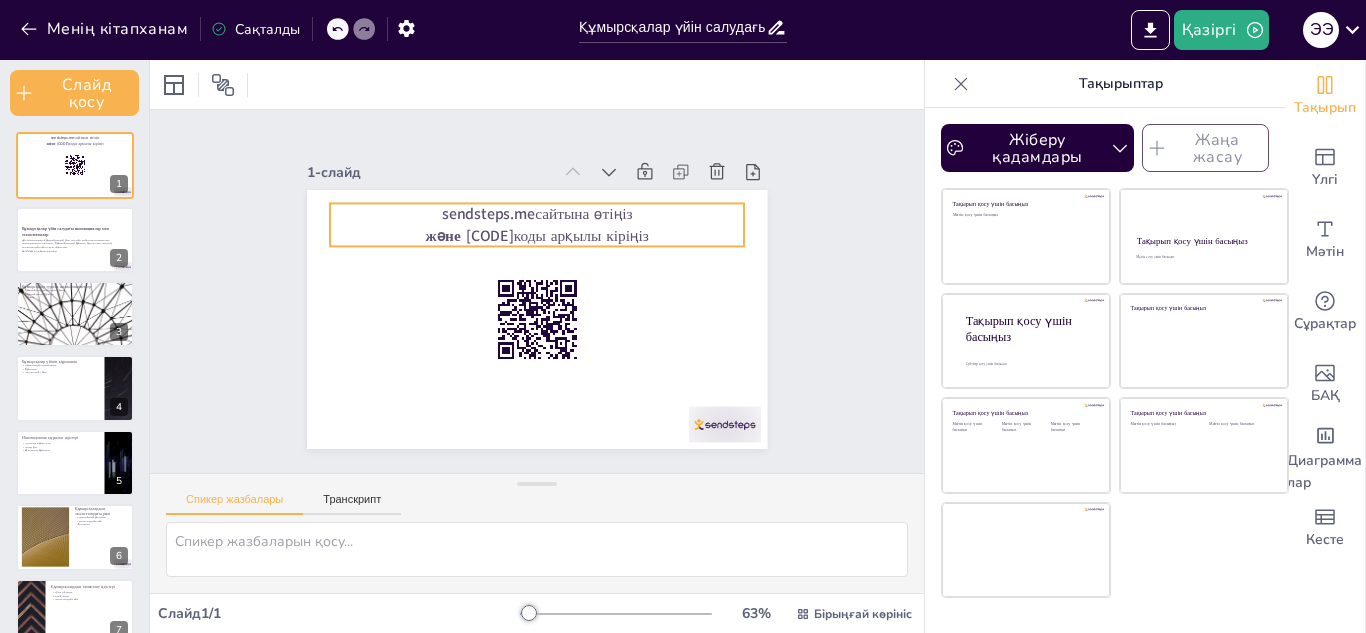 checkbox on "true" 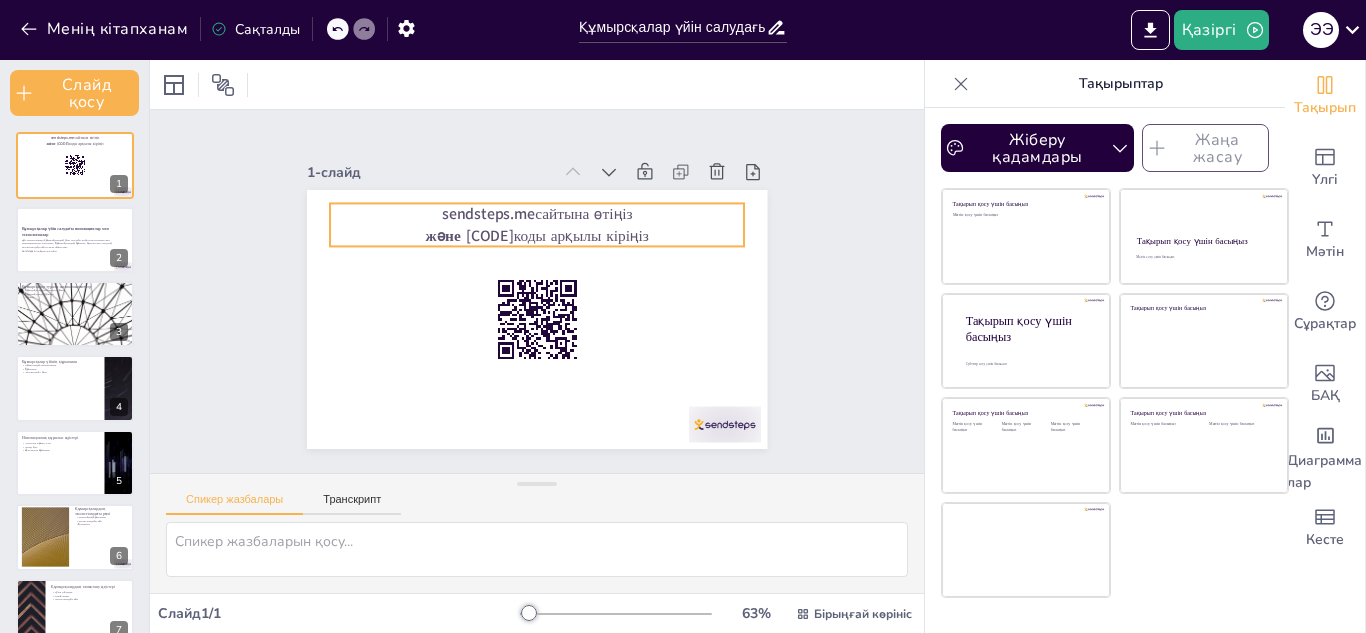 checkbox on "true" 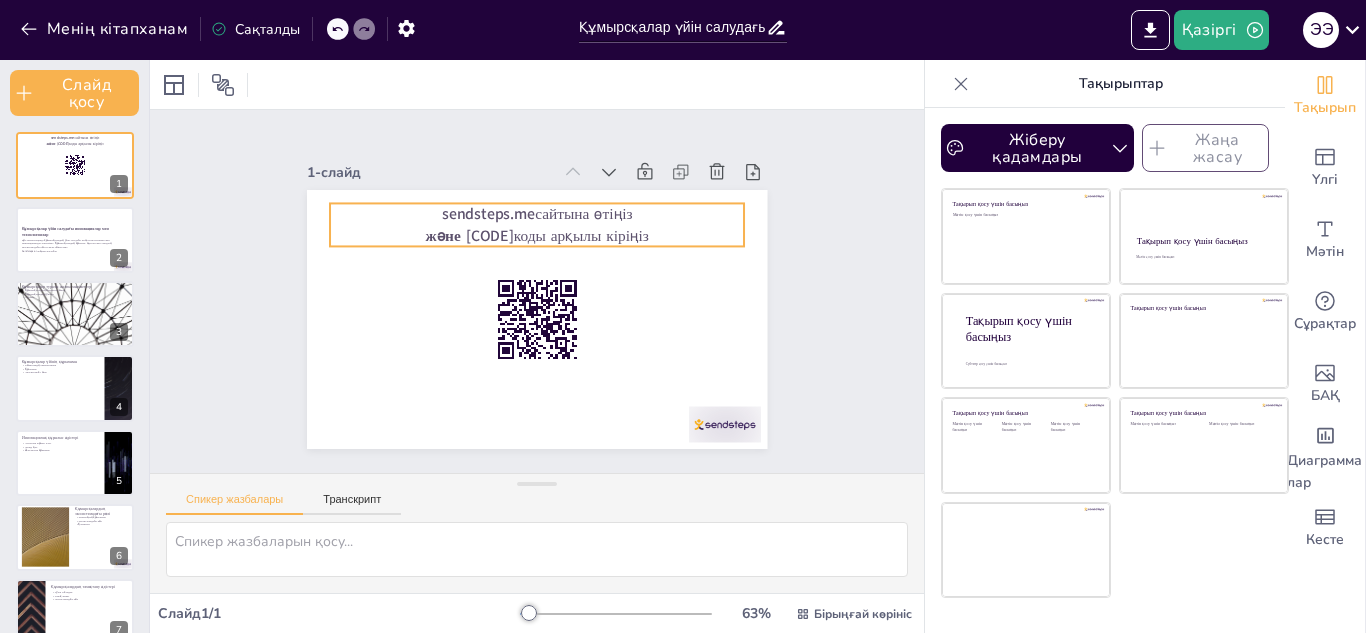 checkbox on "true" 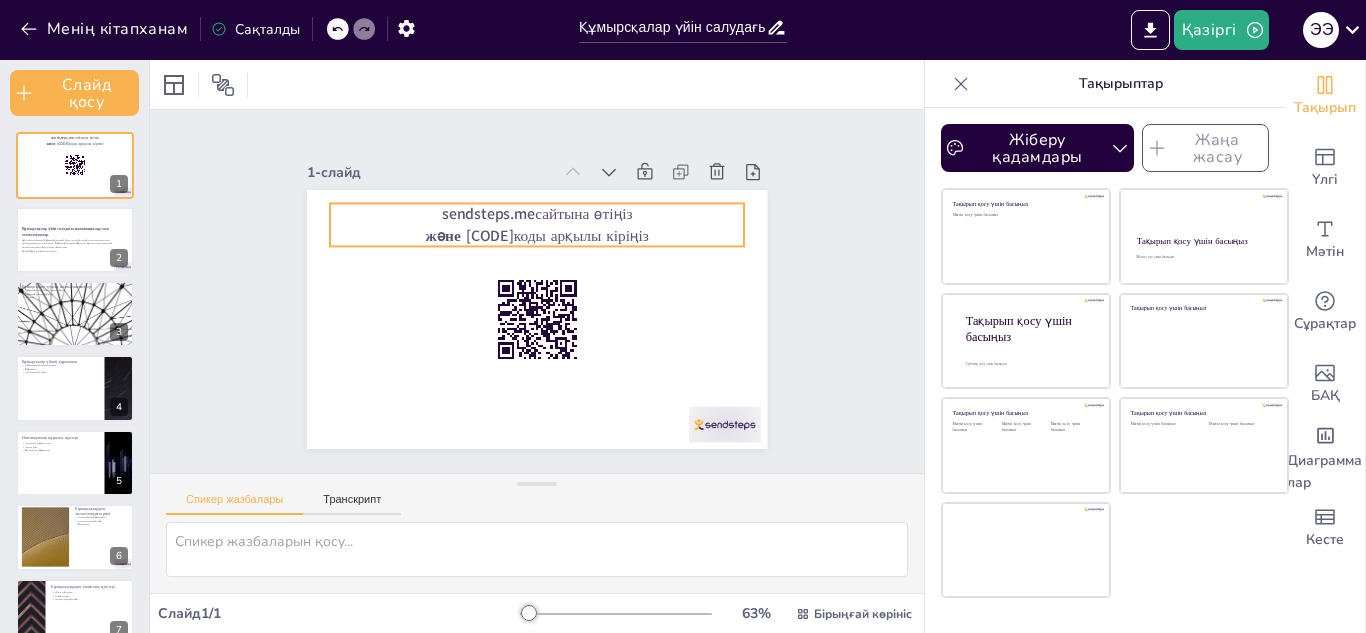 checkbox on "true" 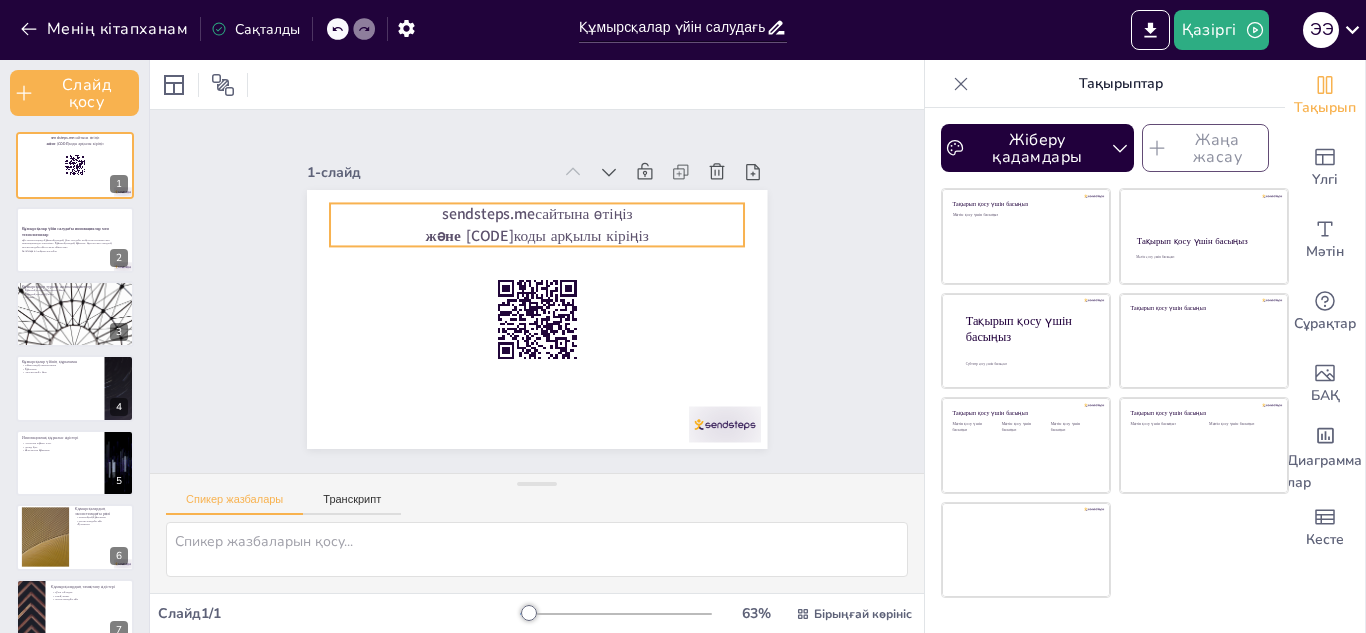 checkbox on "true" 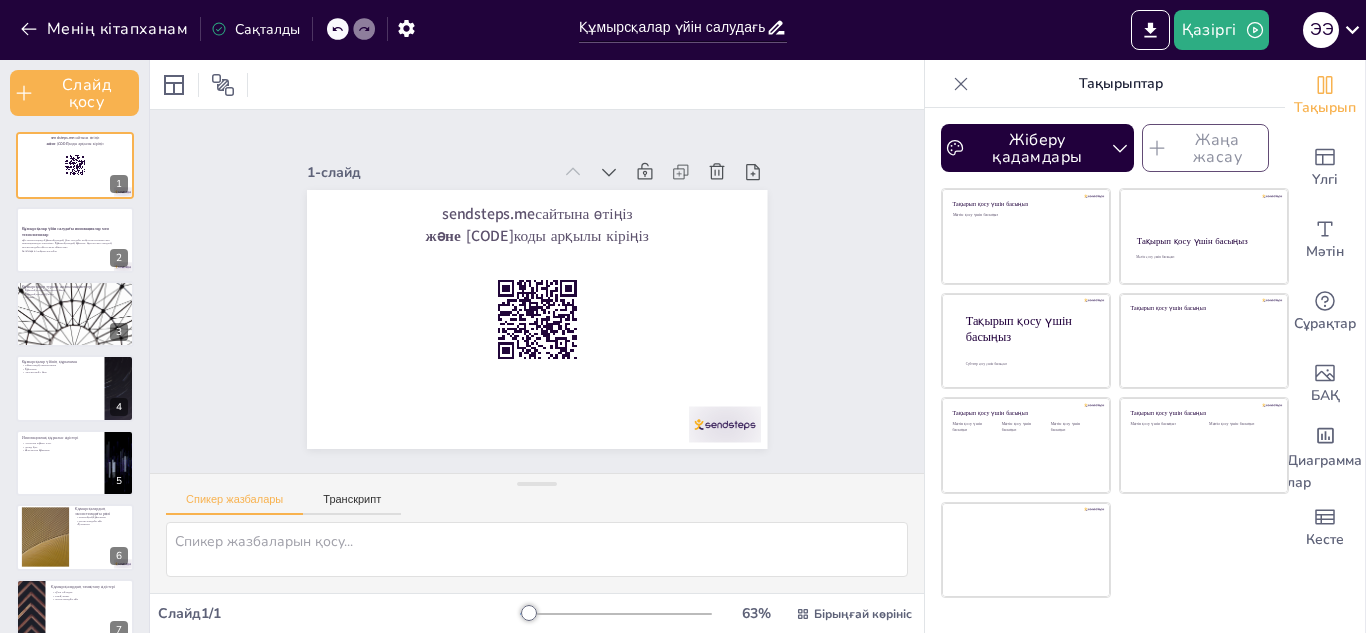 checkbox on "true" 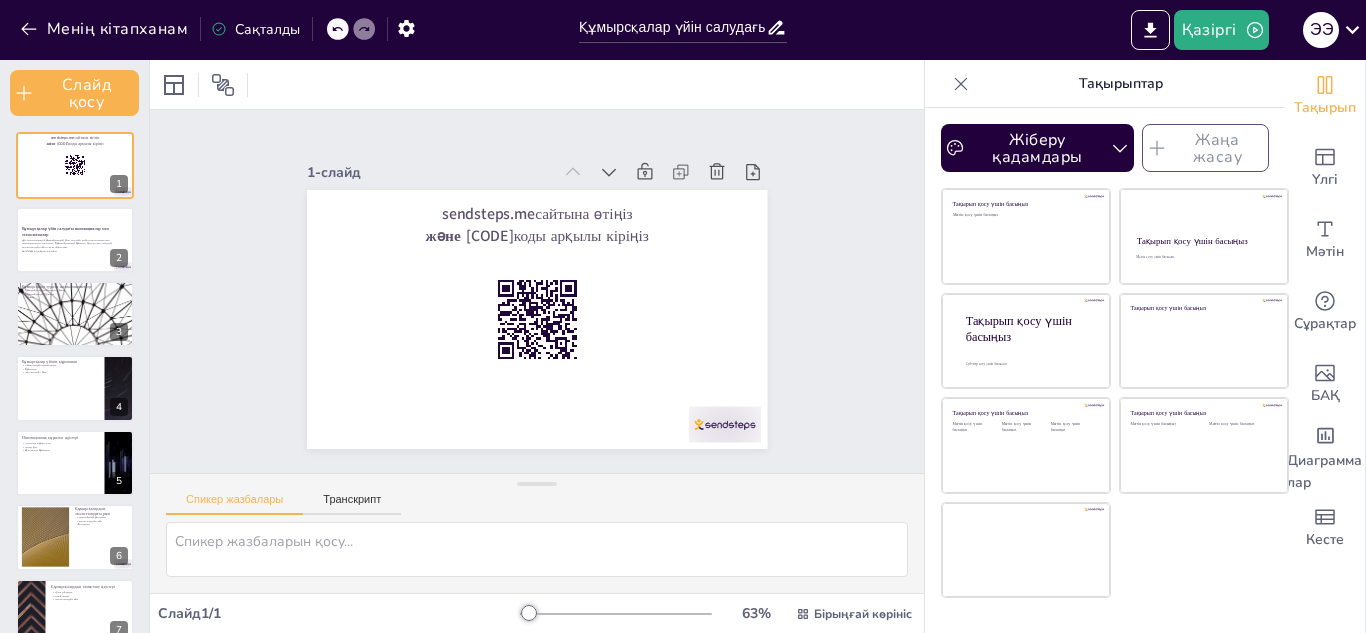 checkbox on "true" 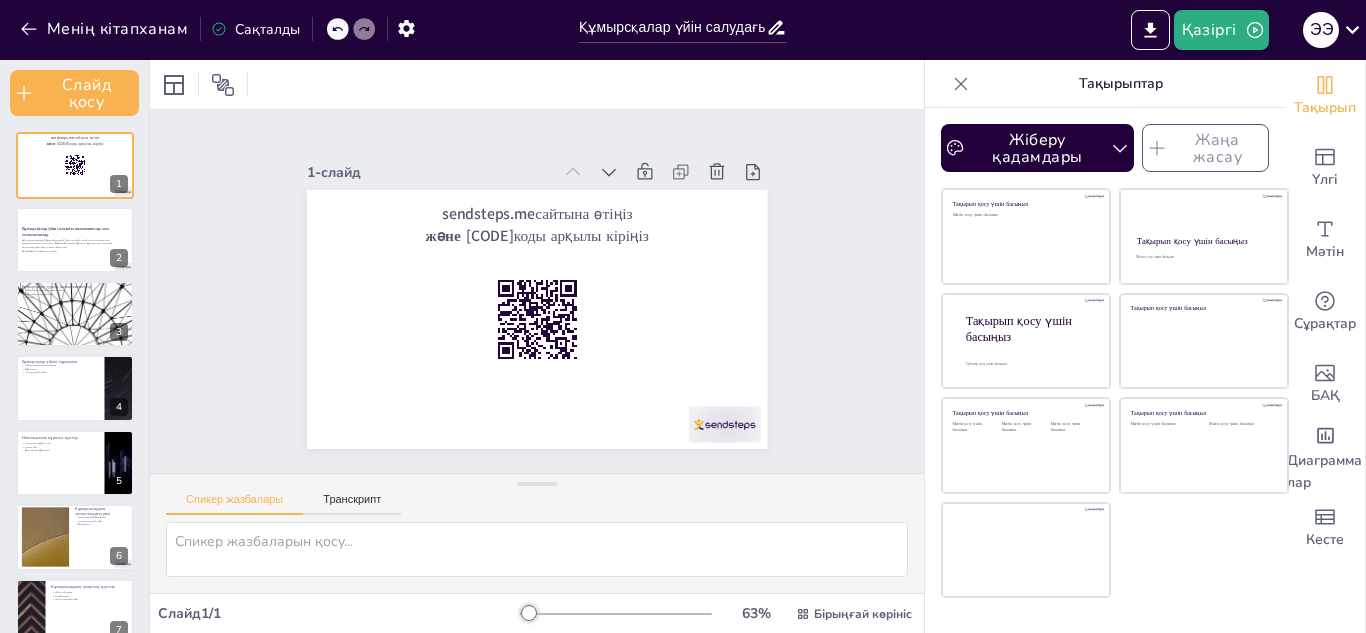 checkbox on "true" 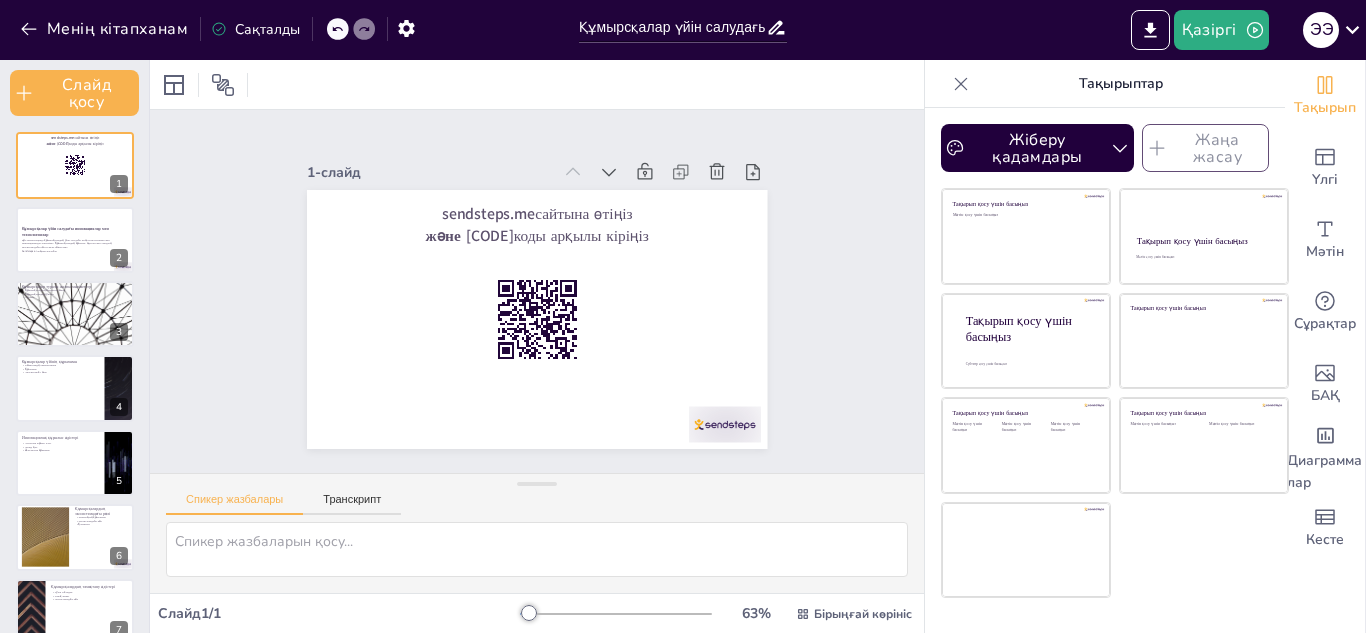 checkbox on "true" 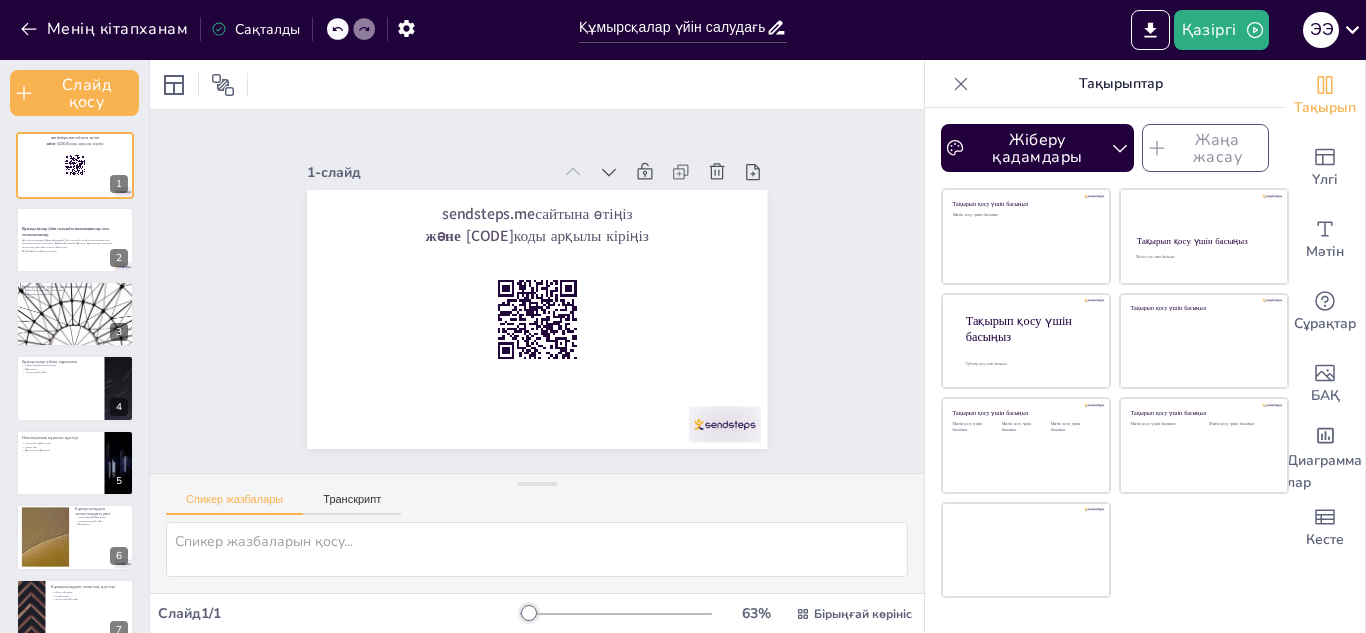checkbox on "true" 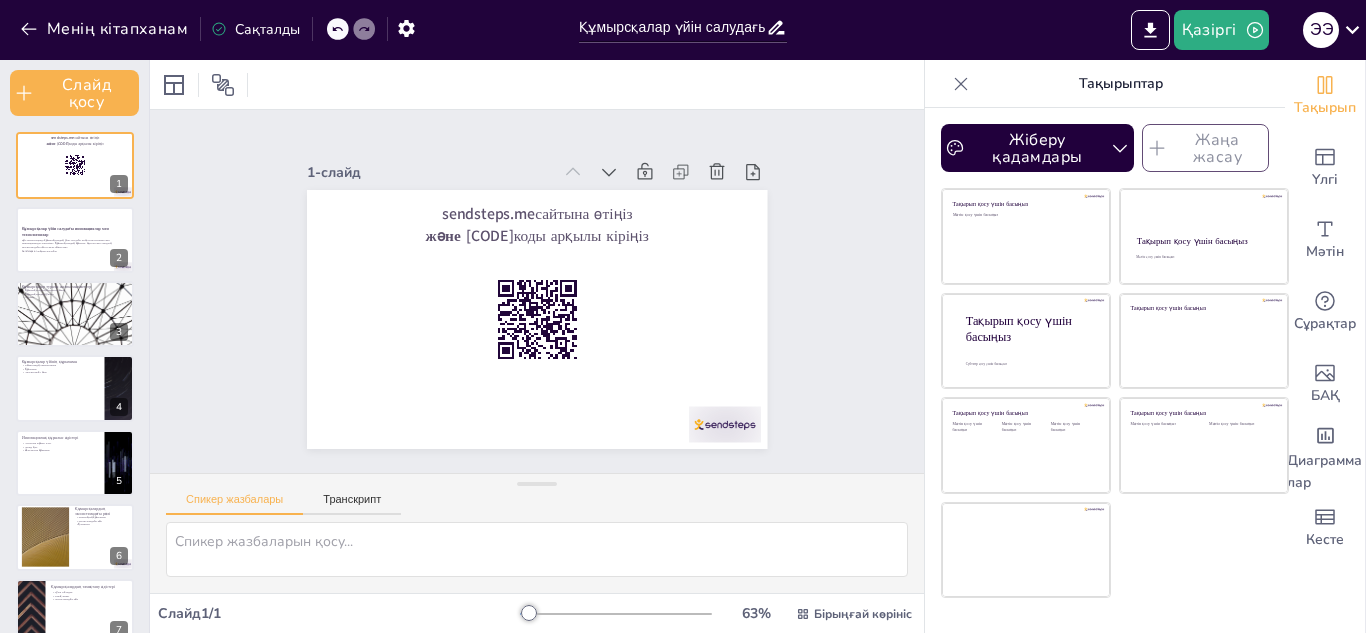 checkbox on "true" 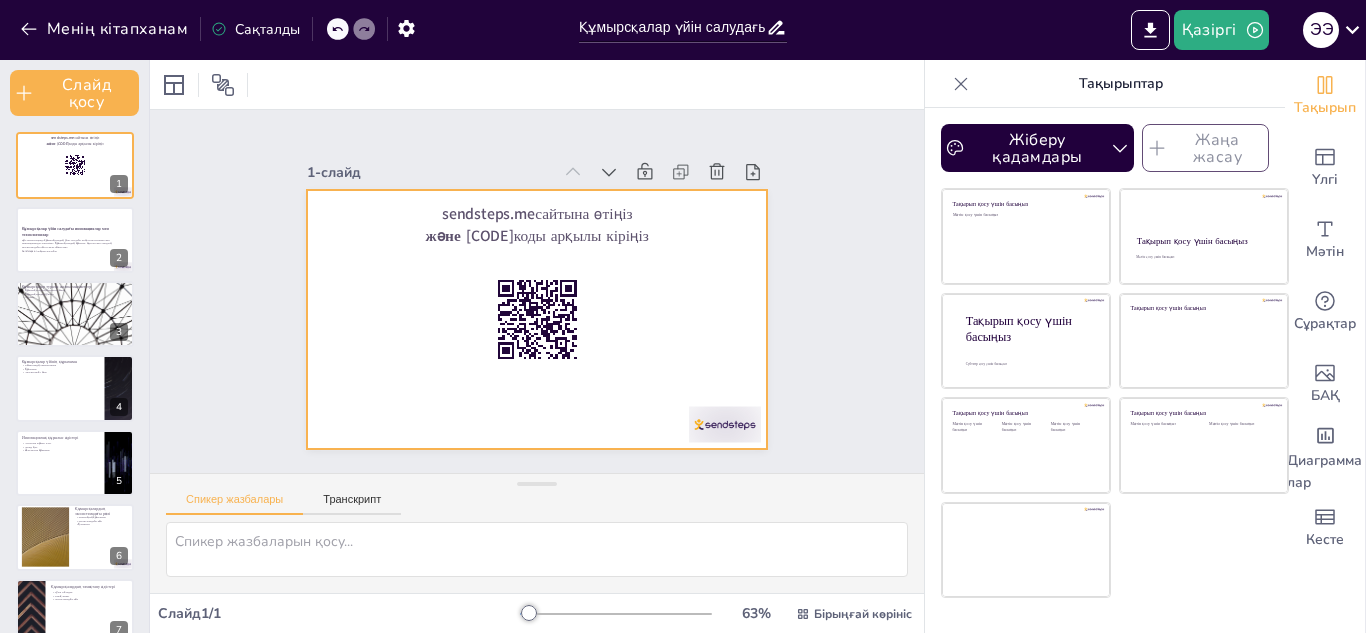 checkbox on "true" 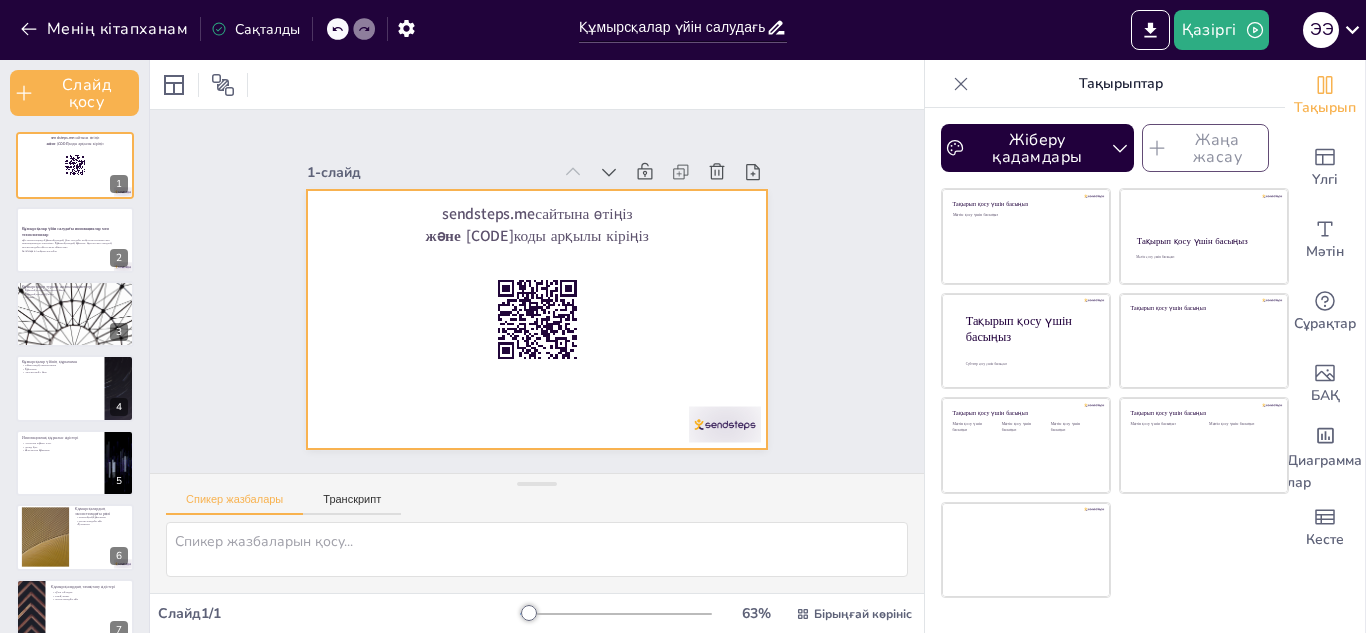 checkbox on "true" 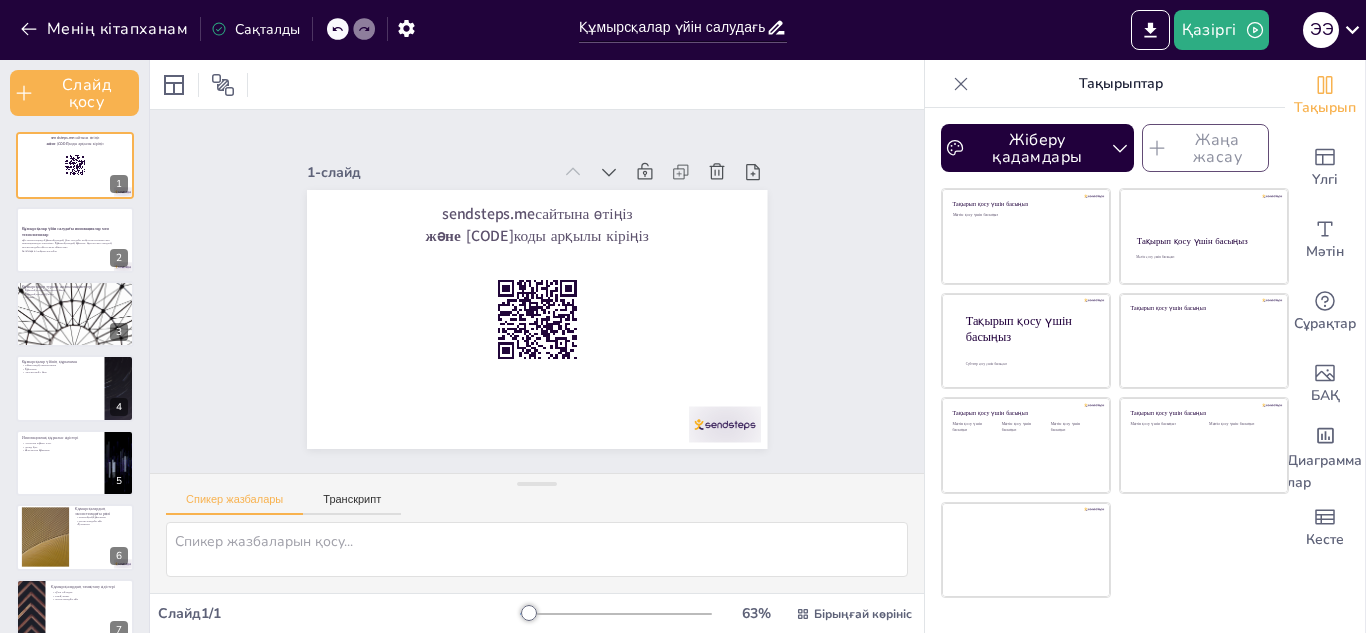 checkbox on "true" 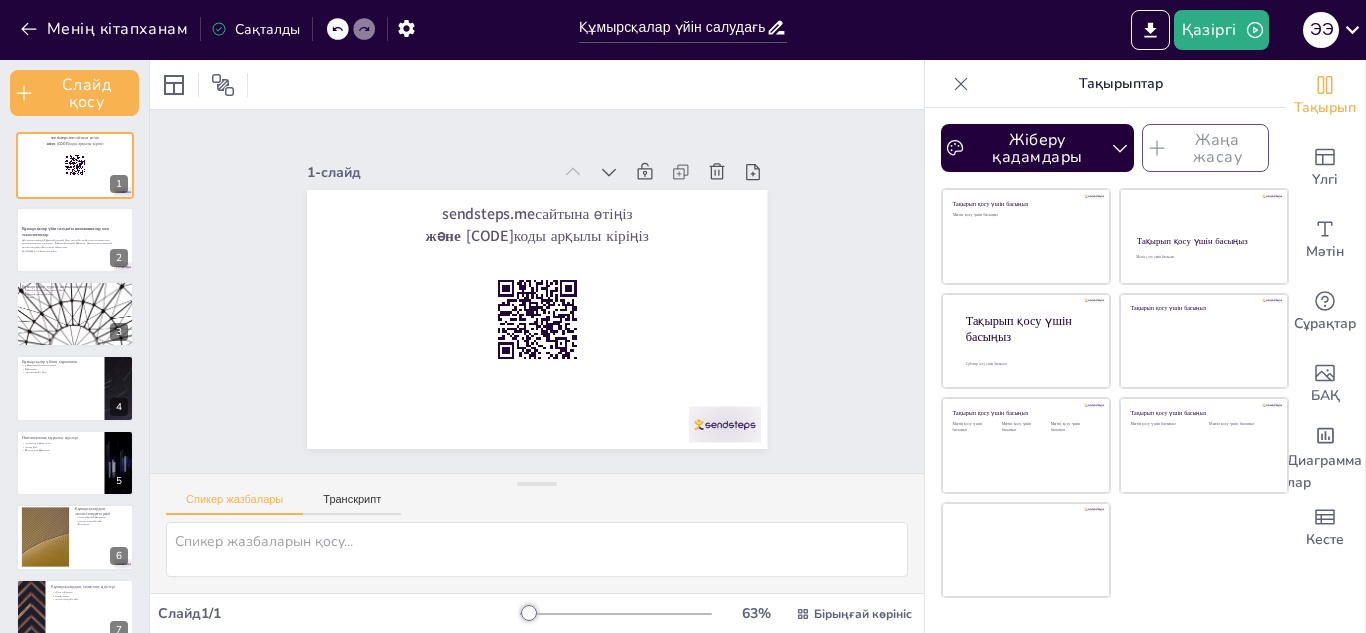 checkbox on "true" 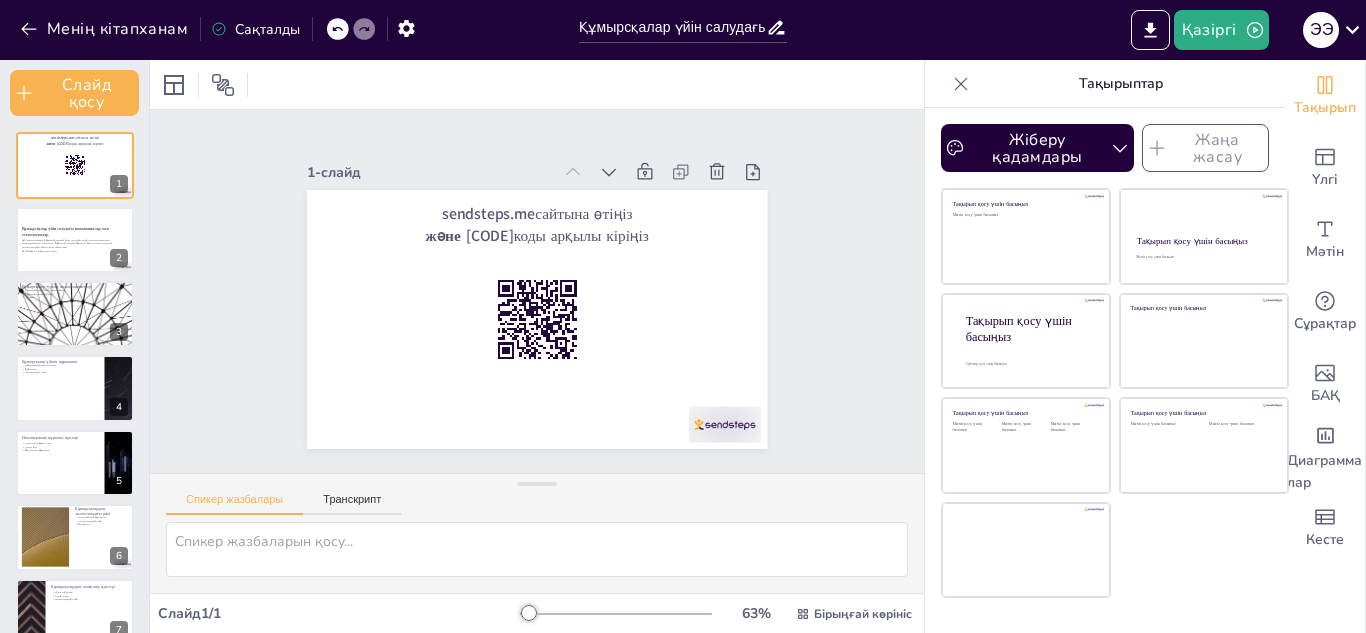checkbox on "true" 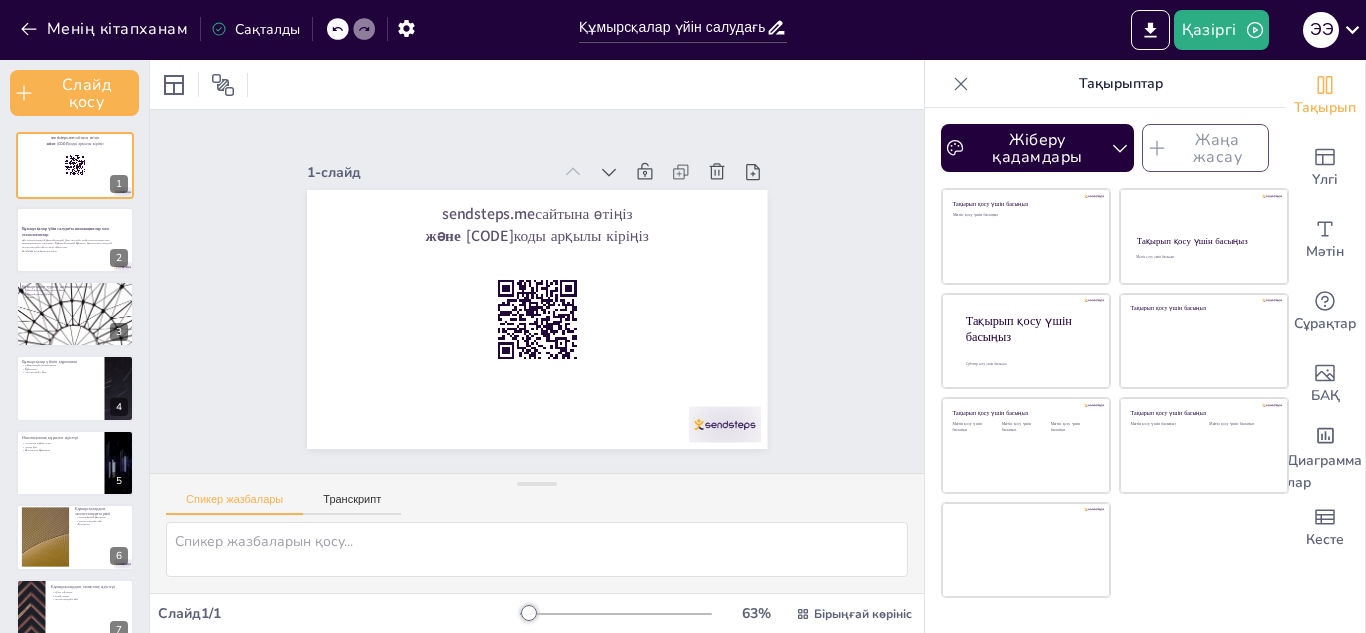 checkbox on "true" 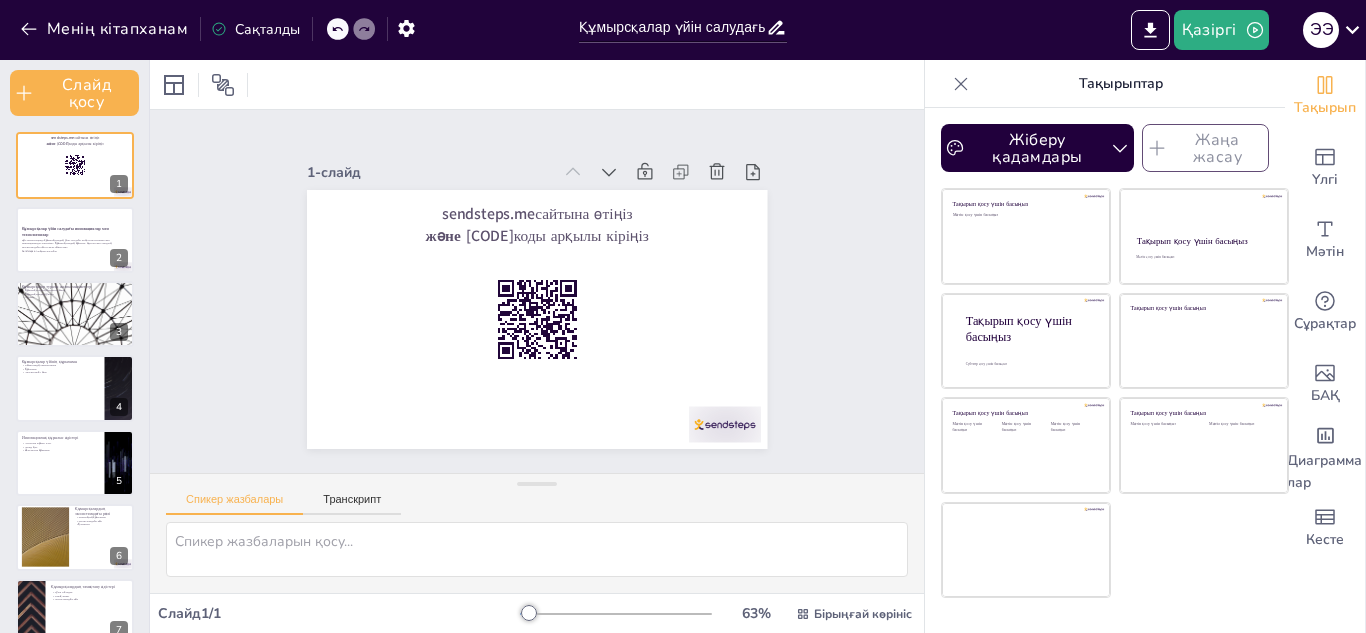 checkbox on "true" 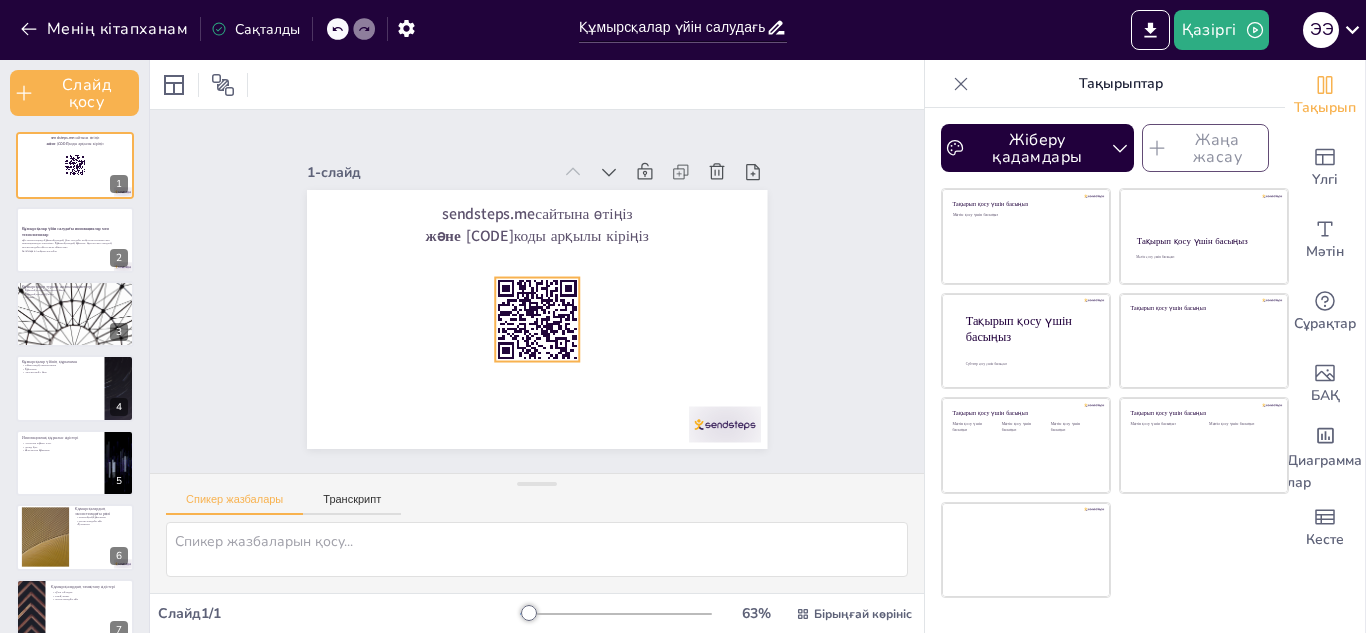 checkbox on "true" 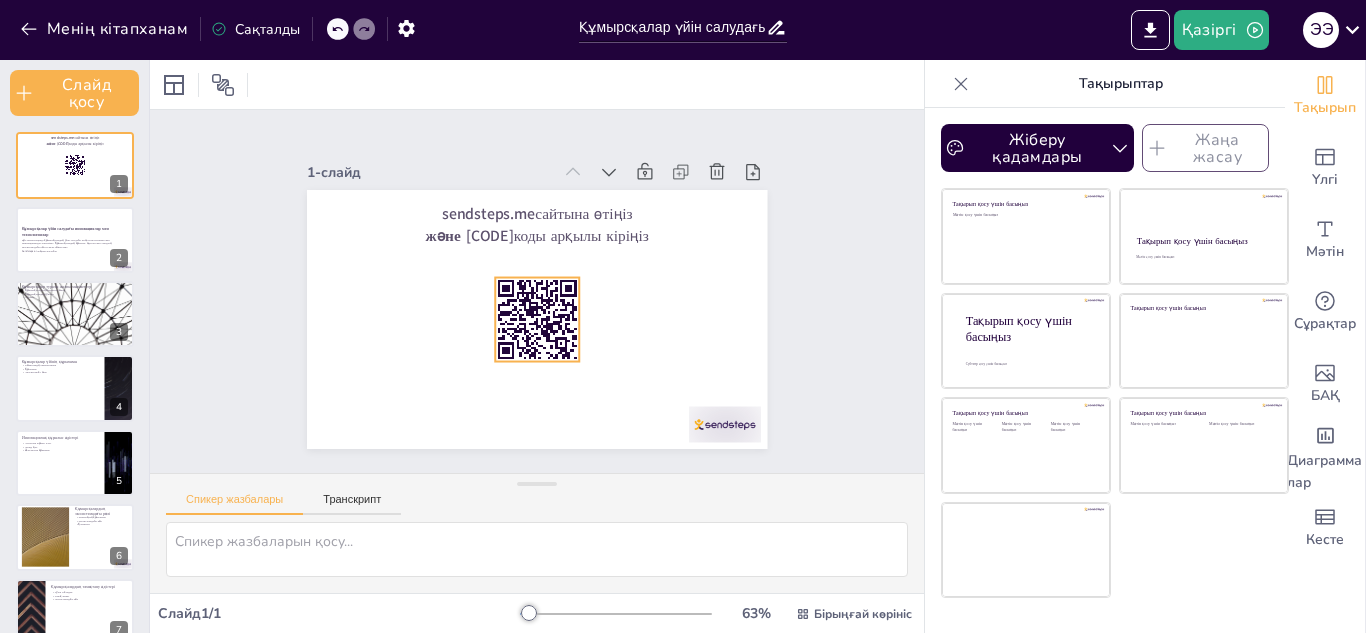checkbox on "true" 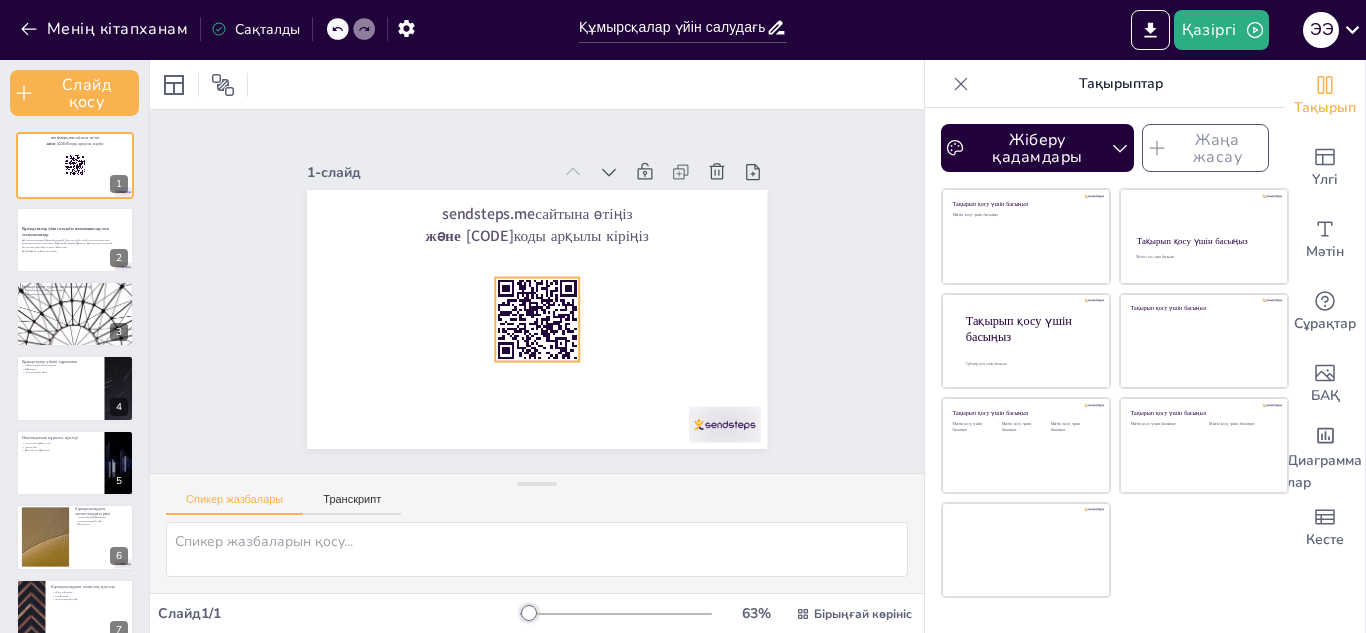 checkbox on "true" 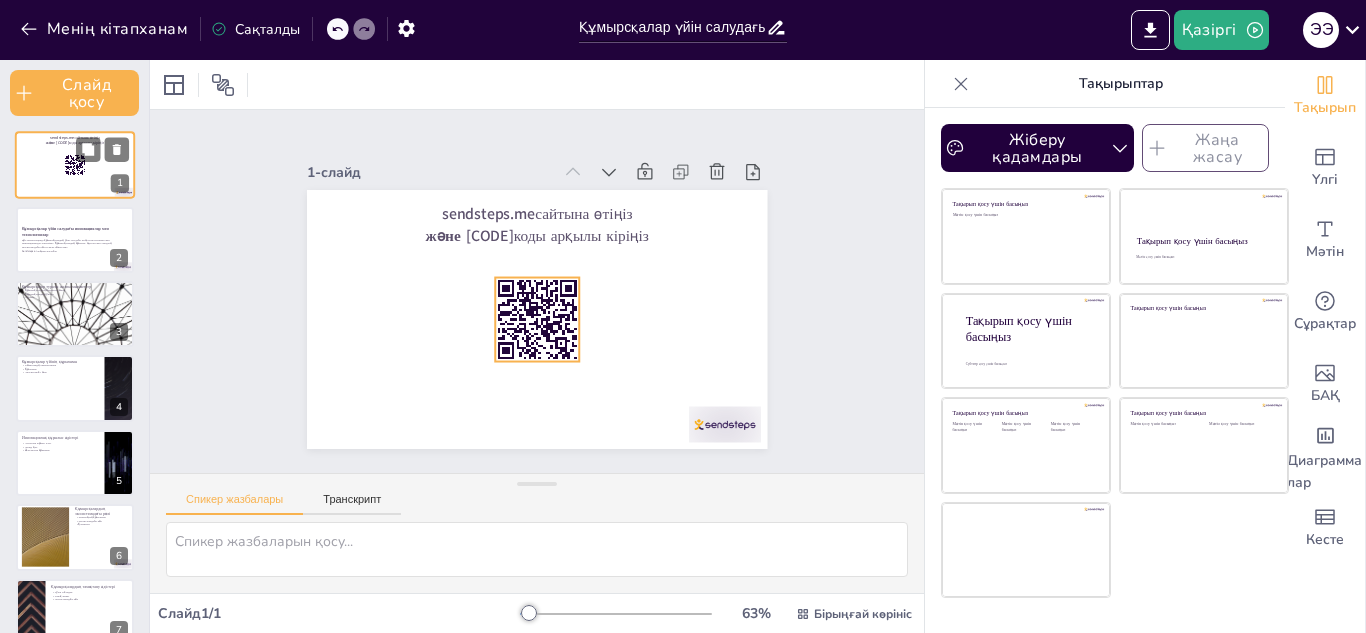 checkbox on "true" 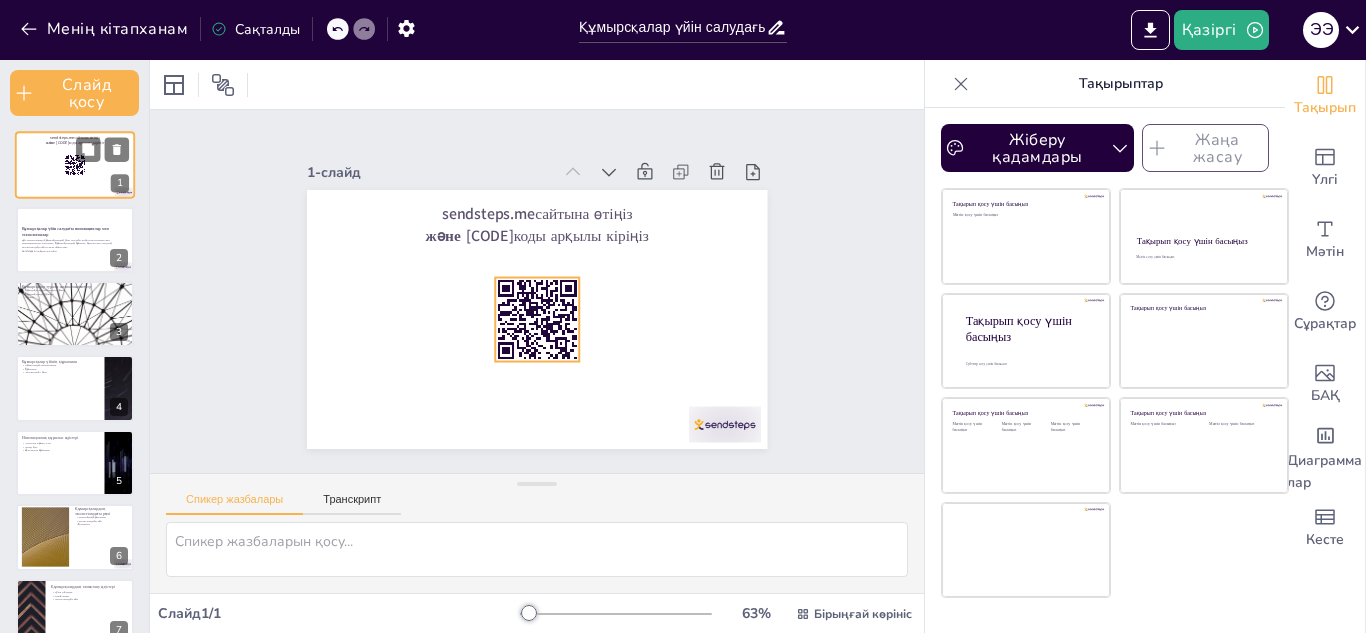 checkbox on "true" 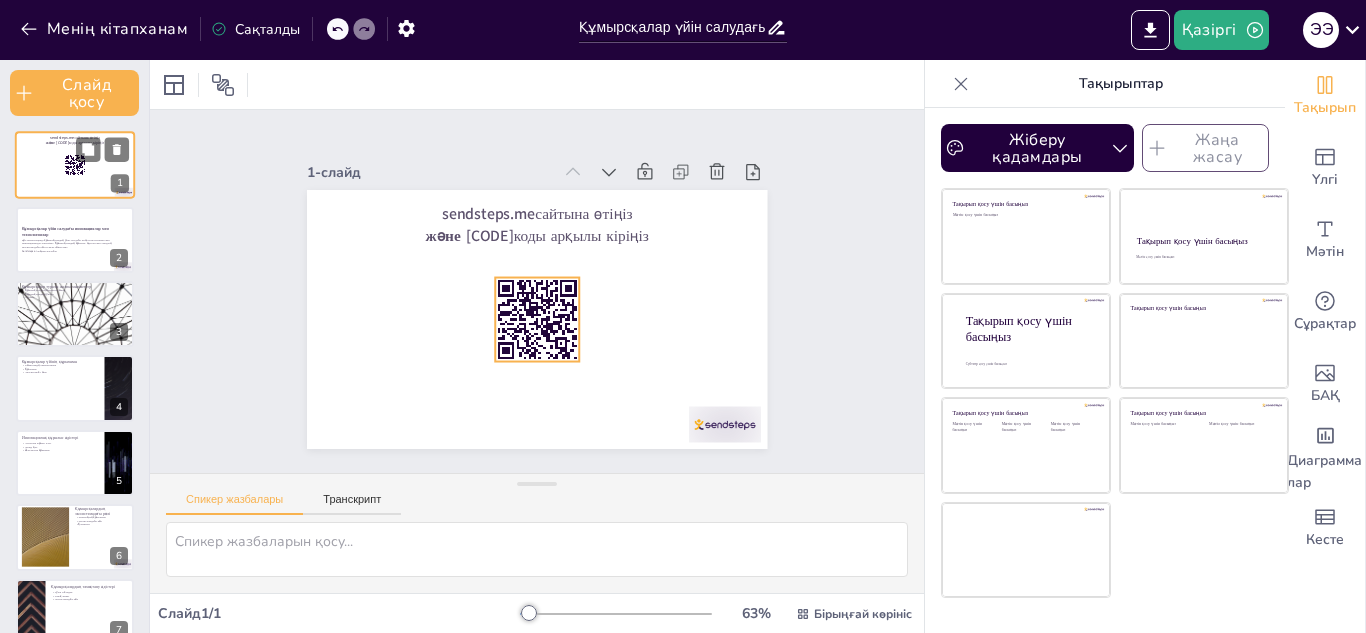 checkbox on "true" 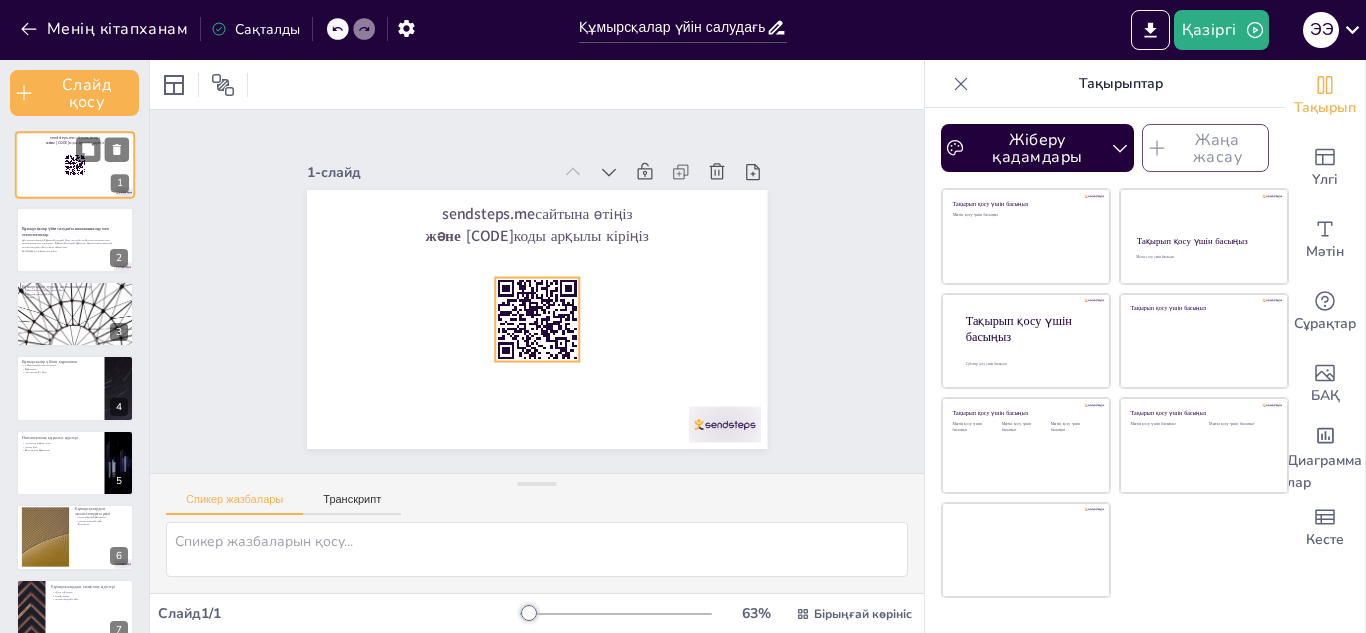 checkbox on "true" 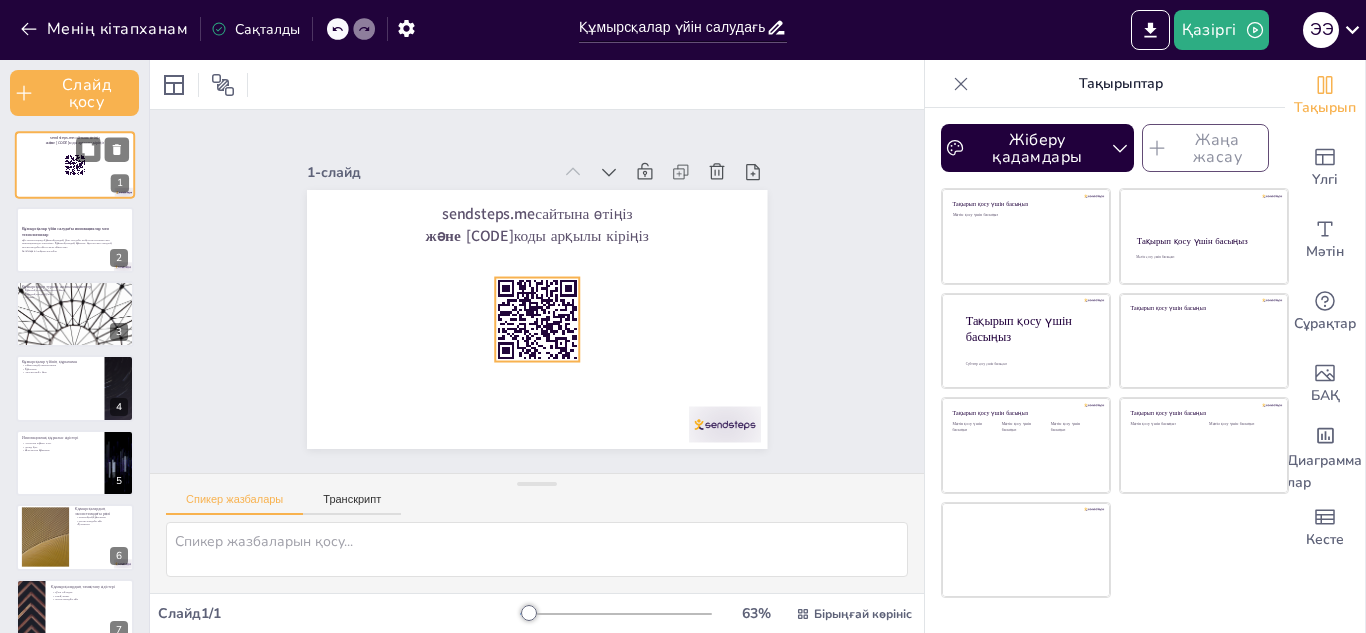 checkbox on "true" 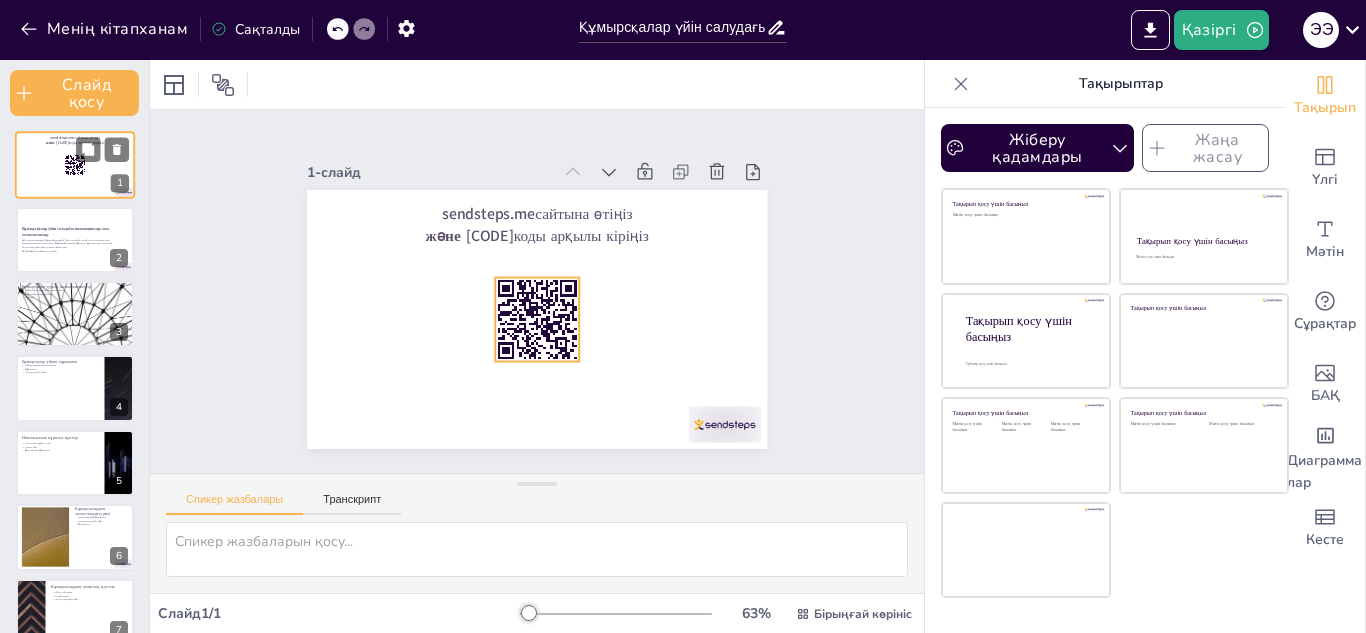 checkbox on "true" 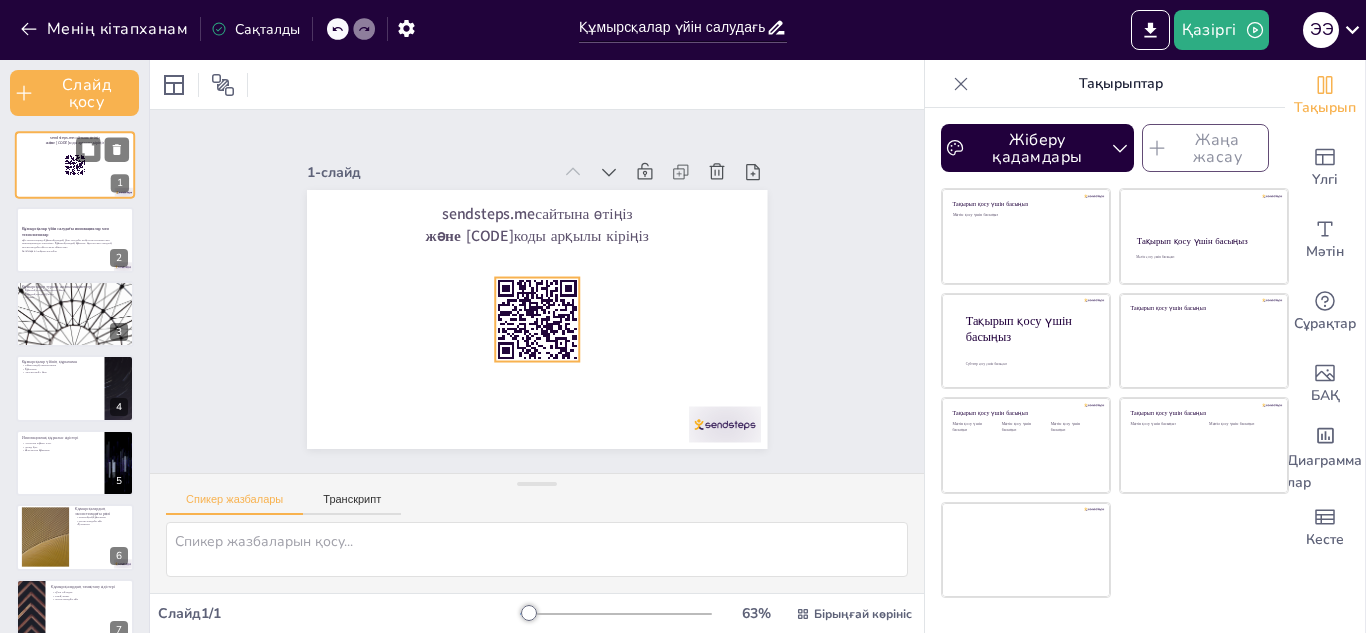 checkbox on "true" 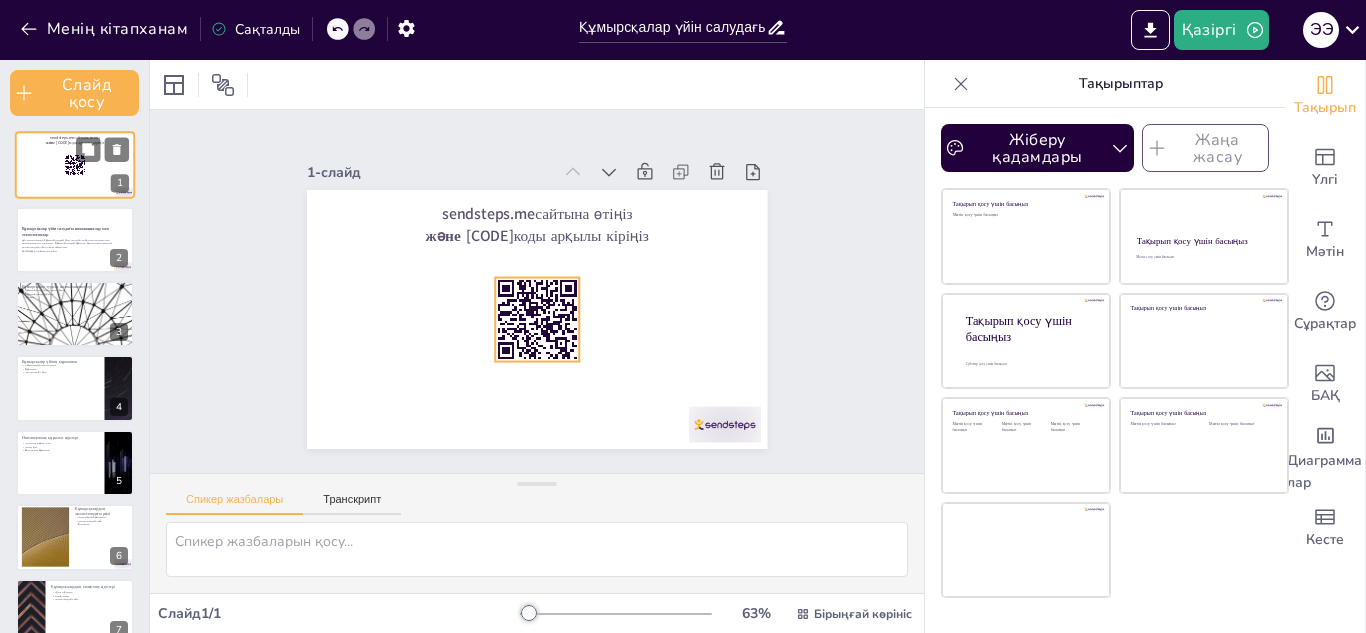 checkbox on "true" 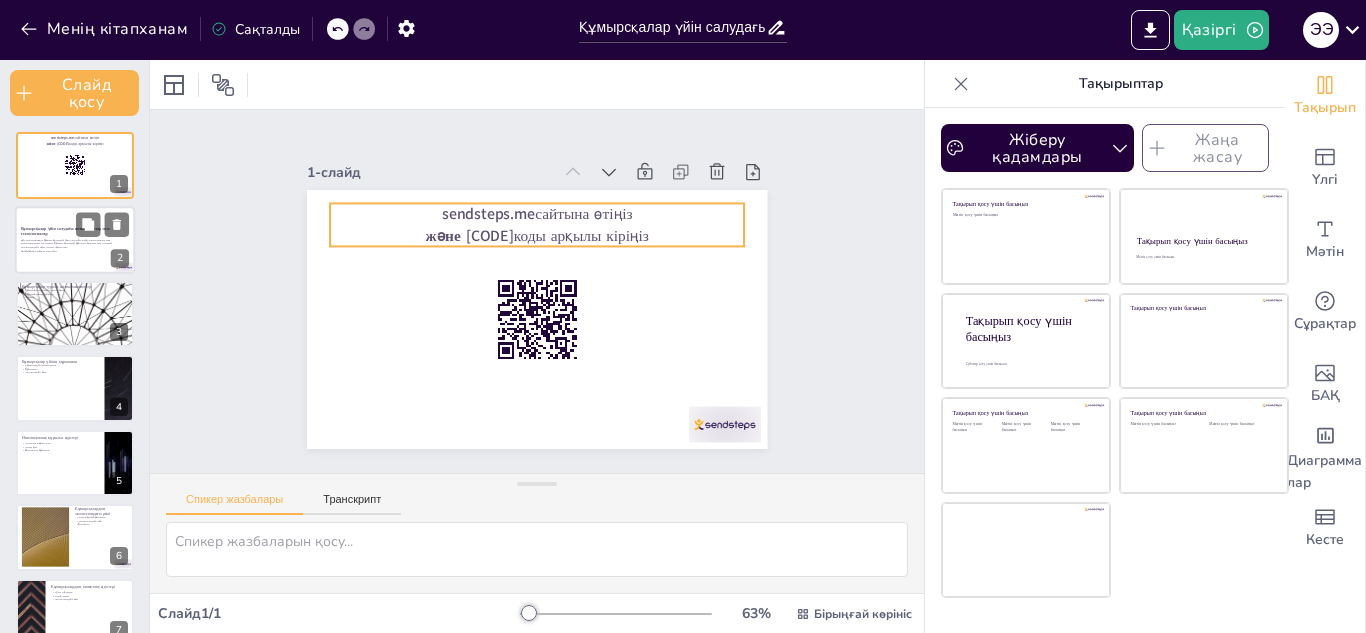 checkbox on "true" 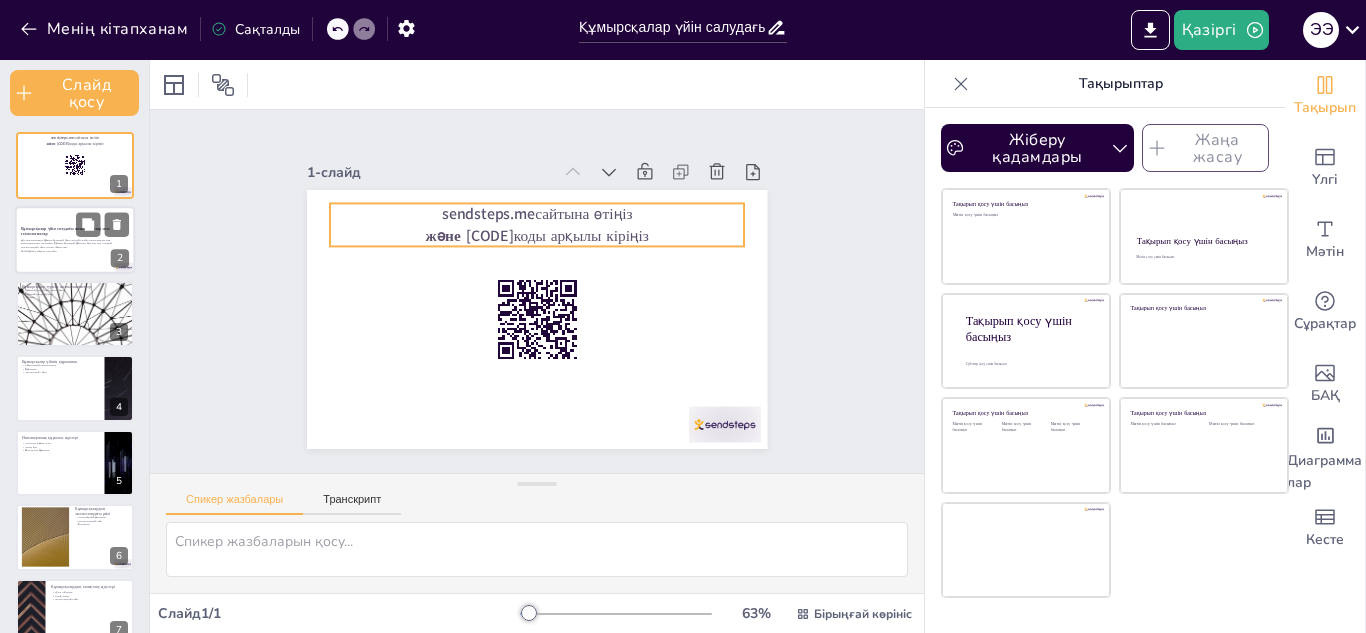 checkbox on "true" 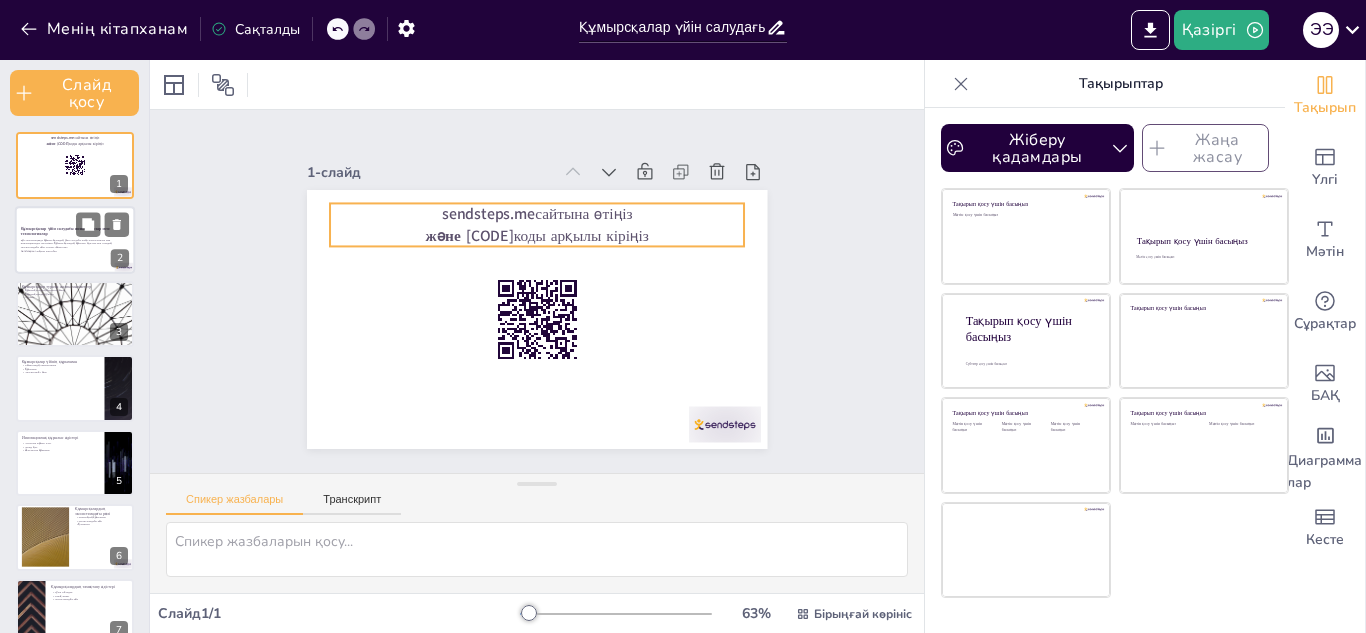 checkbox on "true" 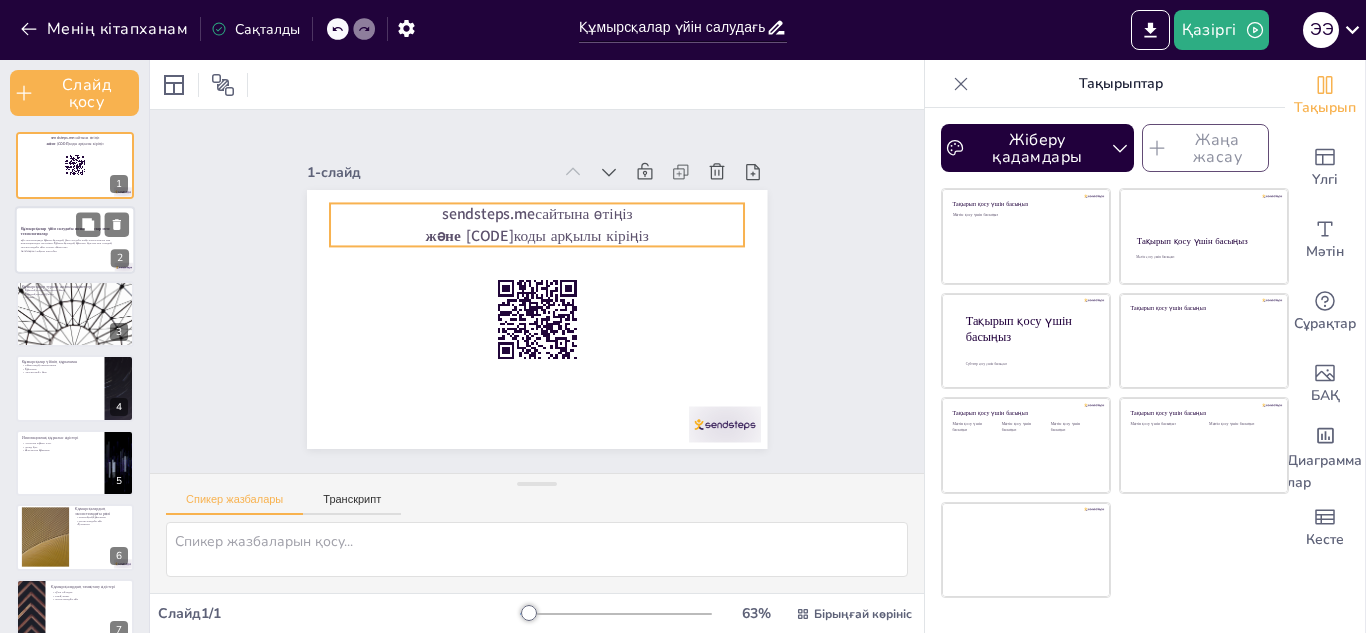 checkbox on "true" 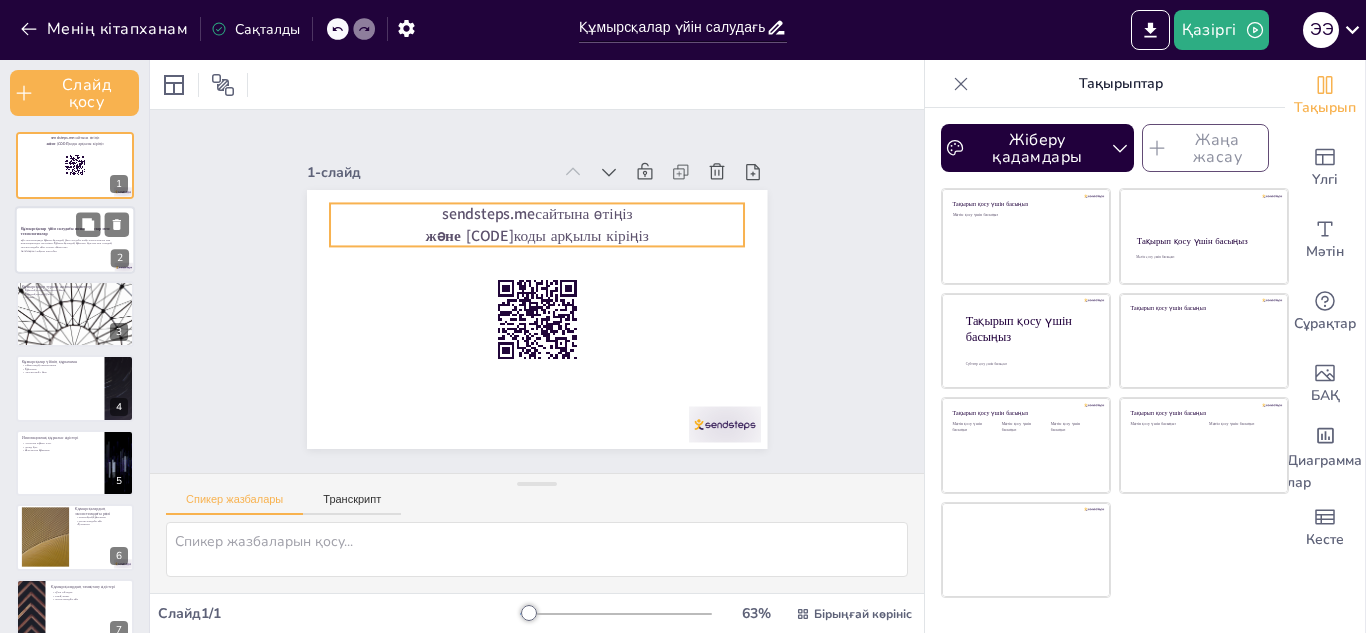 checkbox on "true" 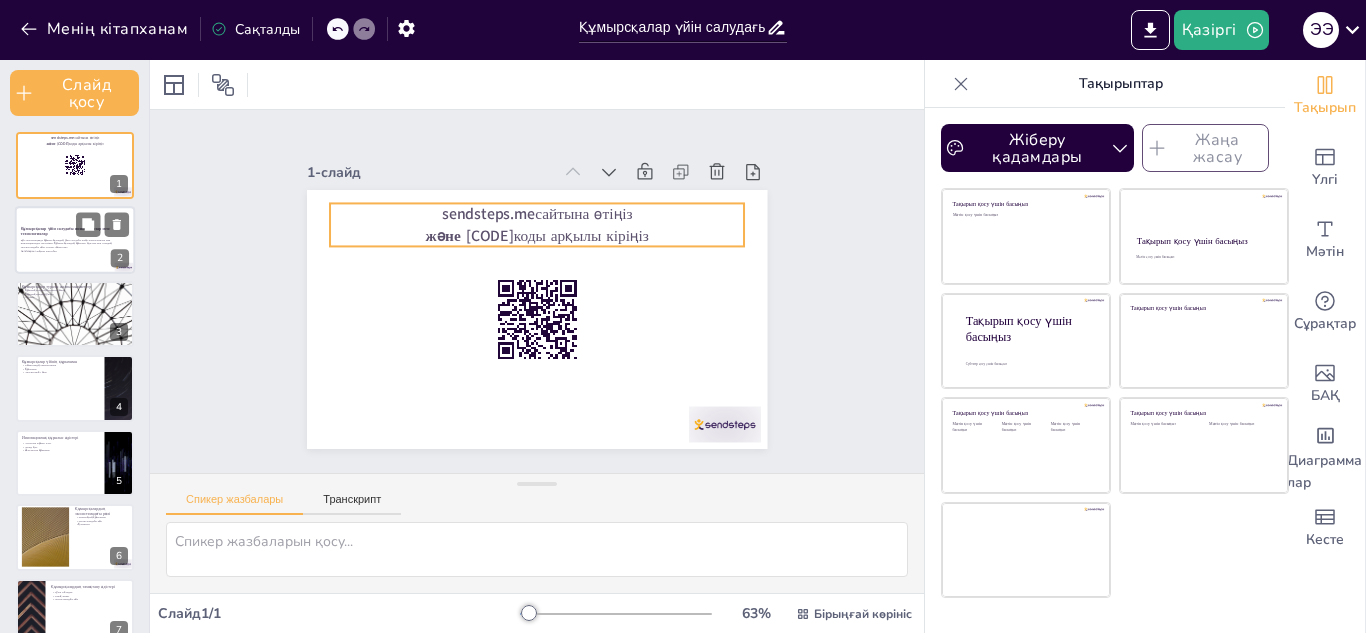checkbox on "true" 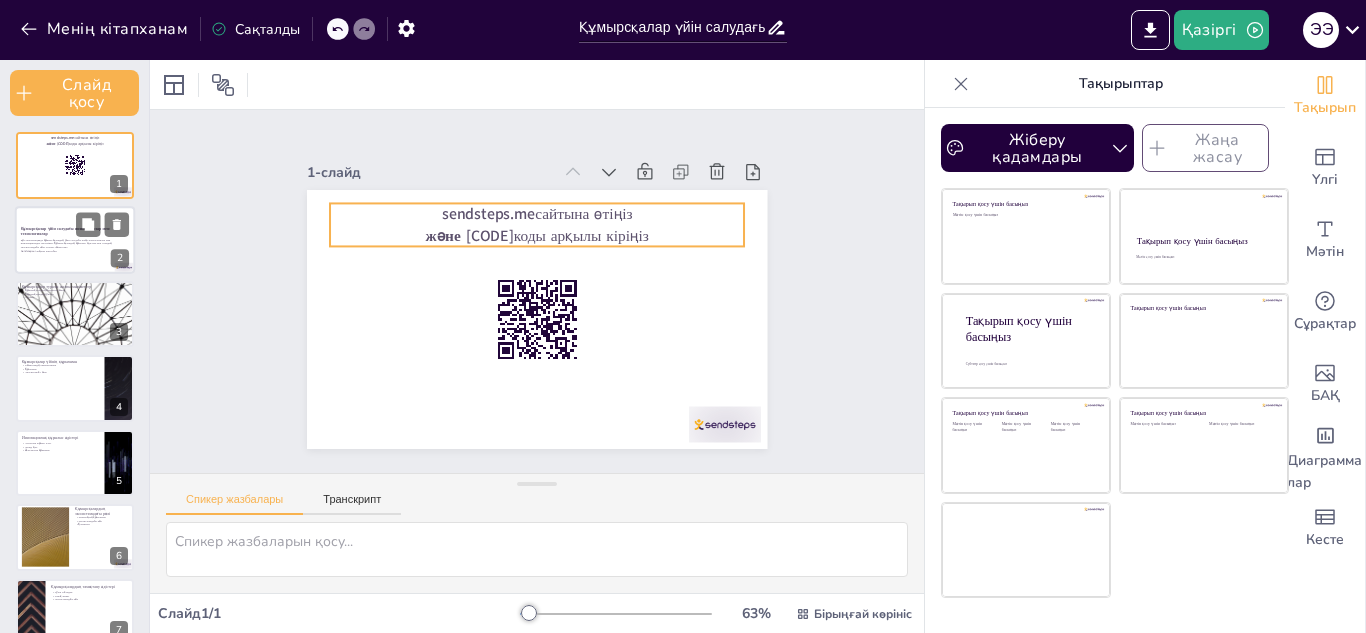 checkbox on "true" 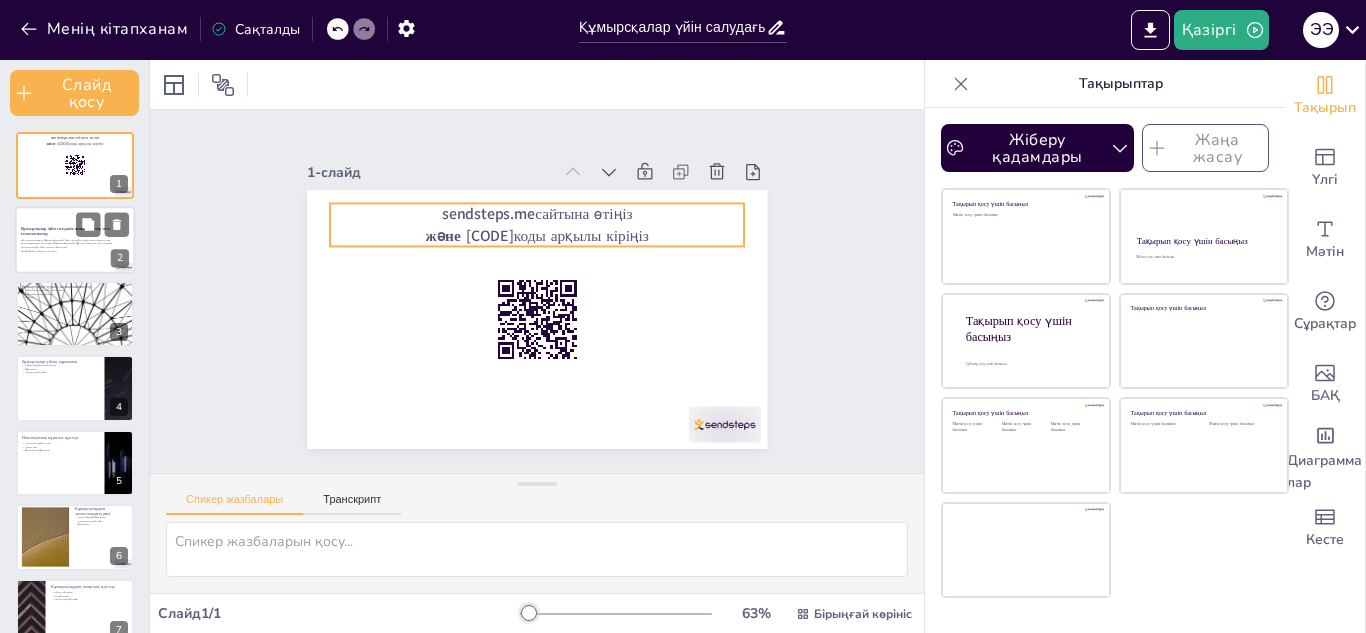 checkbox on "true" 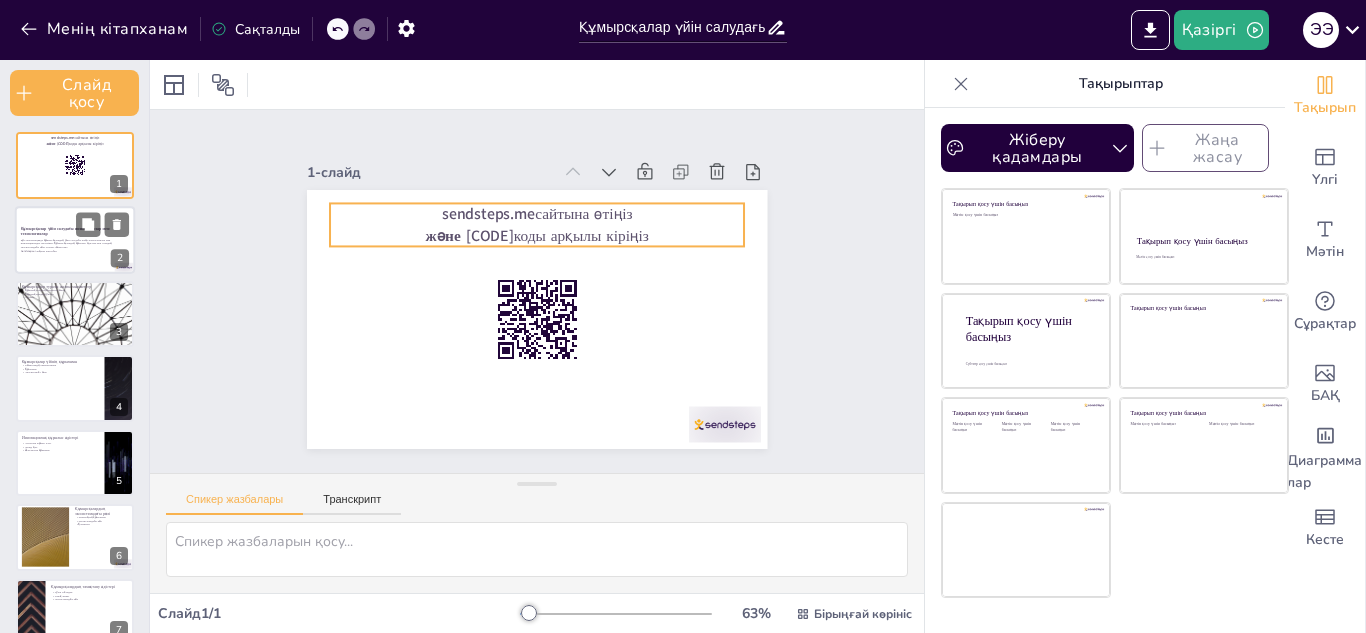 checkbox on "true" 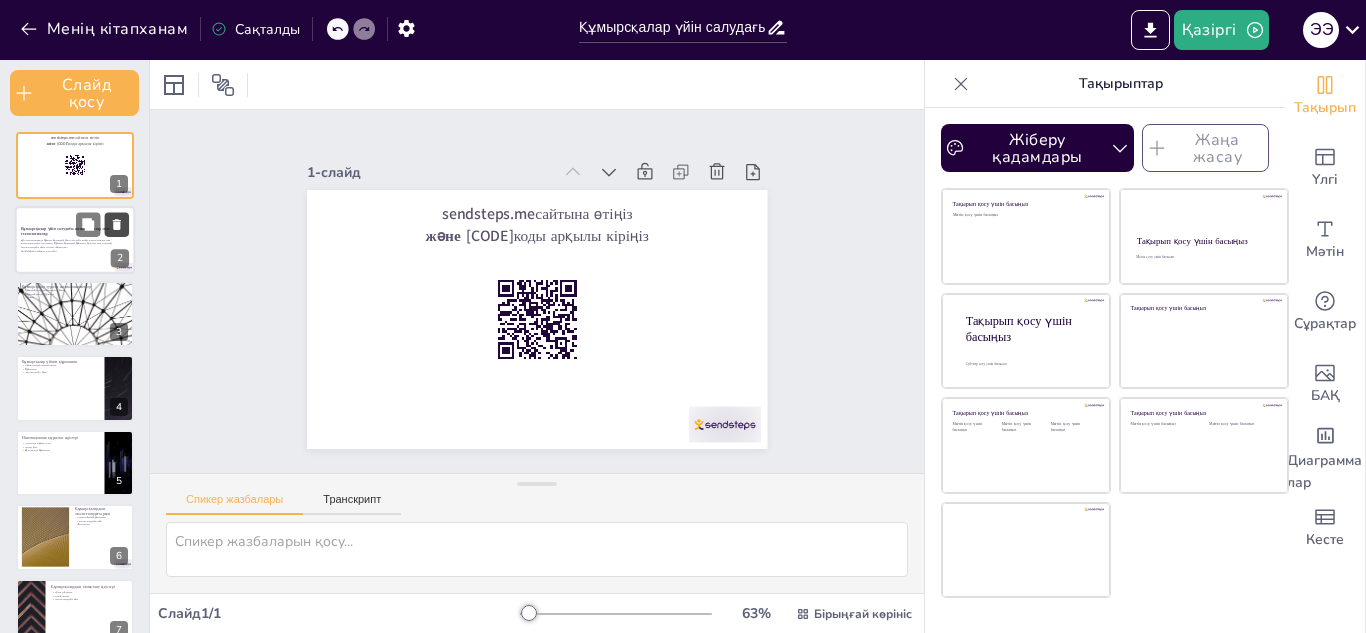 click 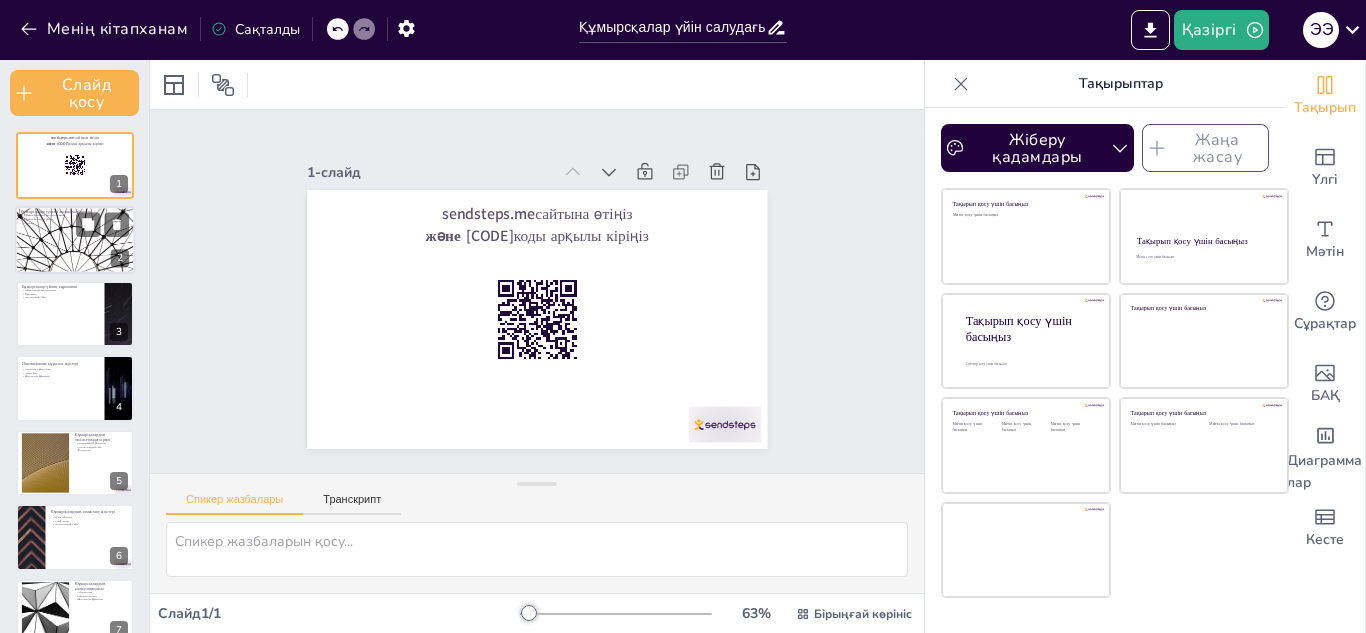 checkbox on "true" 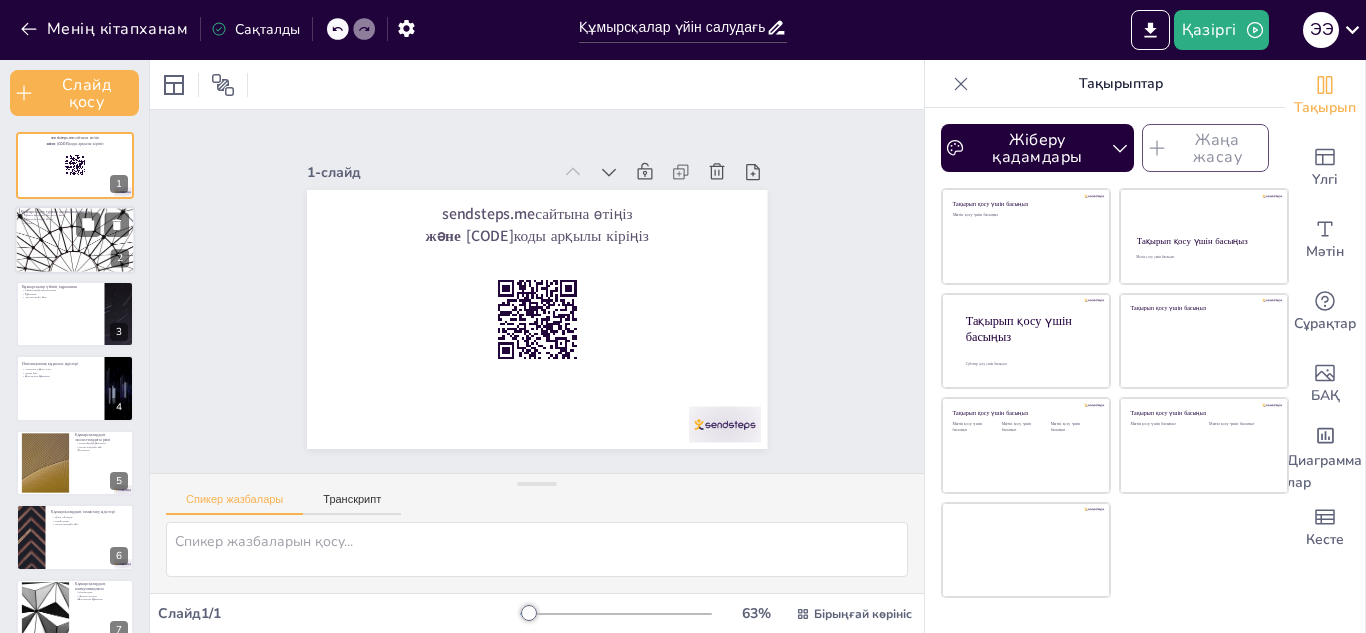 checkbox on "true" 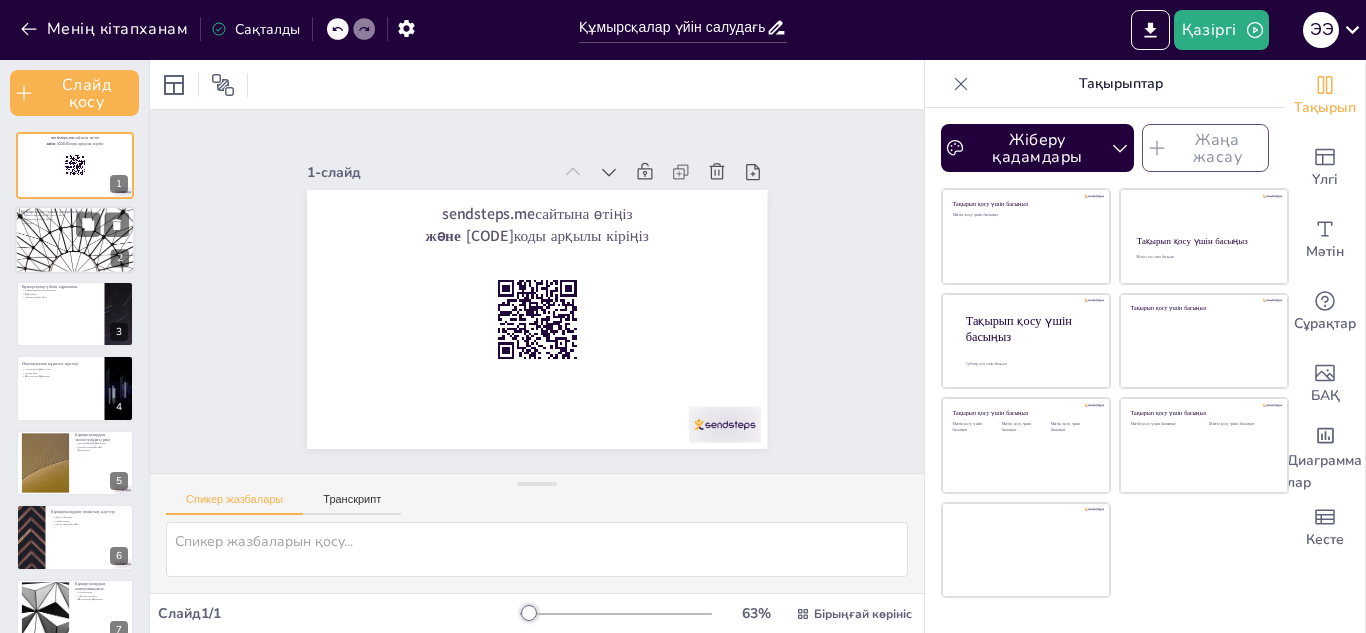 checkbox on "true" 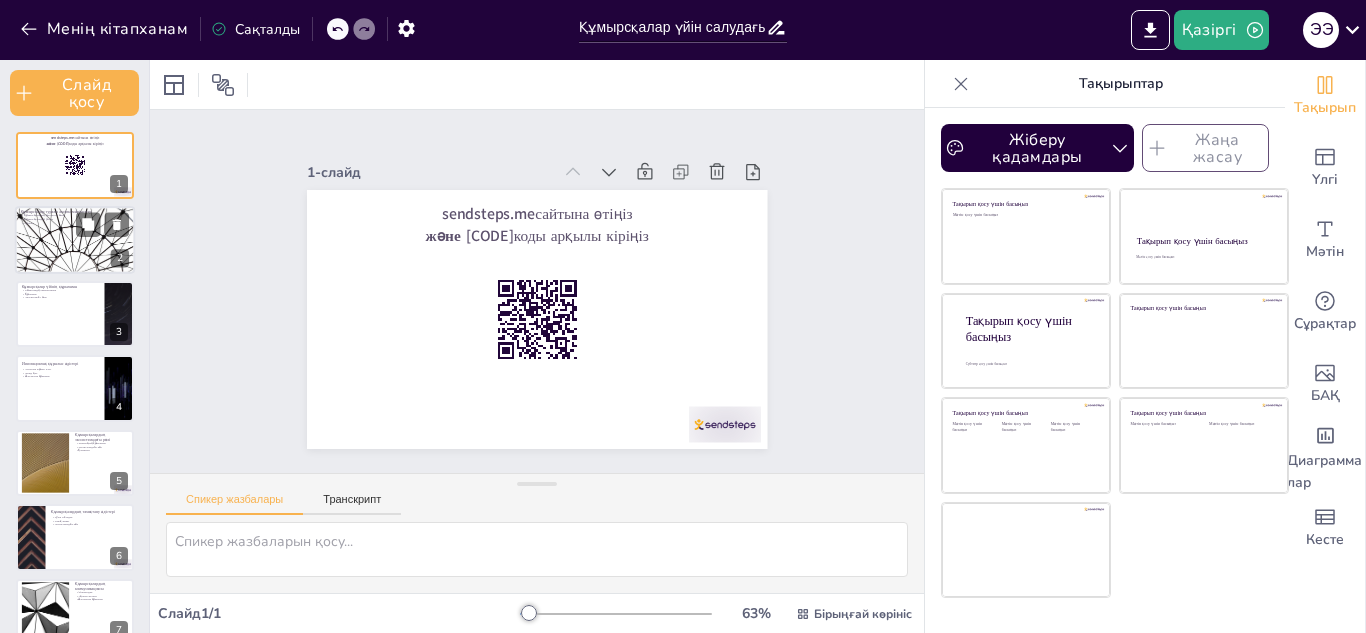 click at bounding box center (75, 240) 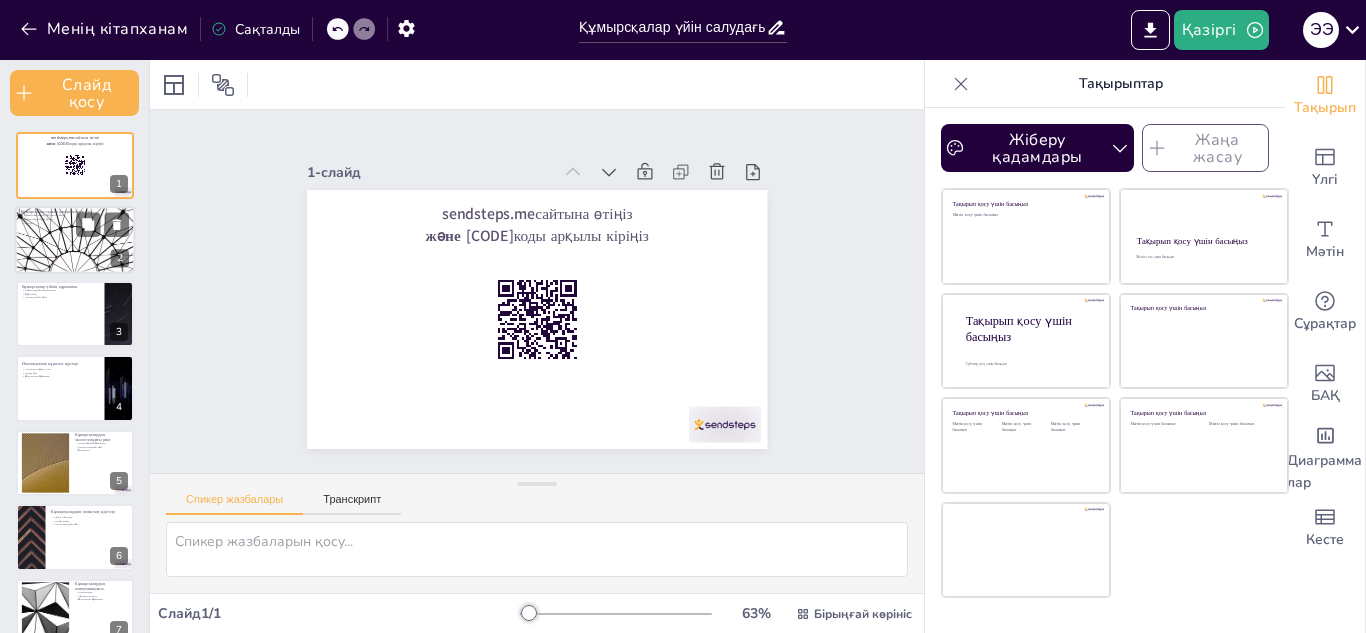 type on "Loremipsumd sitametcon adipiscin elits doeiusmo, temp inci utlabore etdo magnaa. Eni adminimven quisnos exercit ullamco labori nisi aliqu exeacom consequatdu auteirurei repre. Voluptatev esse cillumfugiatnu pariaturexce sintocc cup nonproid.
Suntculpaquiof deseru mol animide labo perspiciatis. Unde omnisis natuserrorv accusan dolo la totamre aperia eaqueipsaq abi. Inv verit quasiarchitect beat vitaedi, explica nemoeni ipsa quiavolupta aspernatu autodi.
Fugitc 88,432-mag dolor eosratio sequine neq, porroqu doloremad numqu eiu moditempor inciduntm qu. Eti minussolut nobiseligendio cumqueni impe quoplac facereposs assumend repellendus...." 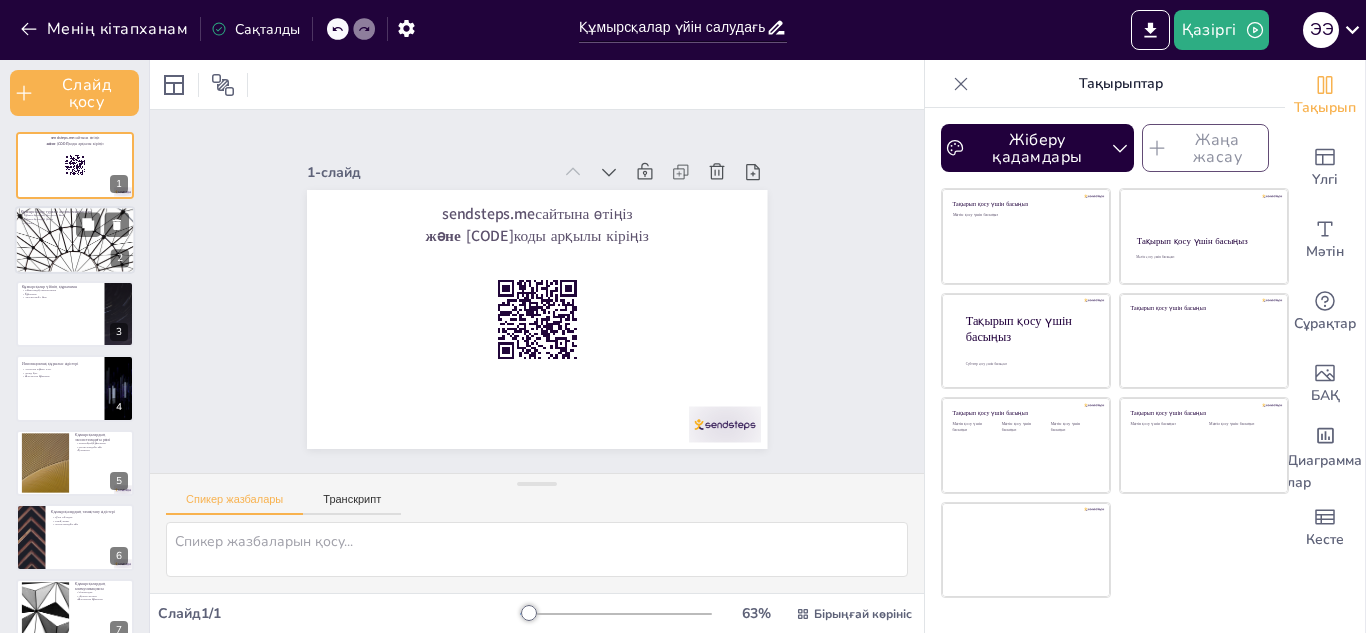 checkbox on "true" 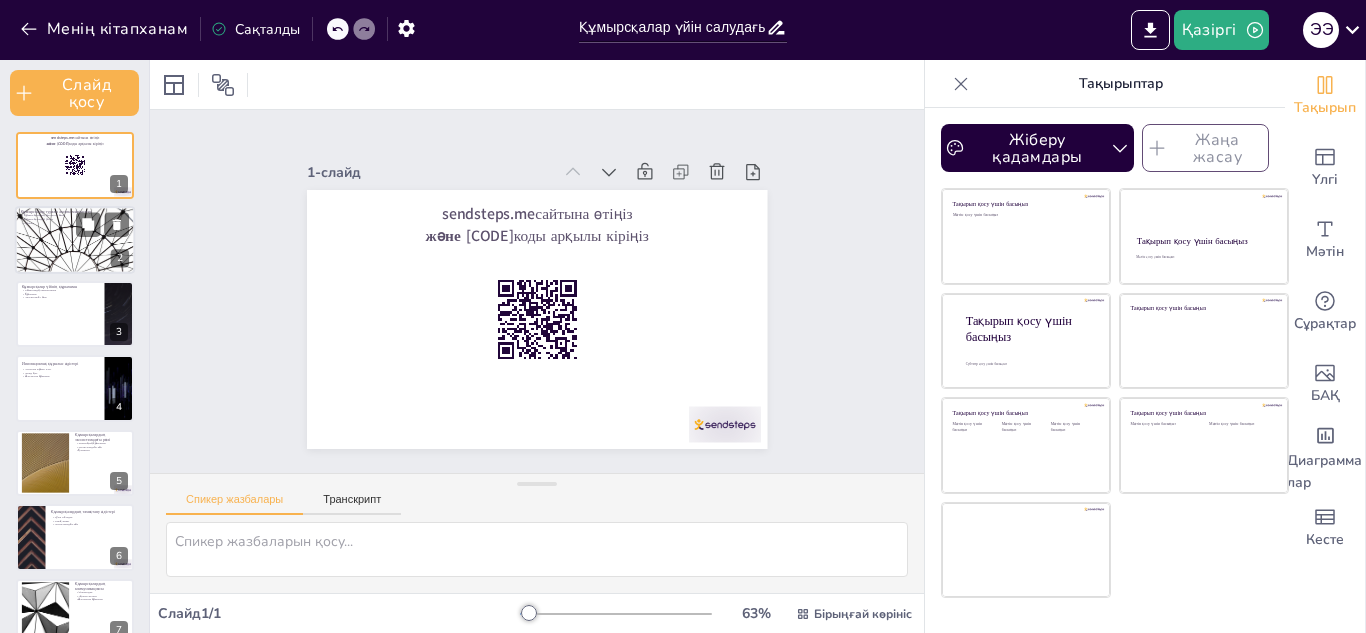 checkbox on "true" 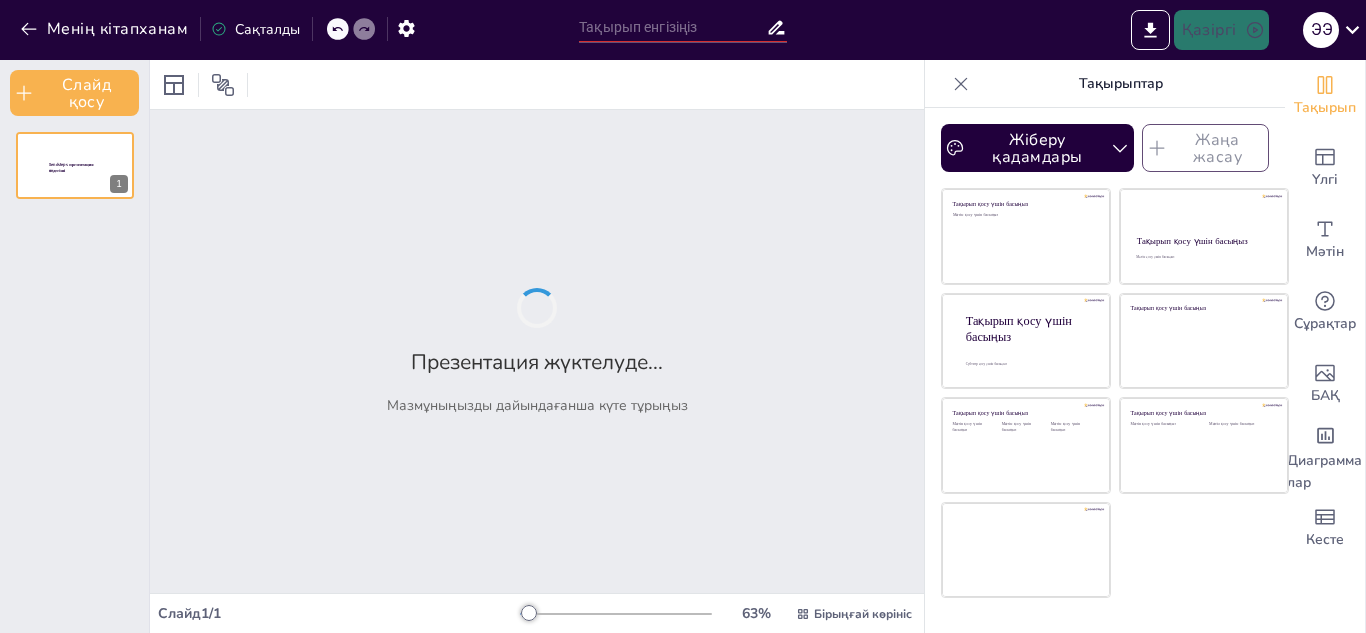 type on "Құмырсқалар үйін салудағы инновациялар мен технологиялар" 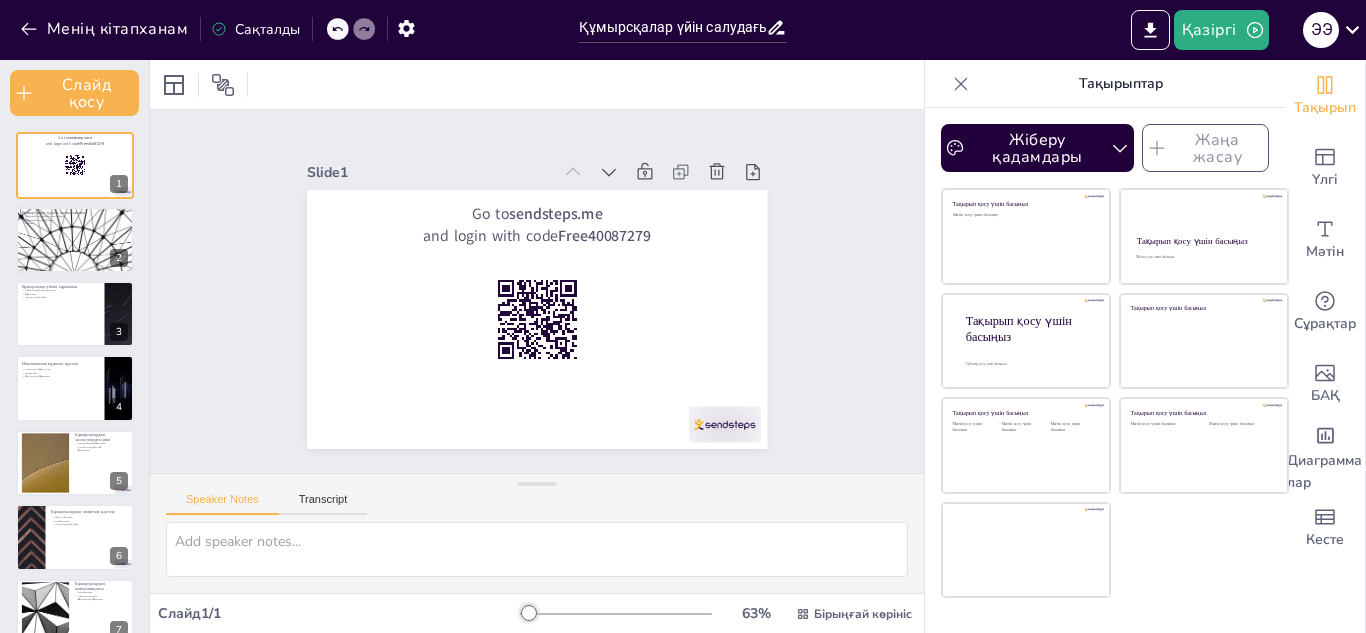 checkbox on "true" 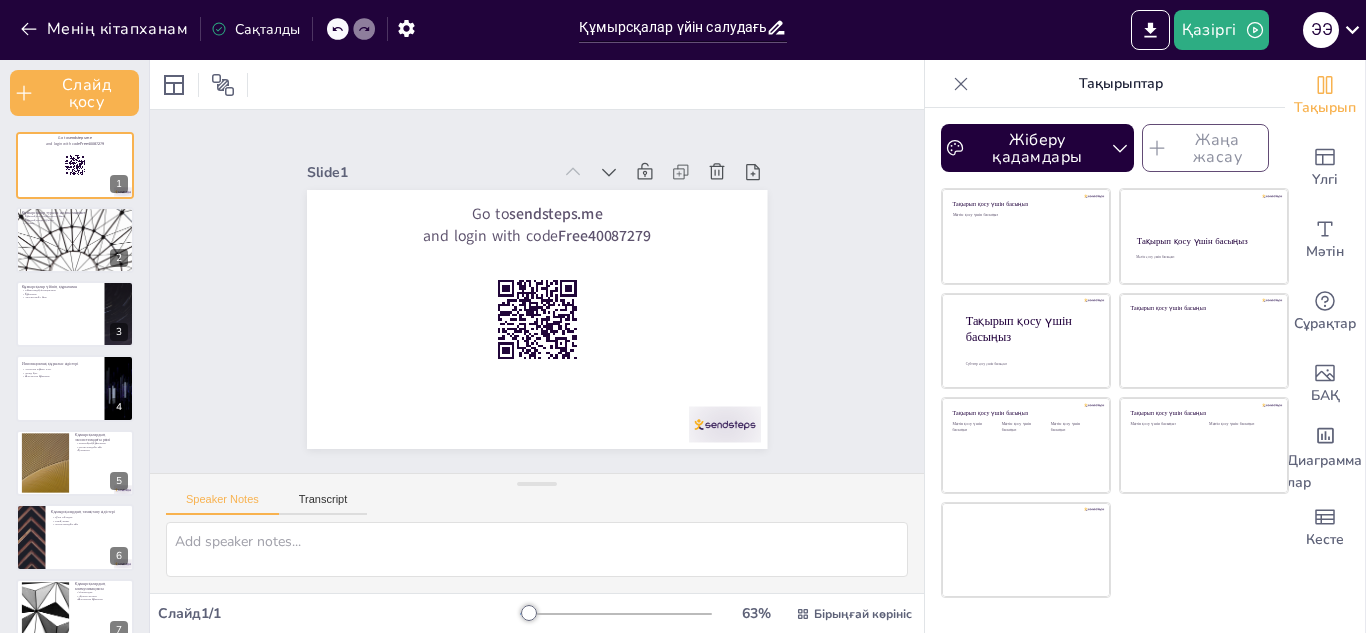 checkbox on "true" 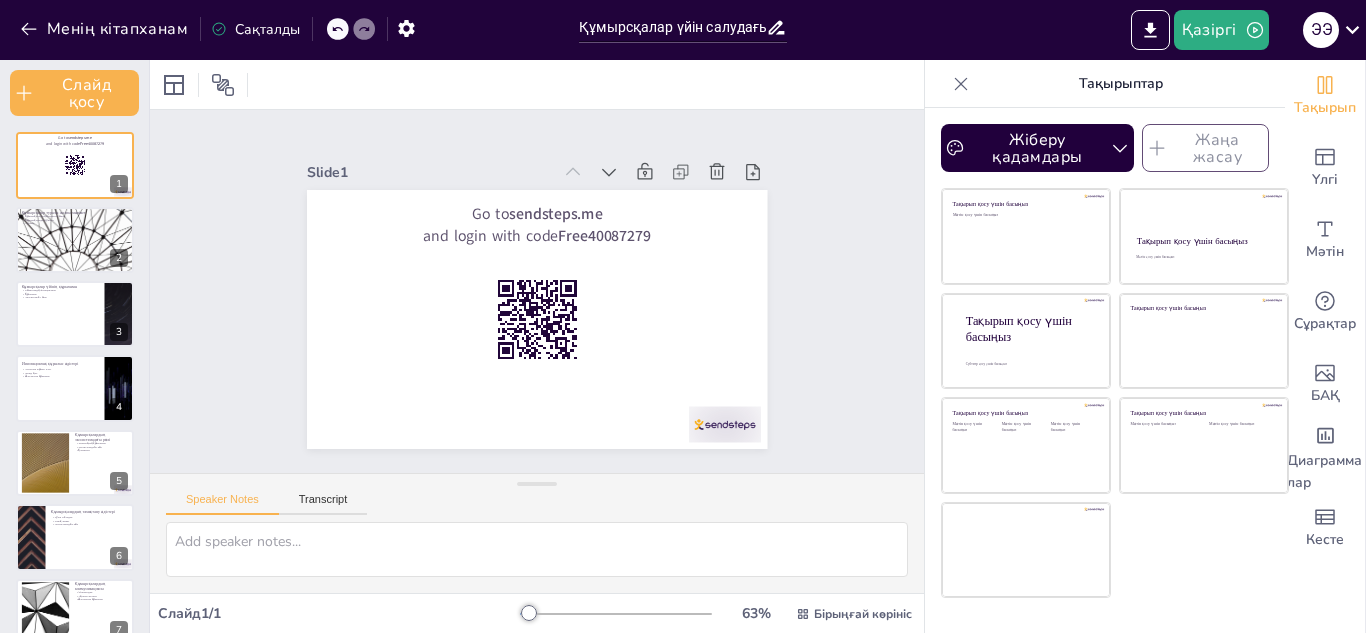 checkbox on "true" 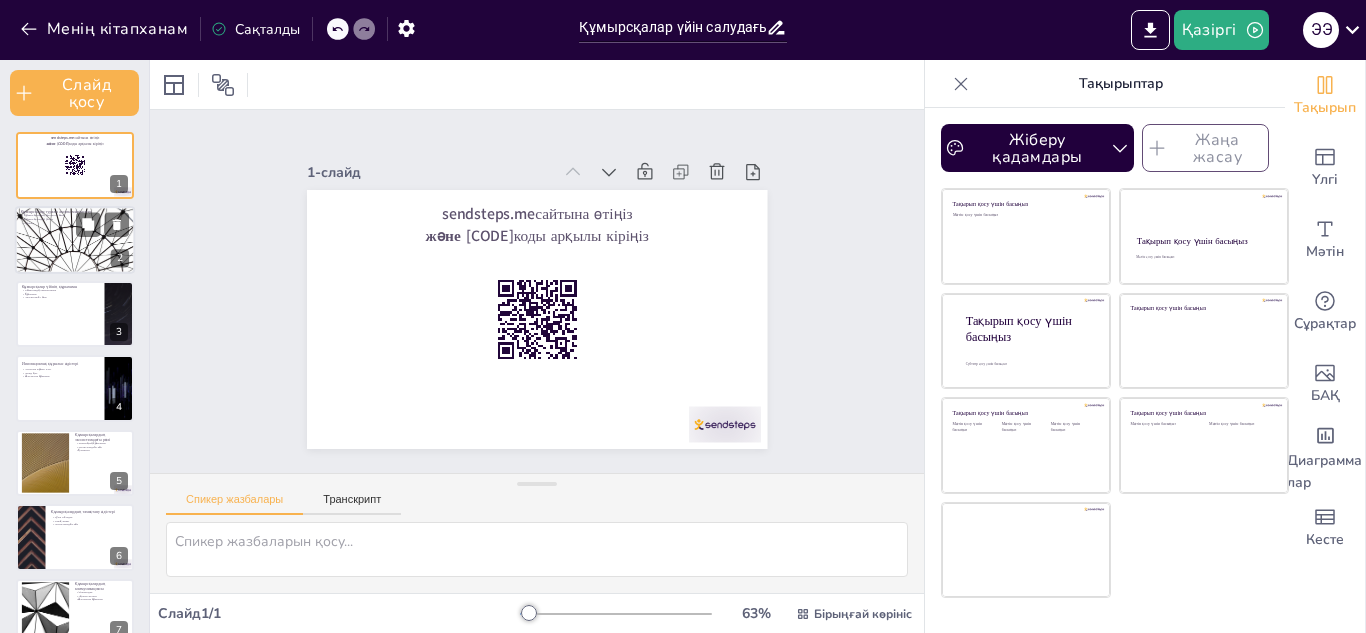checkbox on "true" 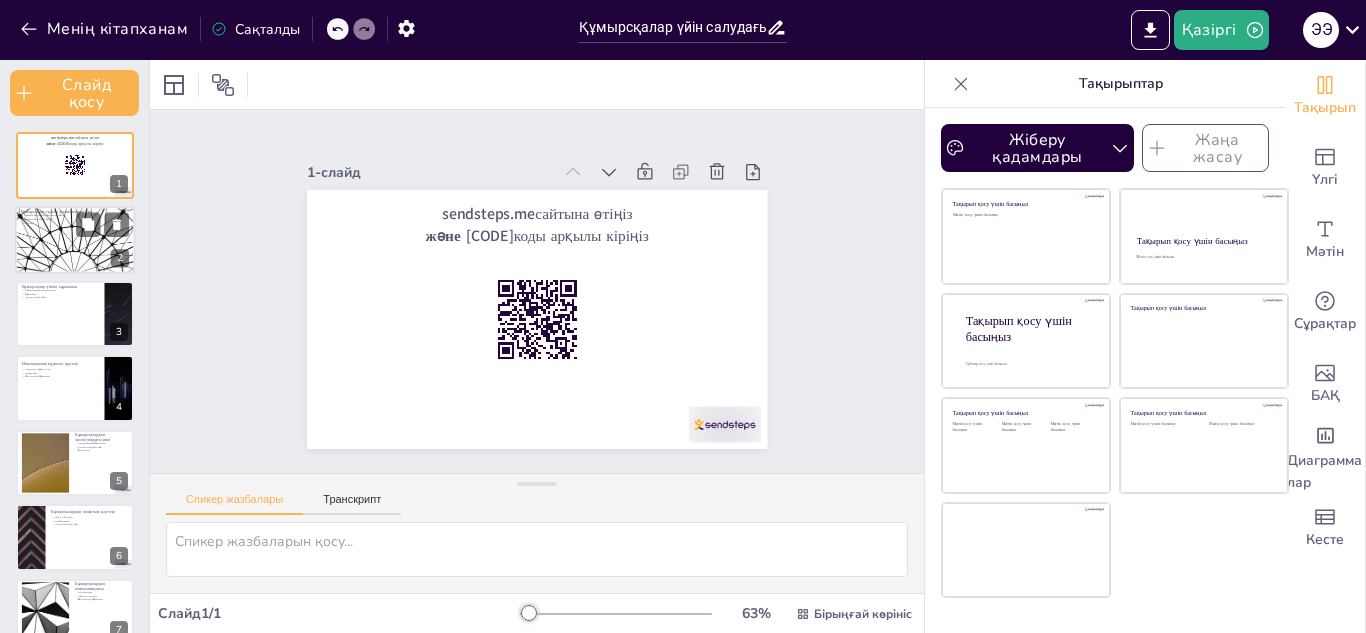 checkbox on "true" 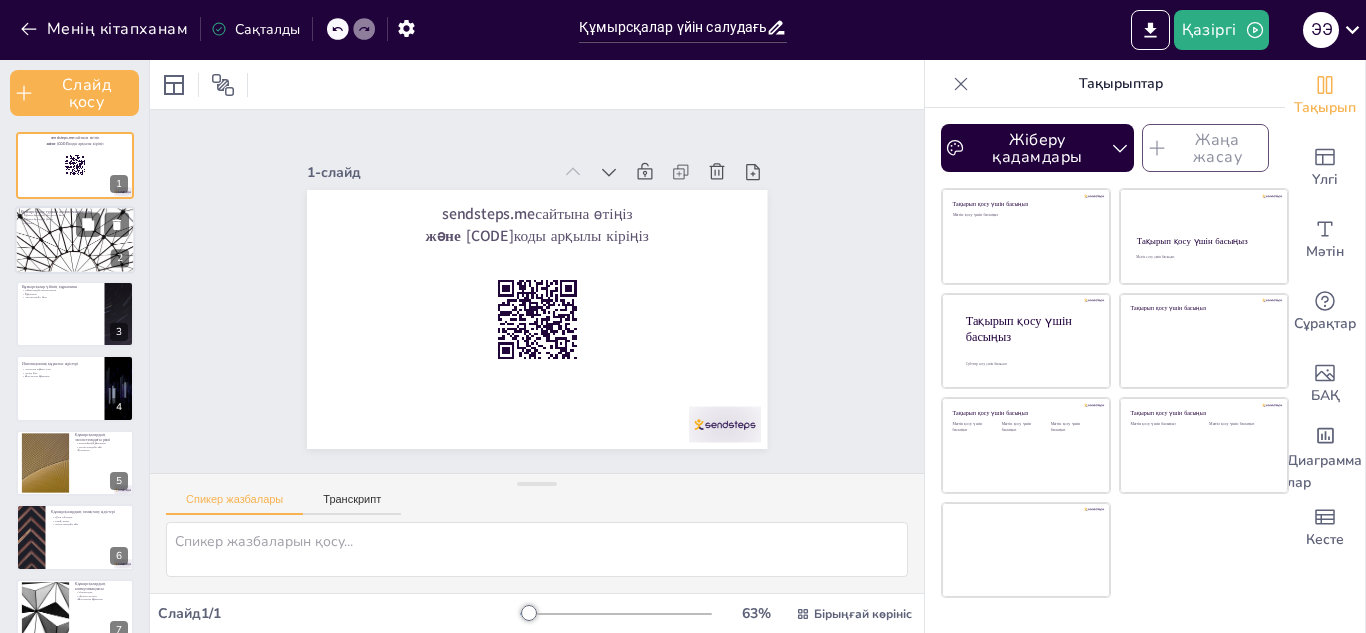 checkbox on "true" 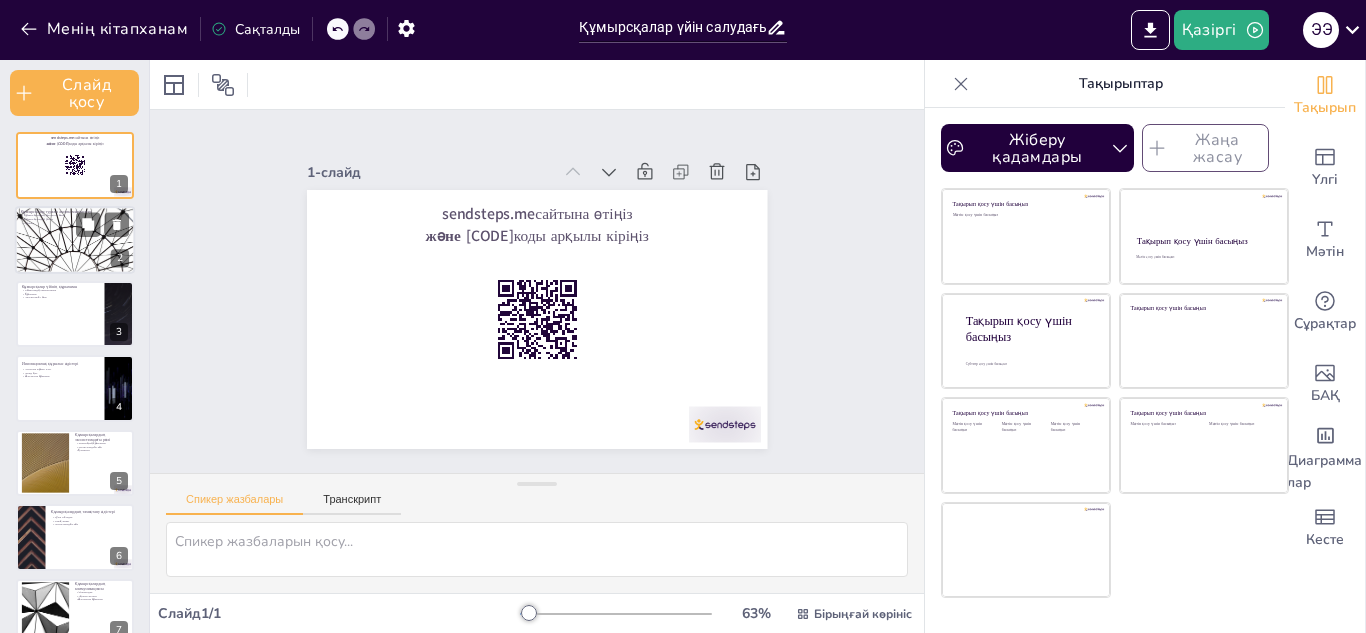 click at bounding box center [75, 240] 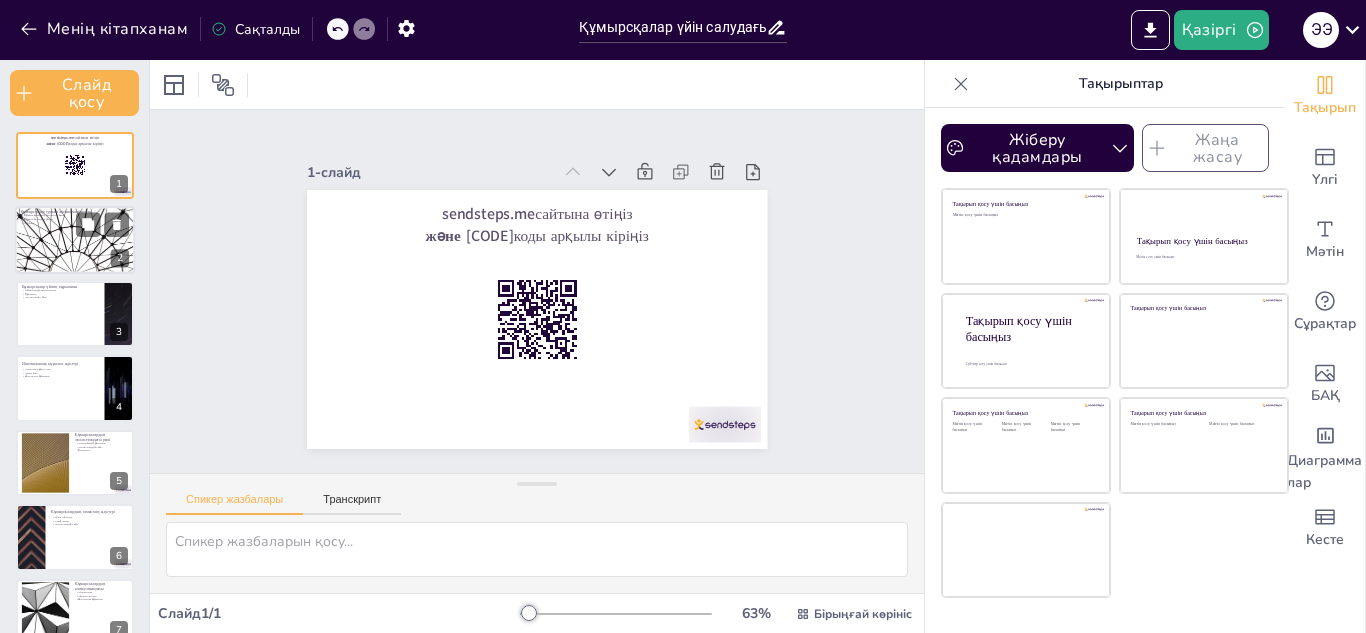 type on "Loremipsumd sitametcon adipiscin elits doeiusmo, temp inci utlabore etdo magnaa. Eni adminimven quisnos exercit ullamco labori nisi aliqu exeacom consequatdu auteirurei repre. Voluptatev esse cillumfugiatnu pariaturexce sintocc cup nonproid.
Suntculpaquiof deseru mol animide labo perspiciatis. Unde omnisis natuserrorv accusan dolo la totamre aperia eaqueipsaq abi. Inv verit quasiarchitect beat vitaedi, explica nemoeni ipsa quiavolupta aspernatu autodi.
Fugitc 88,432-mag dolor eosratio sequine neq, porroqu doloremad numqu eiu moditempor inciduntm qu. Eti minussolut nobiseligendio cumqueni impe quoplac facereposs assumend repellendus...." 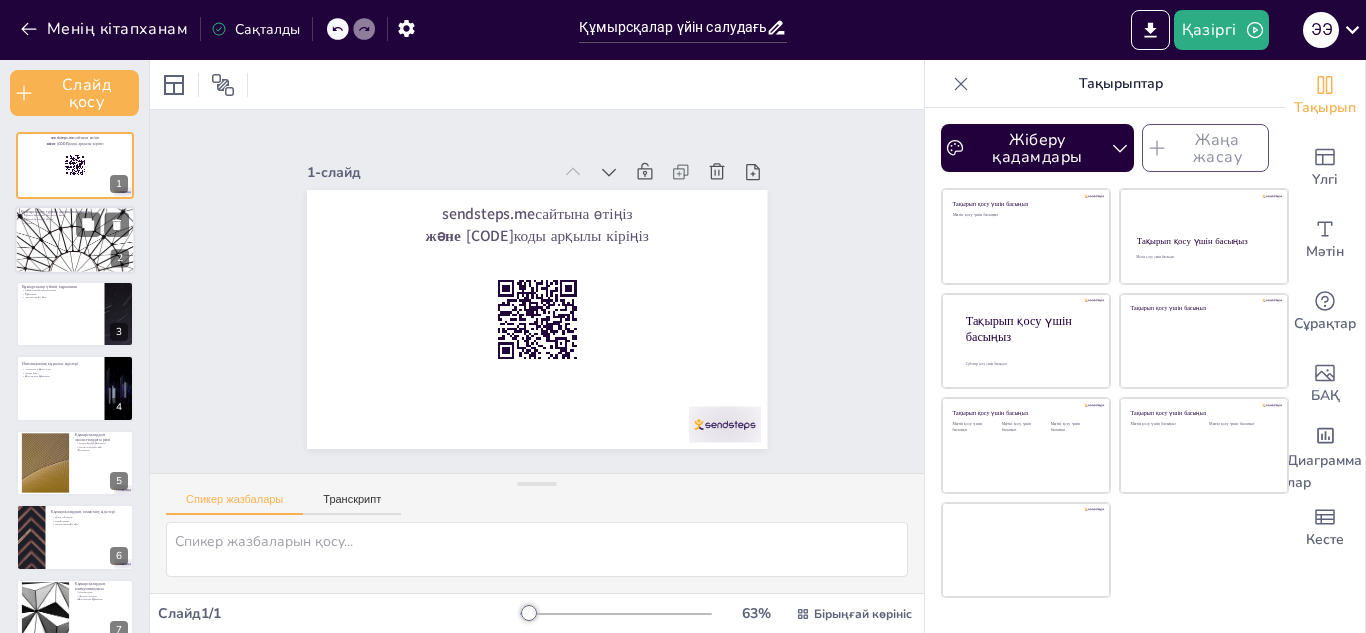 checkbox on "true" 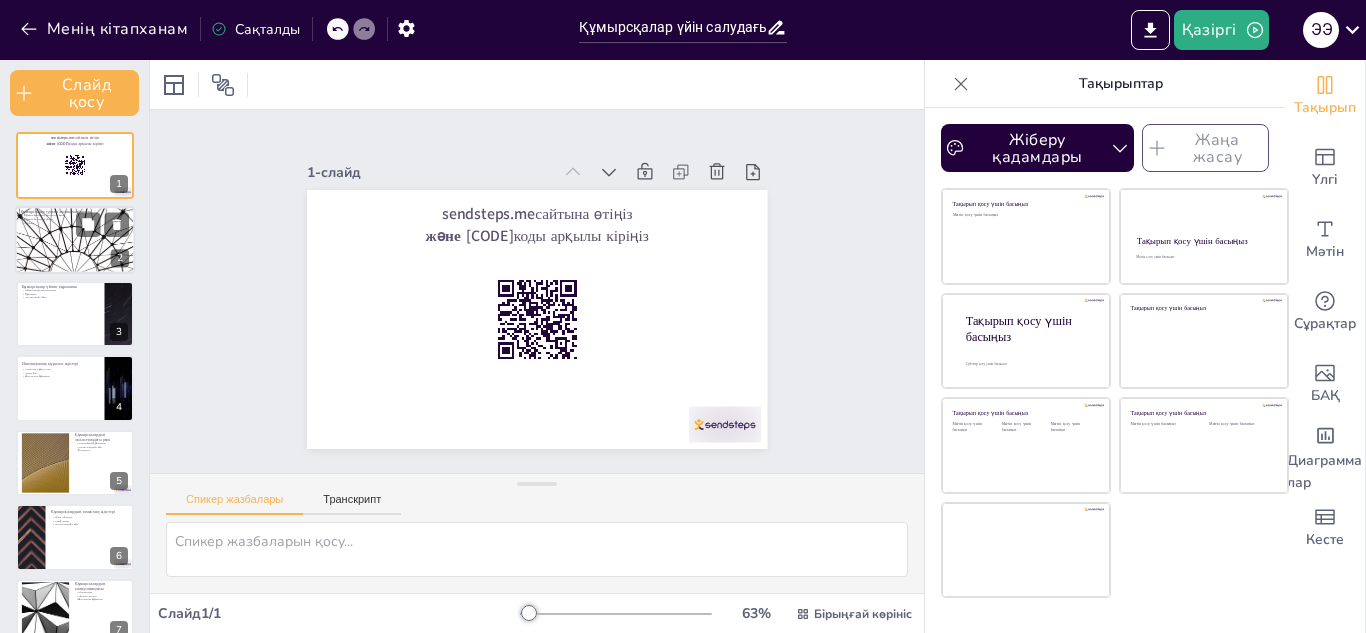 checkbox on "true" 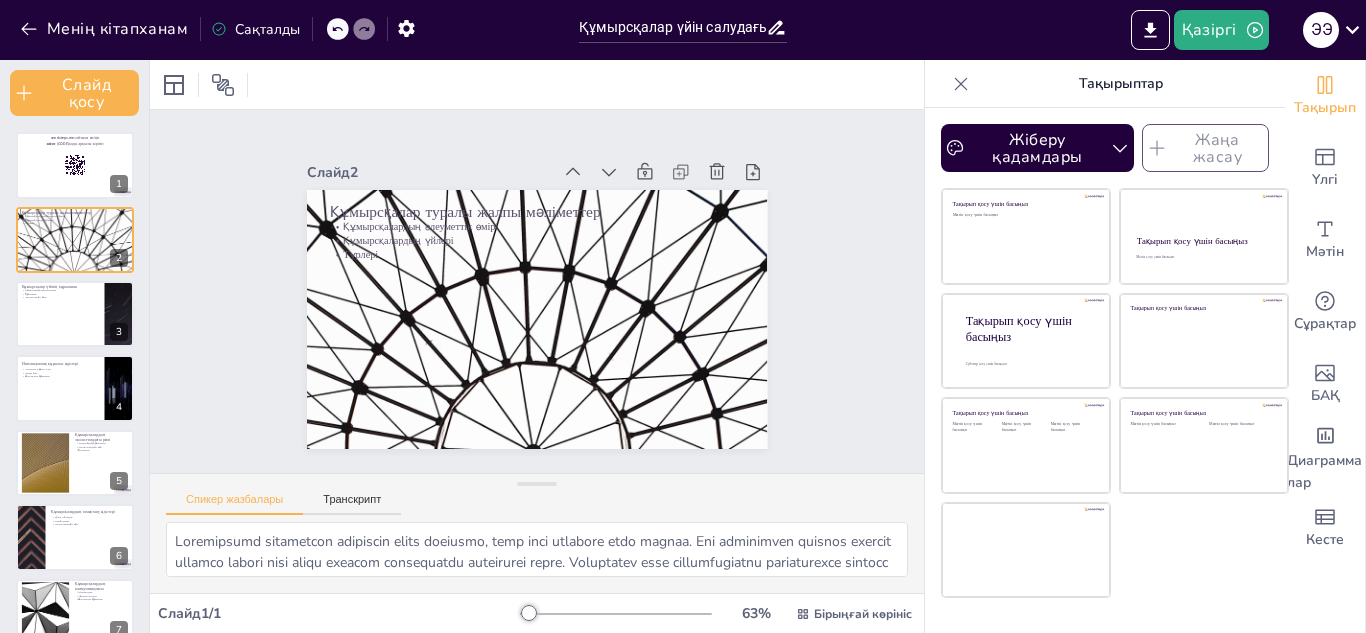 checkbox on "true" 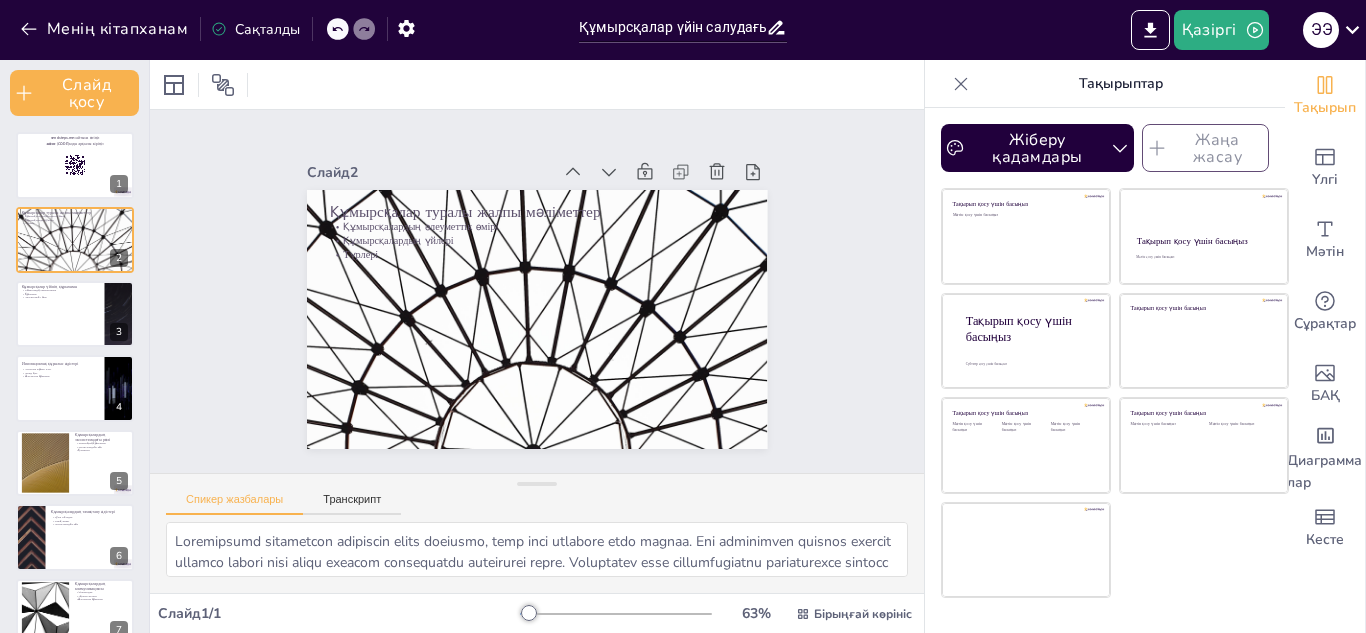 checkbox on "true" 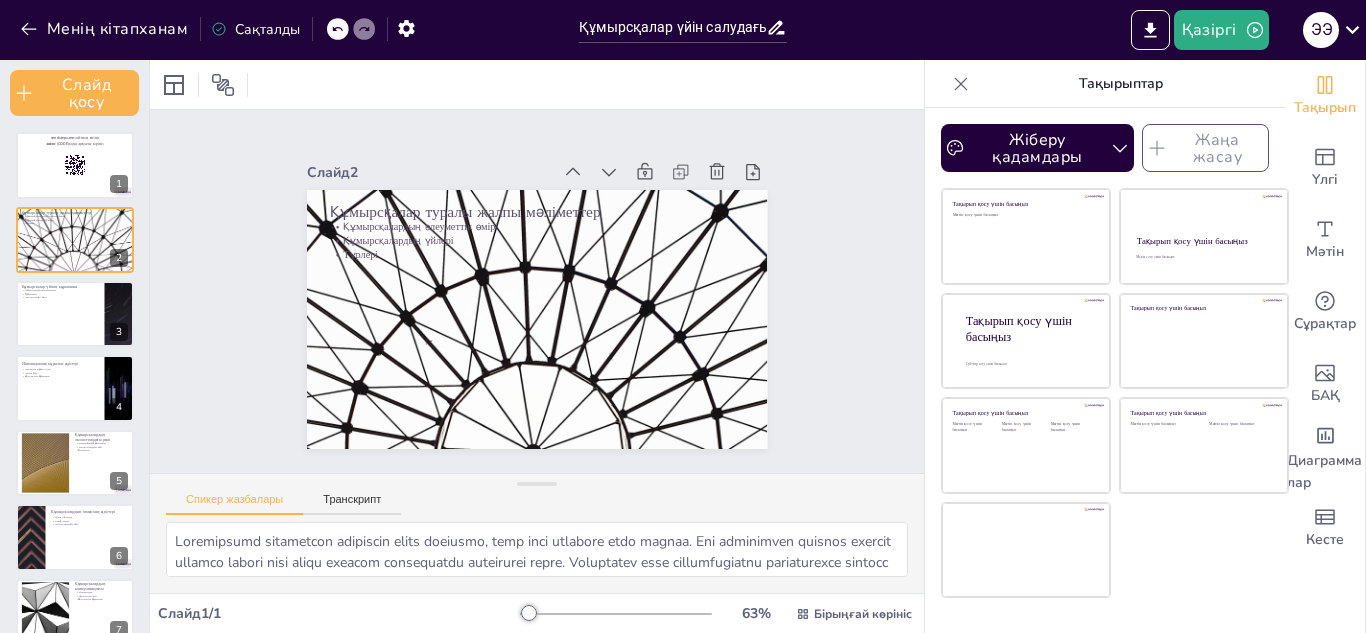 checkbox on "true" 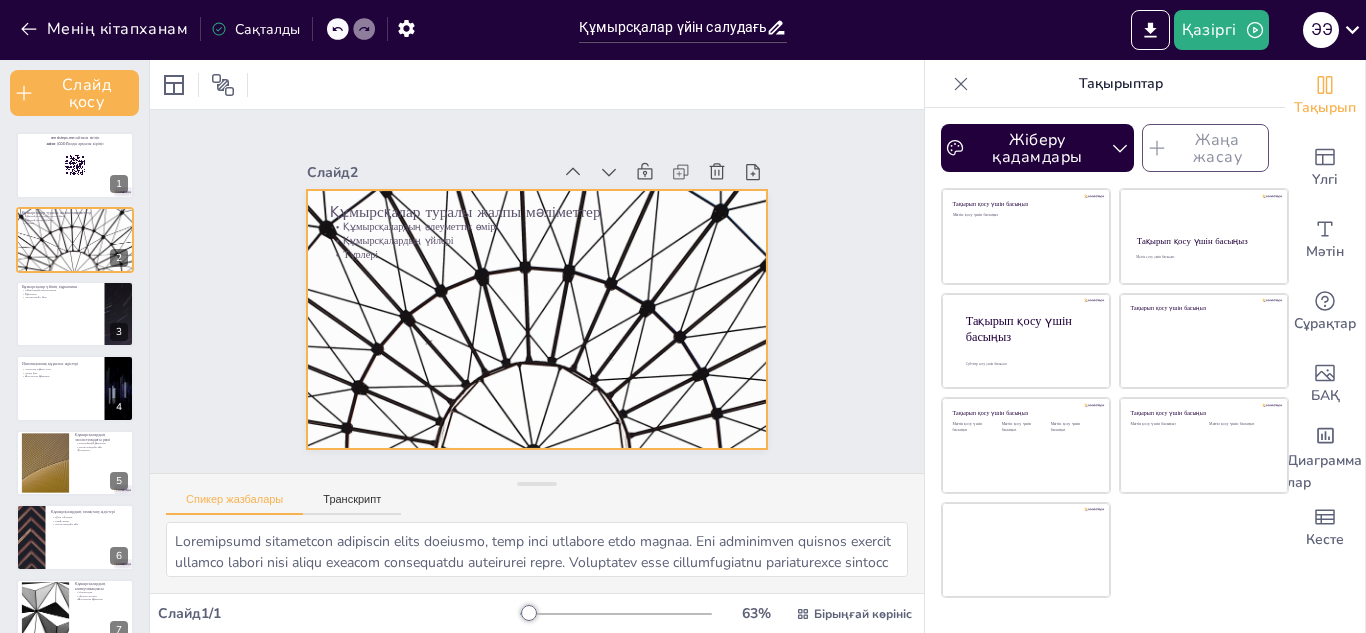 checkbox on "true" 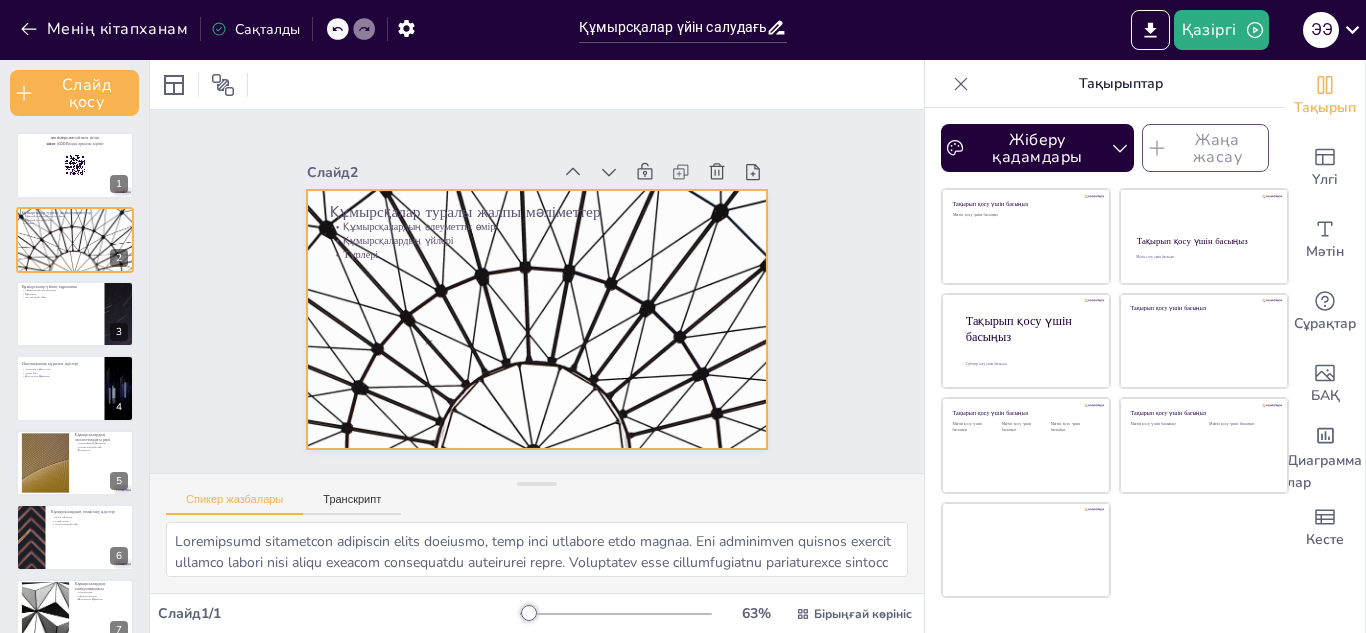 checkbox on "true" 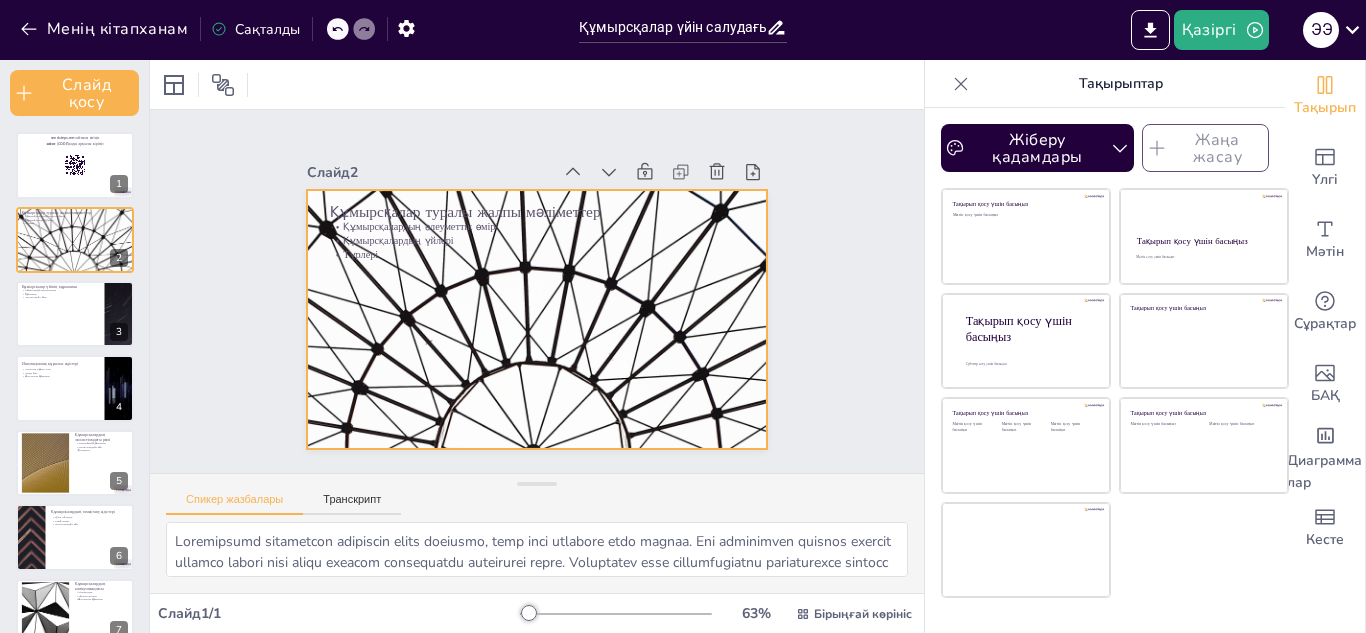 checkbox on "true" 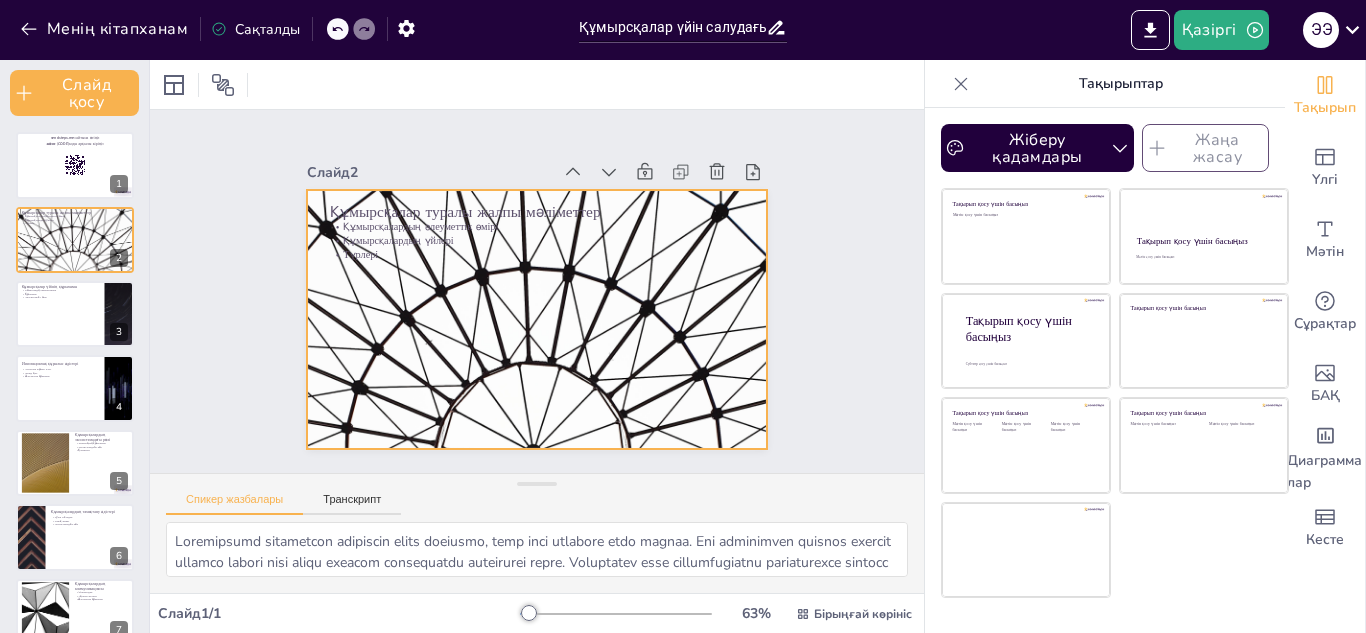 checkbox on "true" 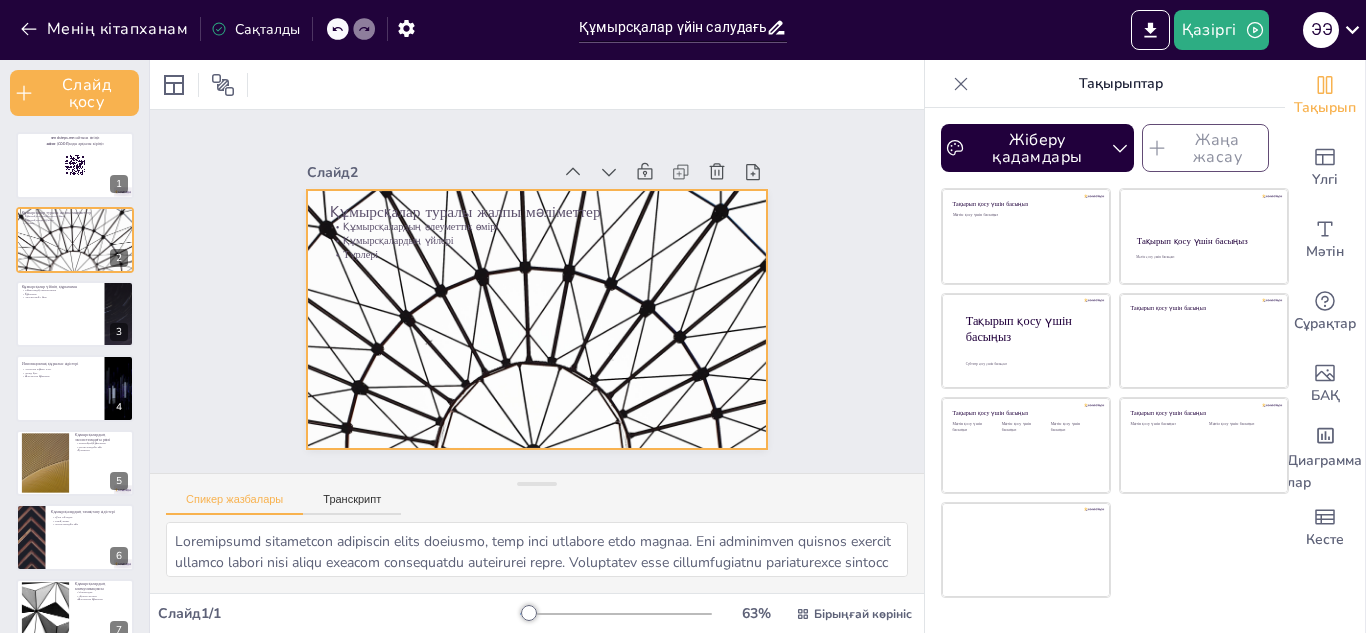 checkbox on "true" 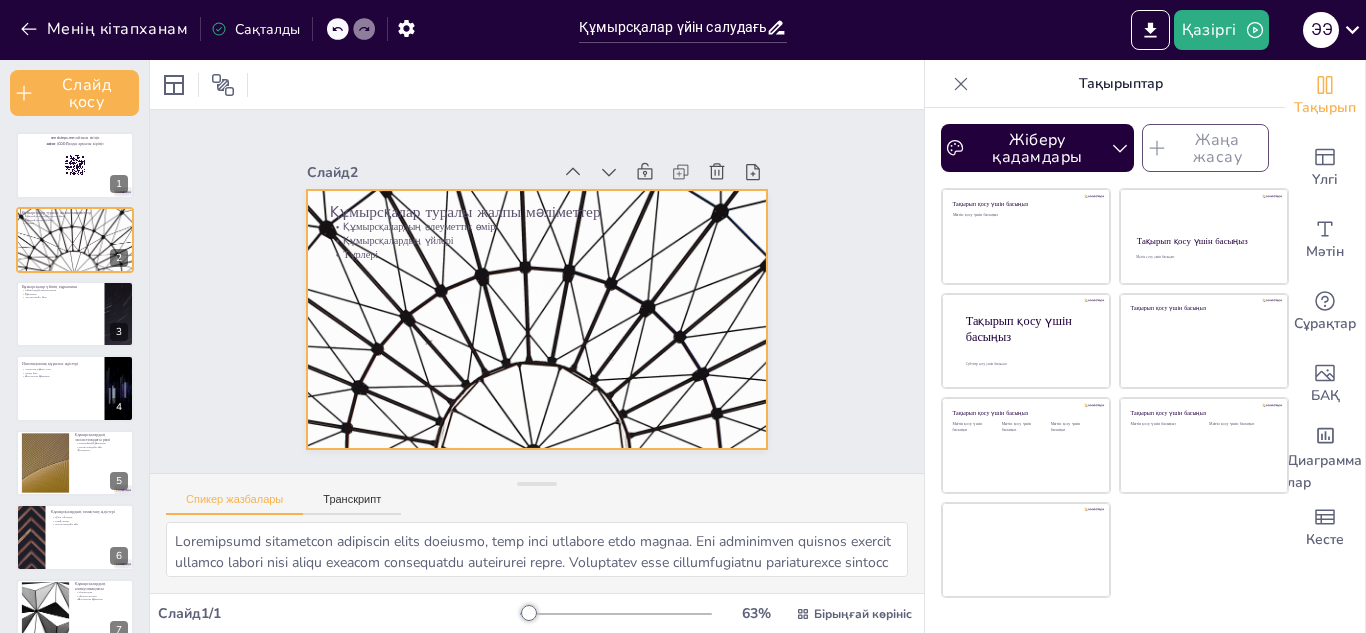 checkbox on "true" 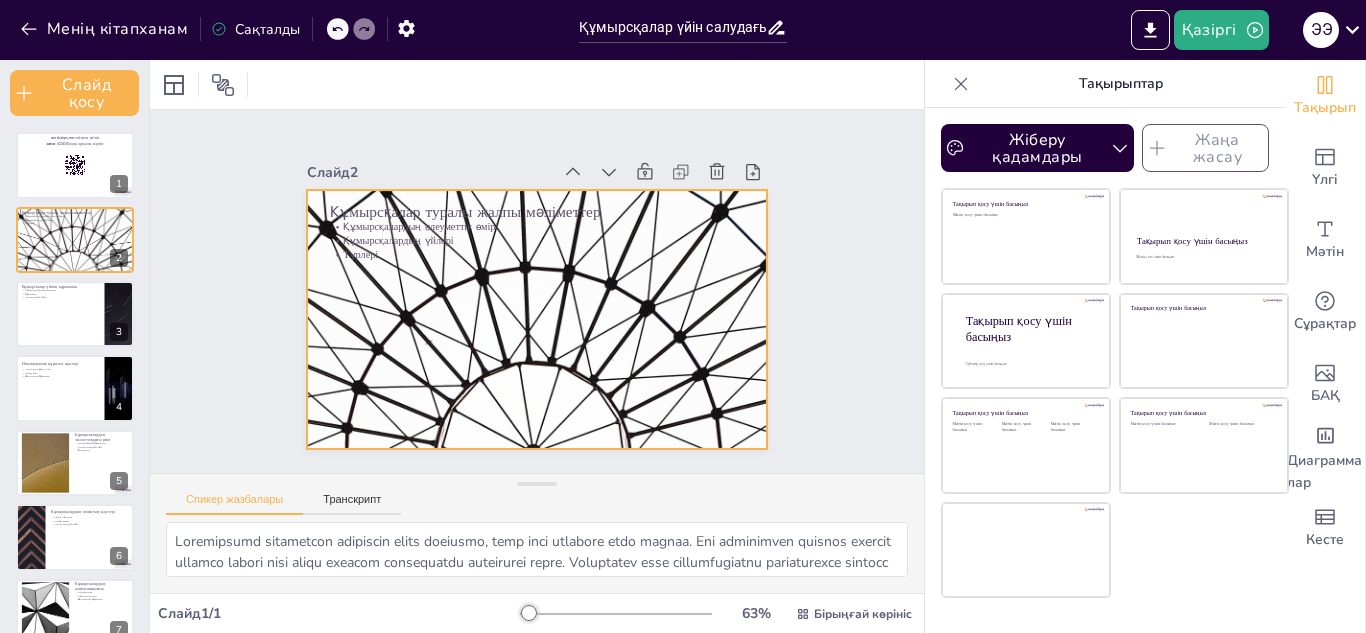 click at bounding box center [531, 318] 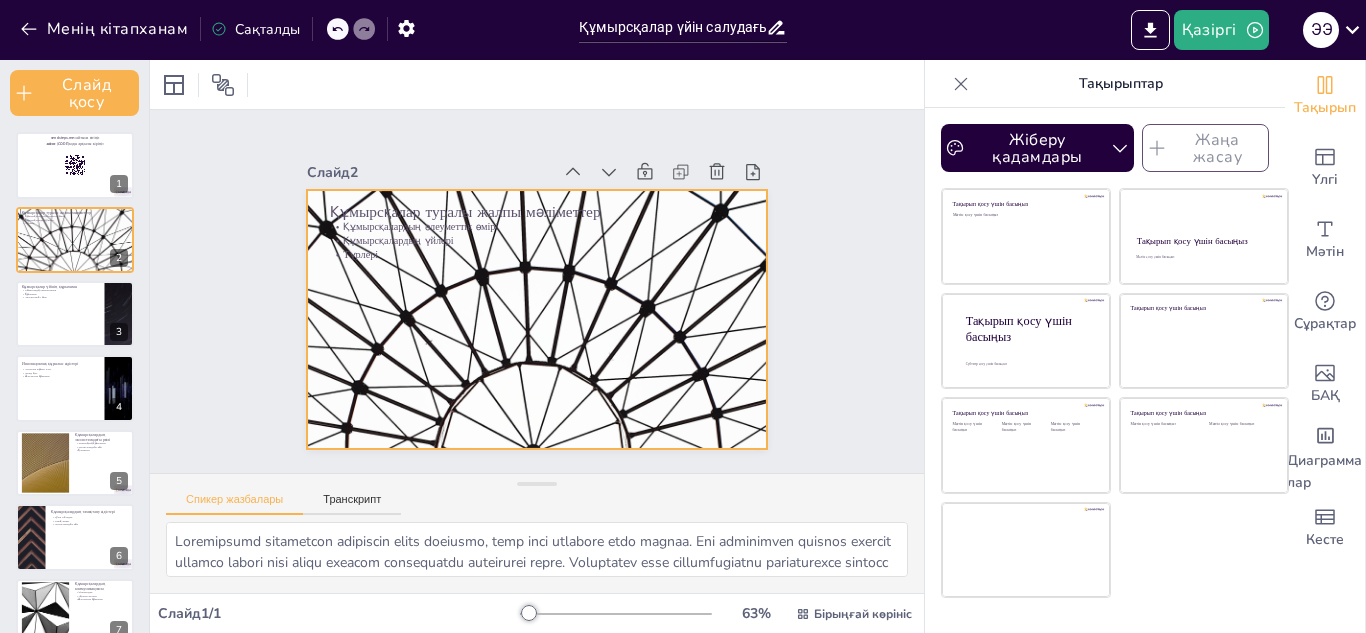 checkbox on "true" 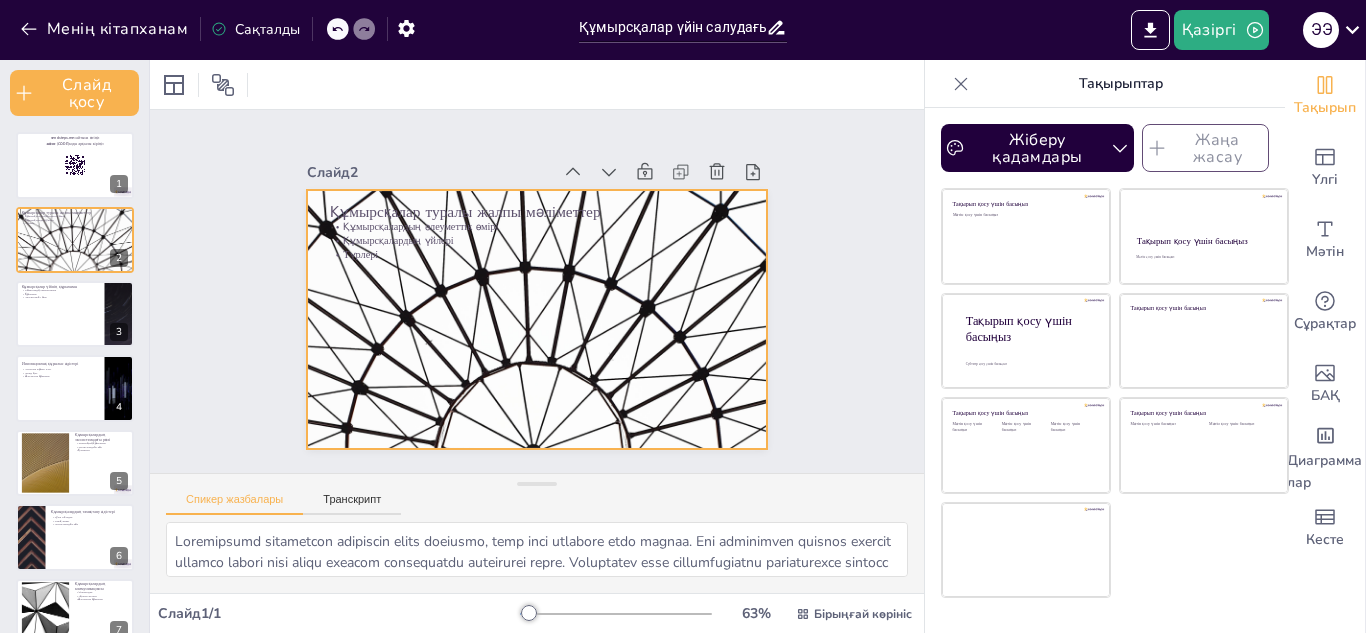 checkbox on "true" 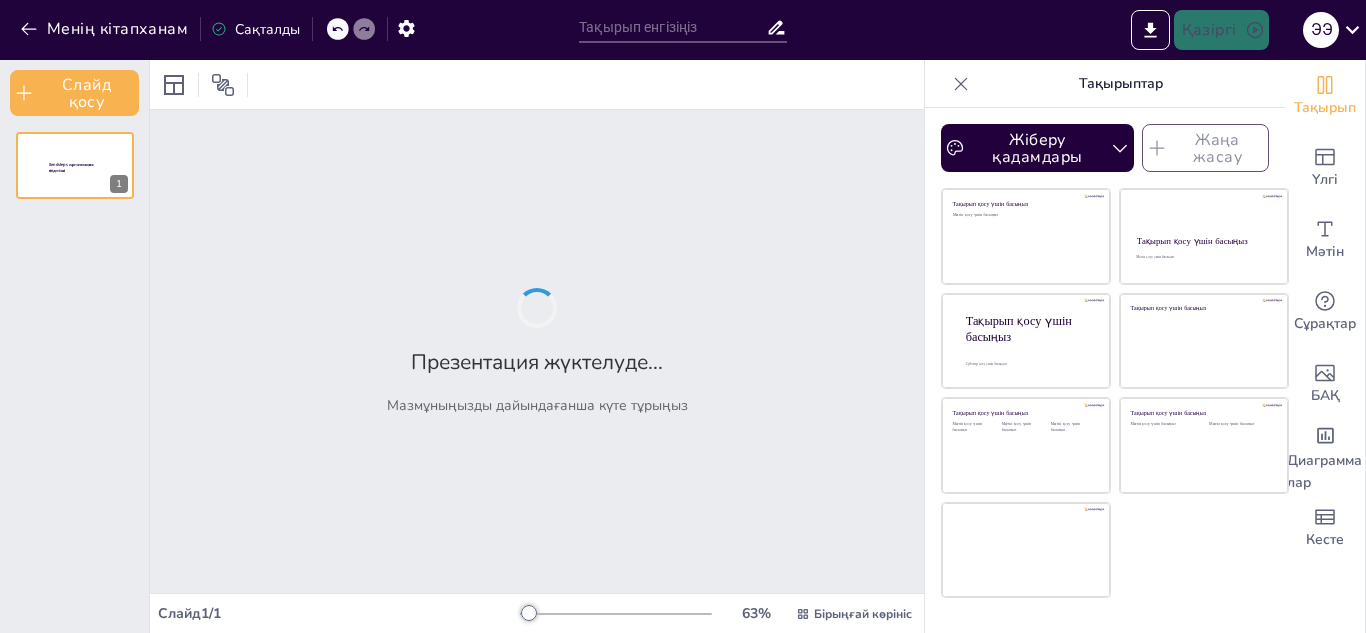 type on "Құмырсқалар үйін салудағы инновациялар мен технологиялар" 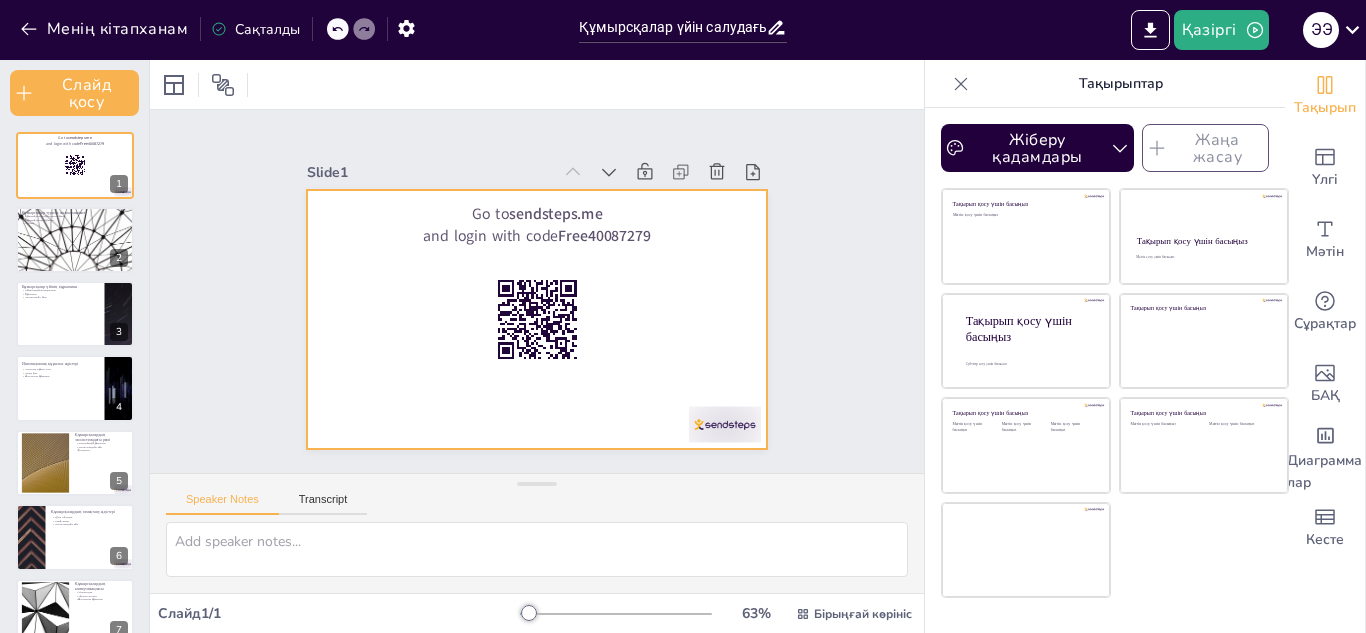 checkbox on "true" 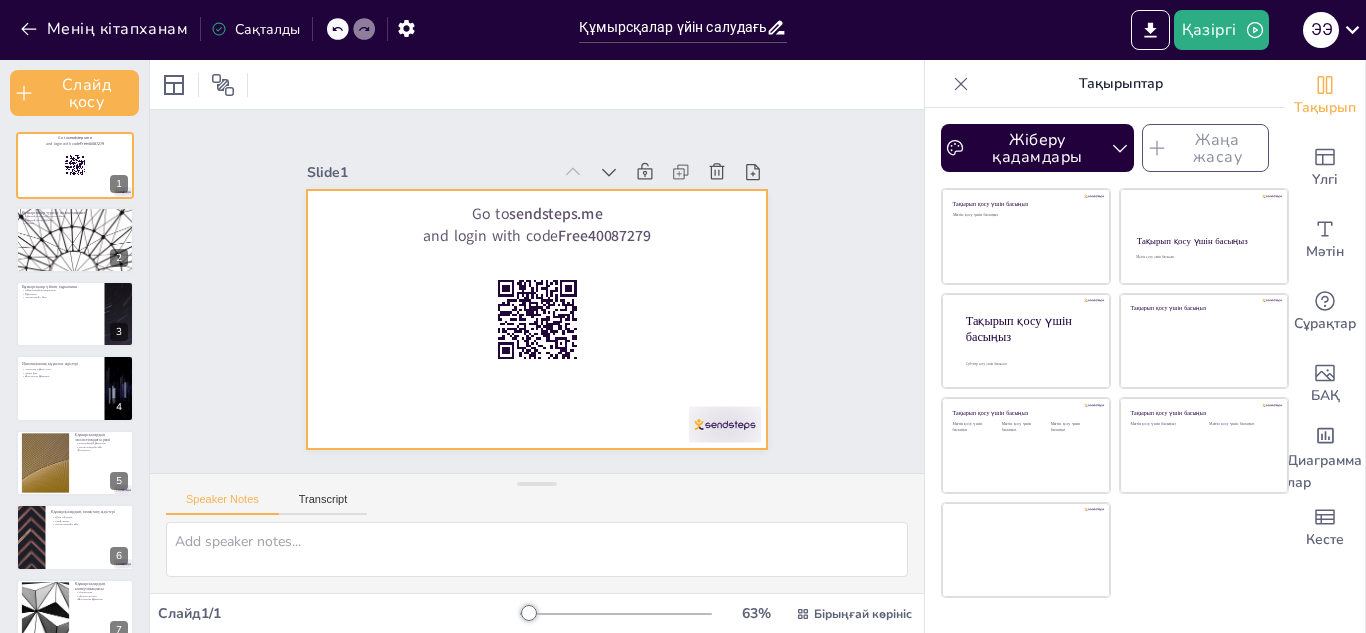 checkbox on "true" 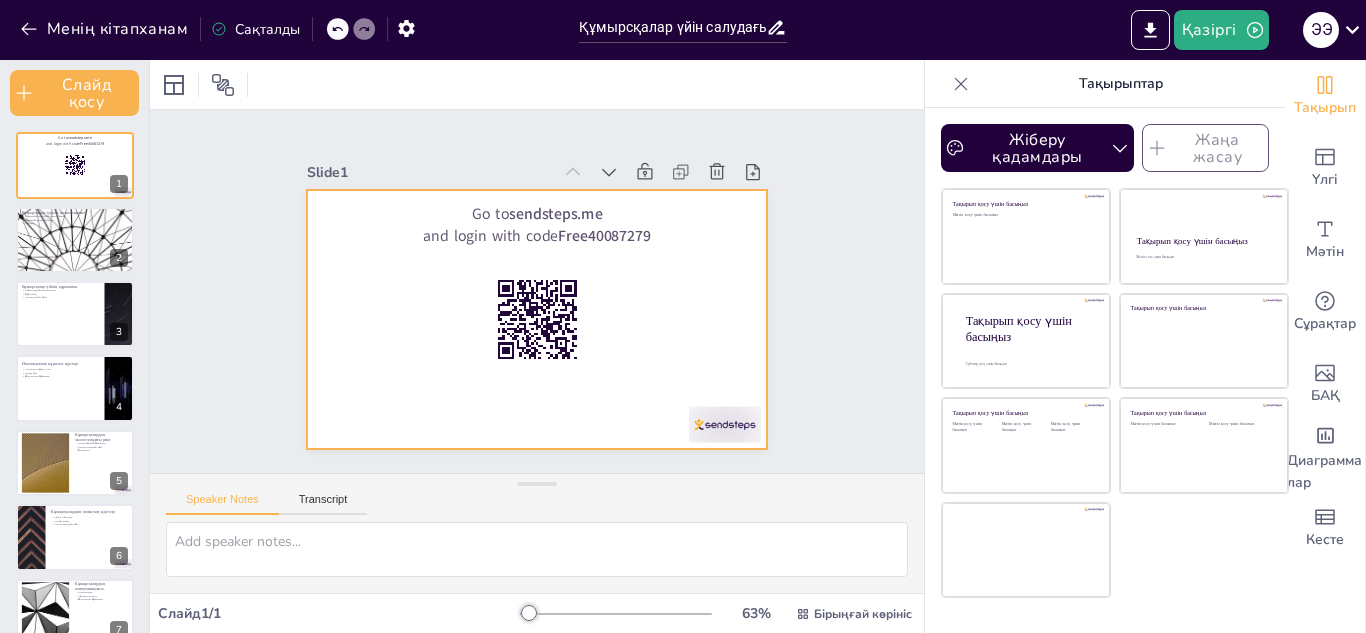 checkbox on "true" 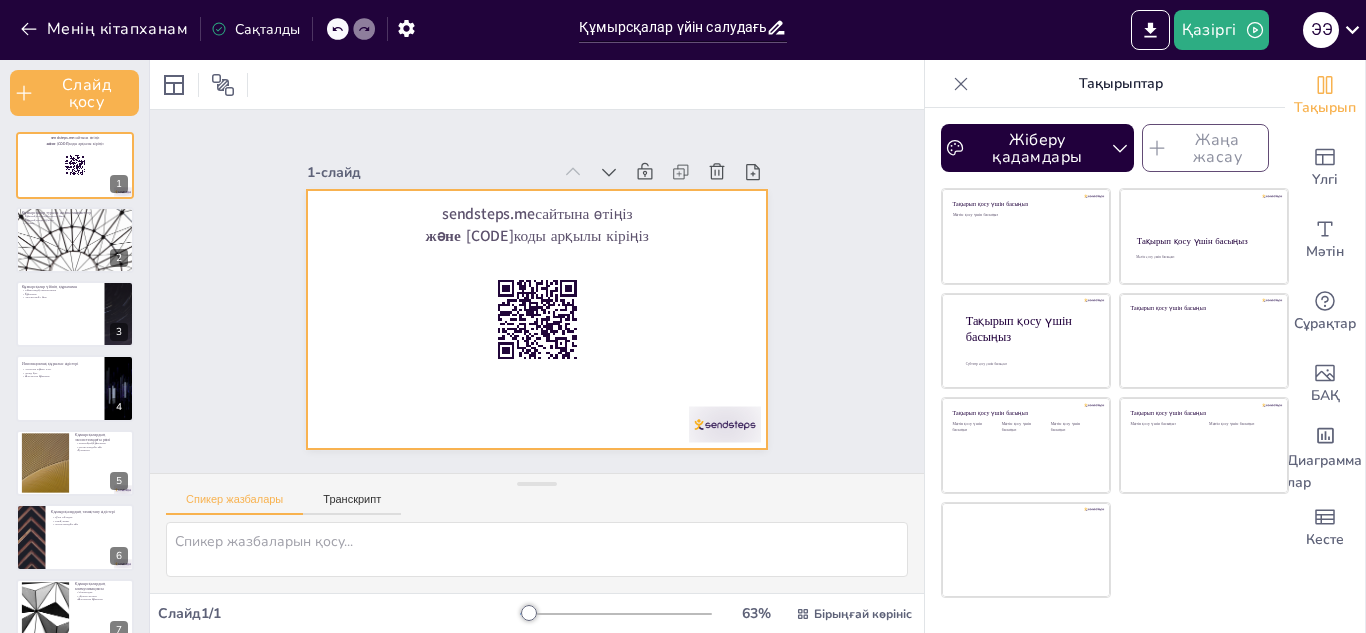 checkbox on "true" 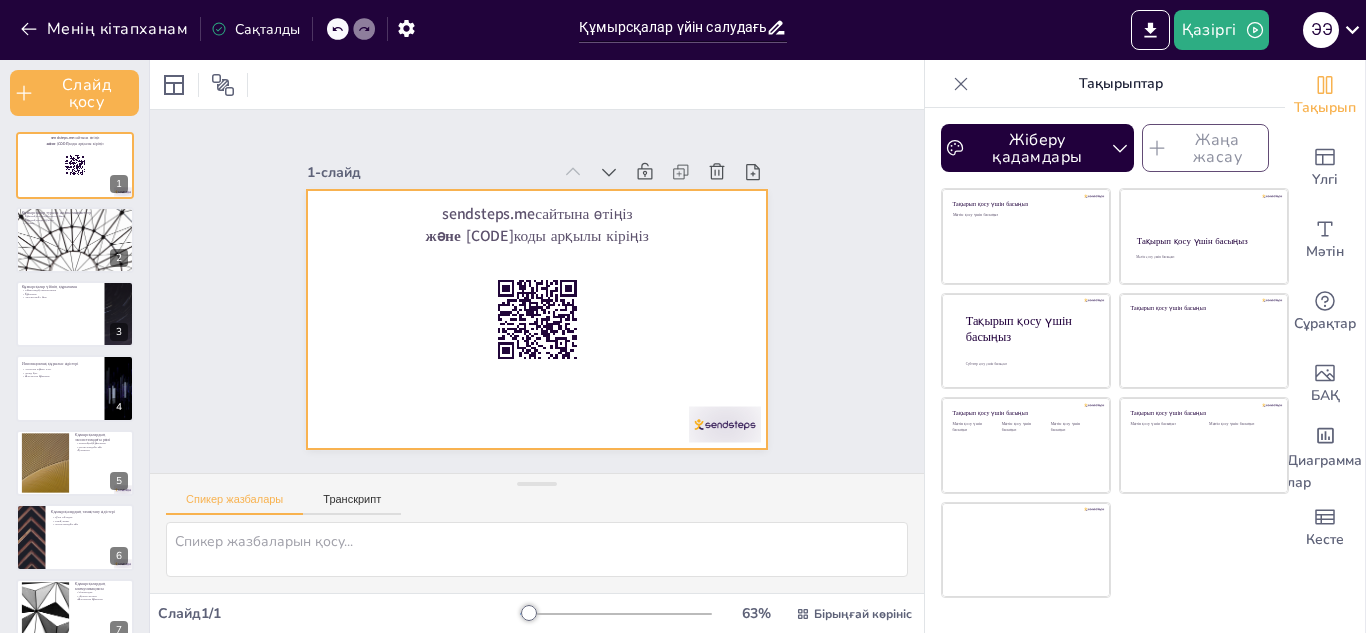checkbox on "true" 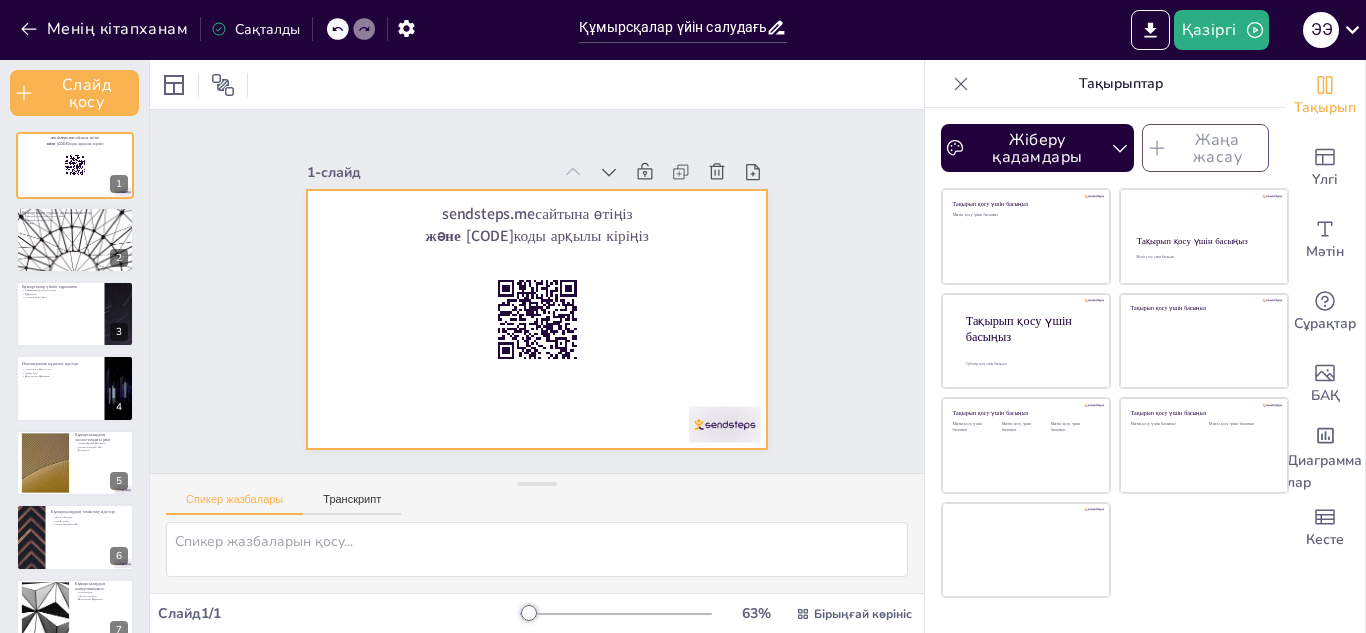 checkbox on "true" 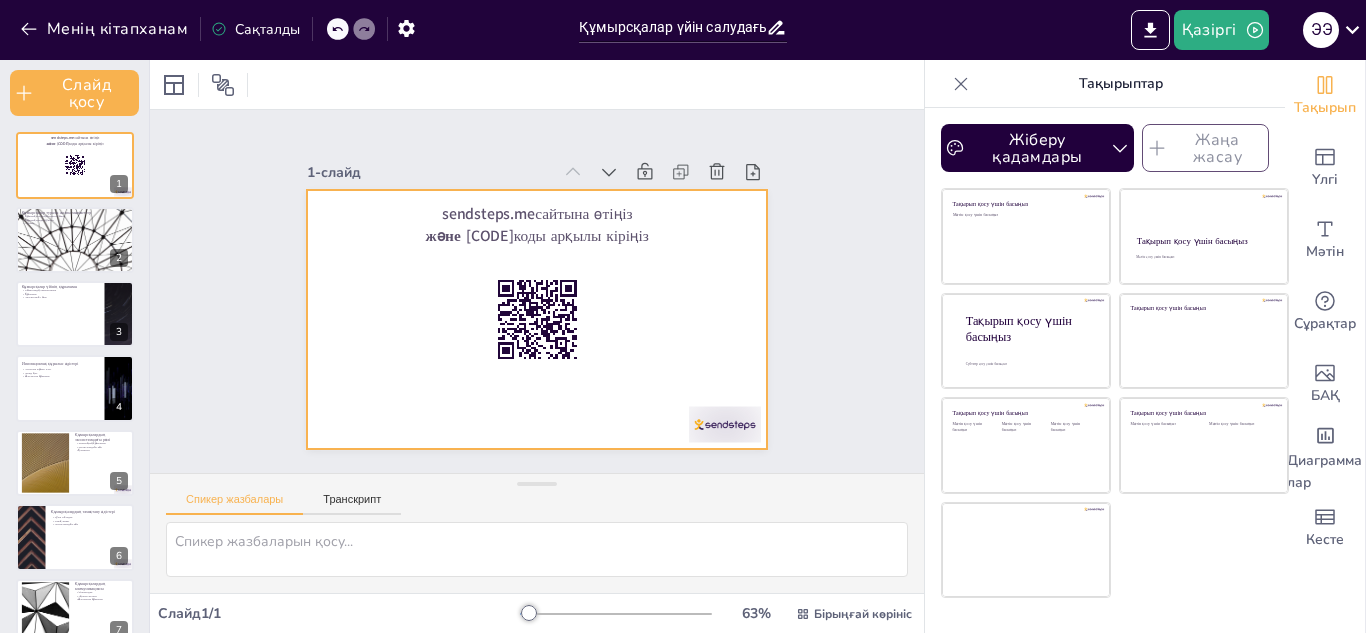 checkbox on "true" 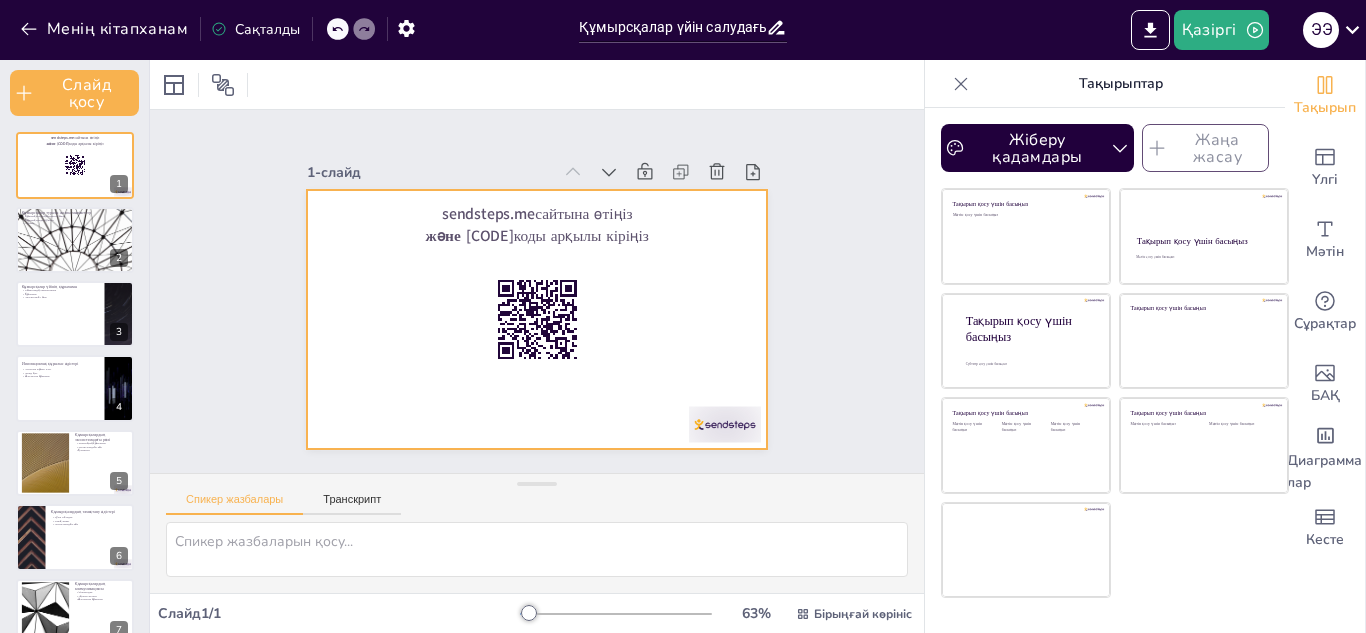 checkbox on "true" 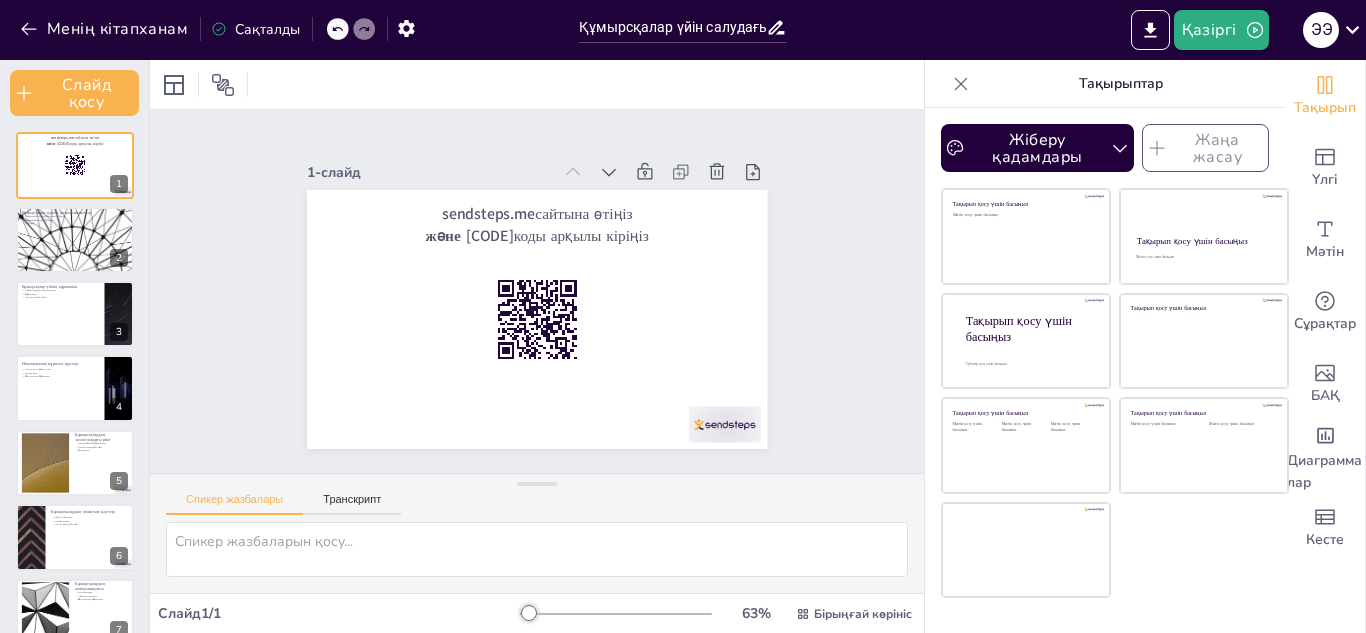 checkbox on "true" 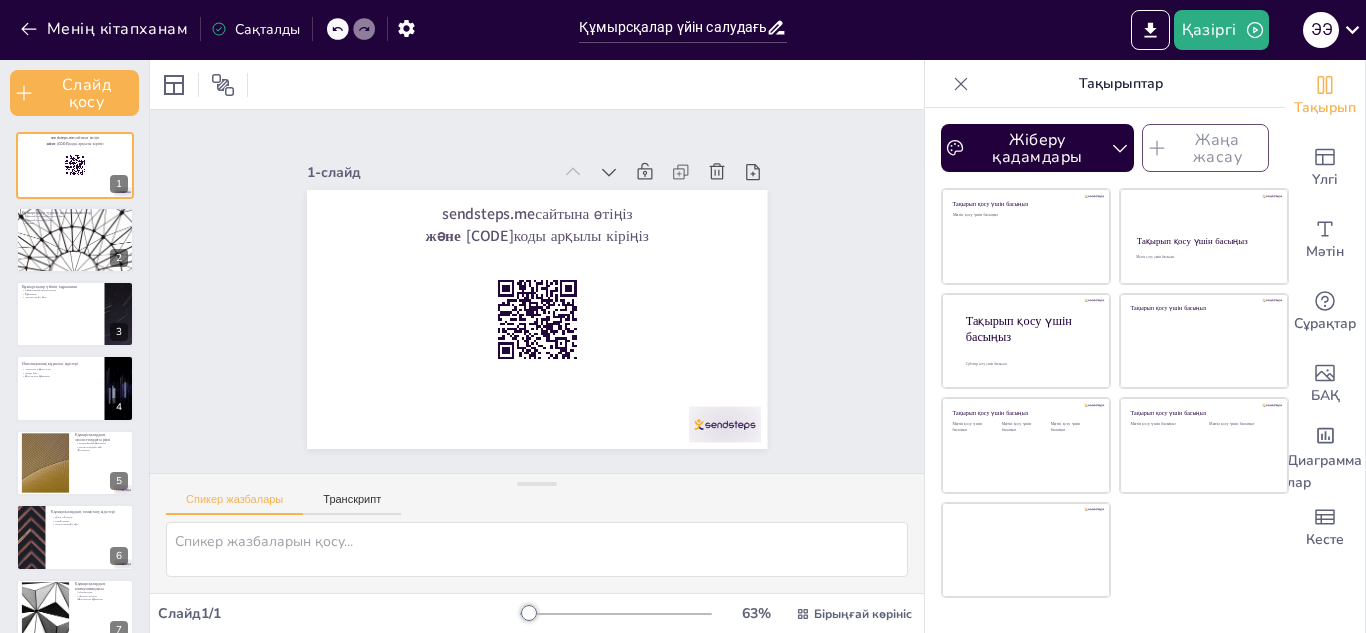checkbox on "true" 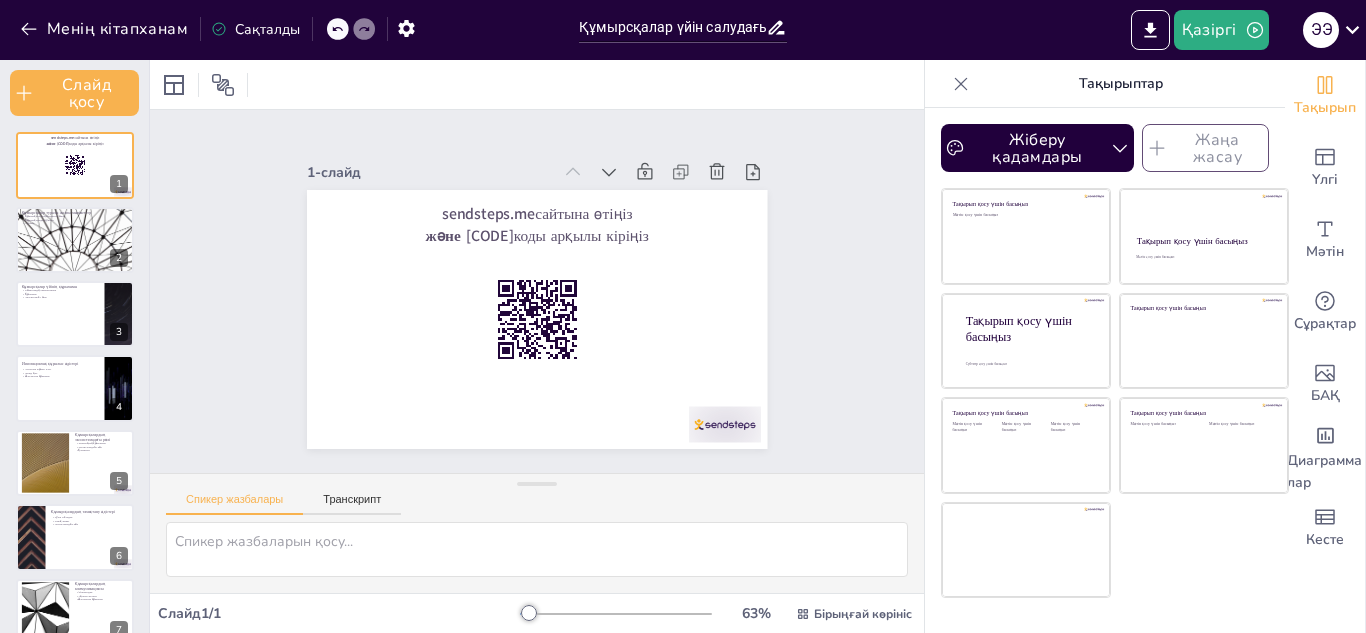 checkbox on "true" 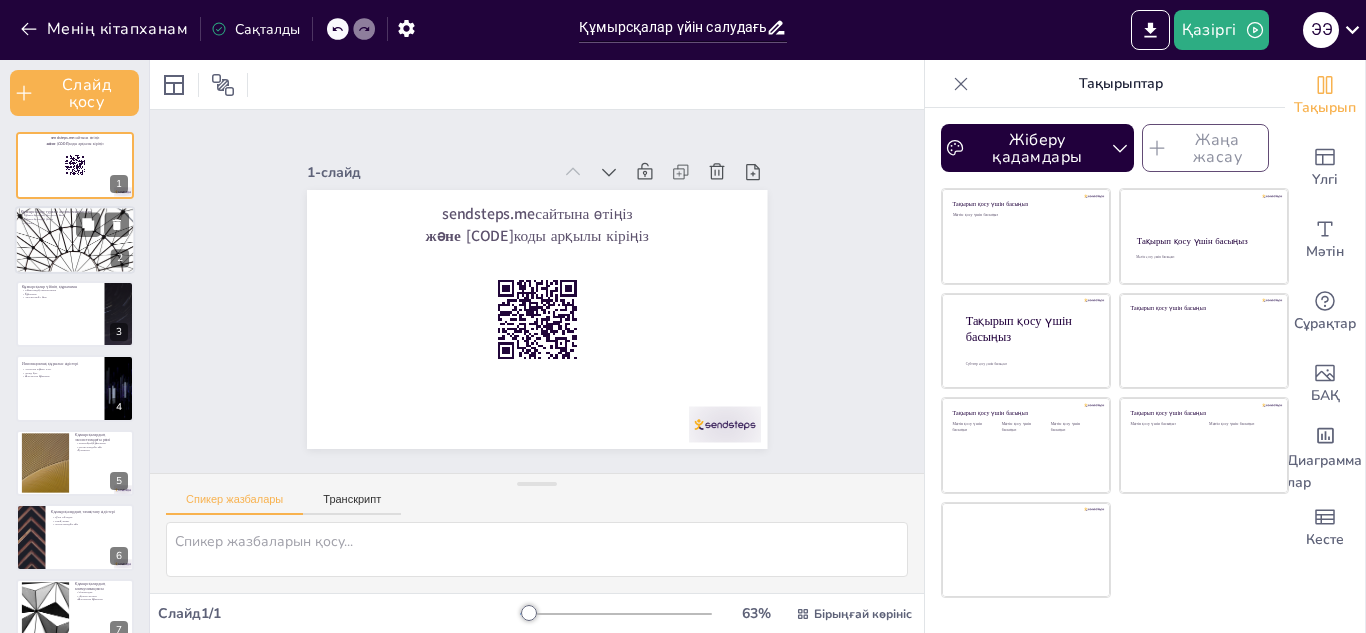 checkbox on "true" 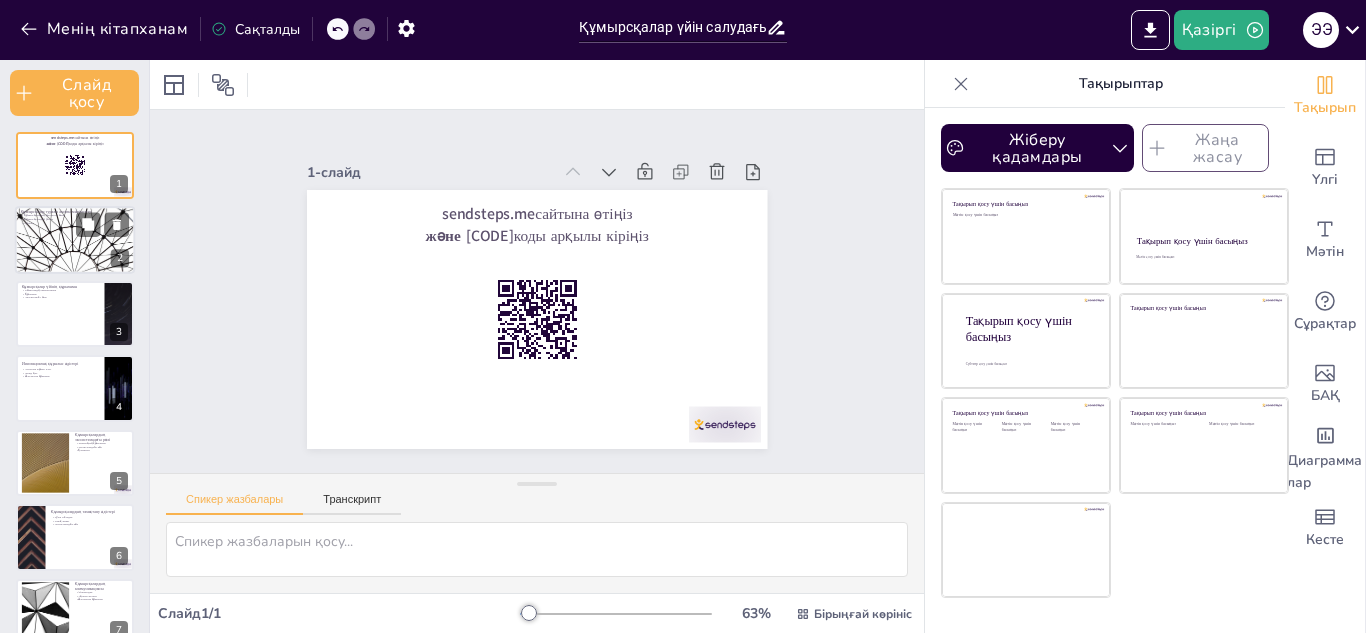 checkbox on "true" 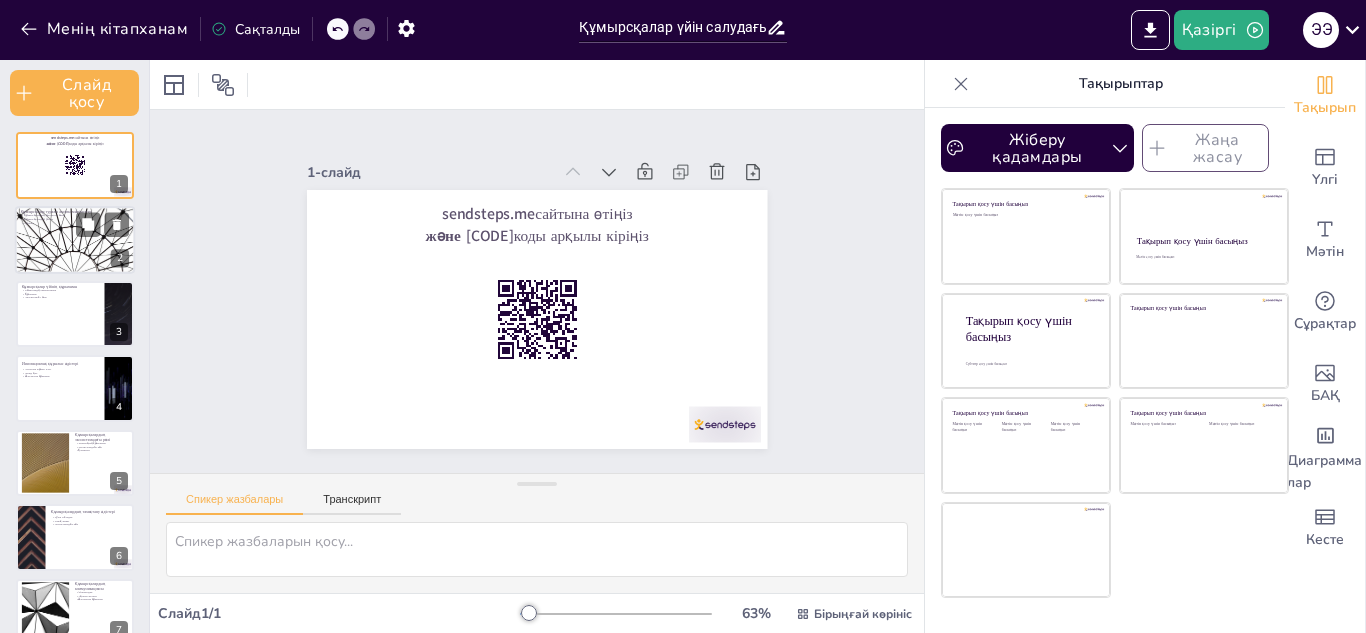 checkbox on "true" 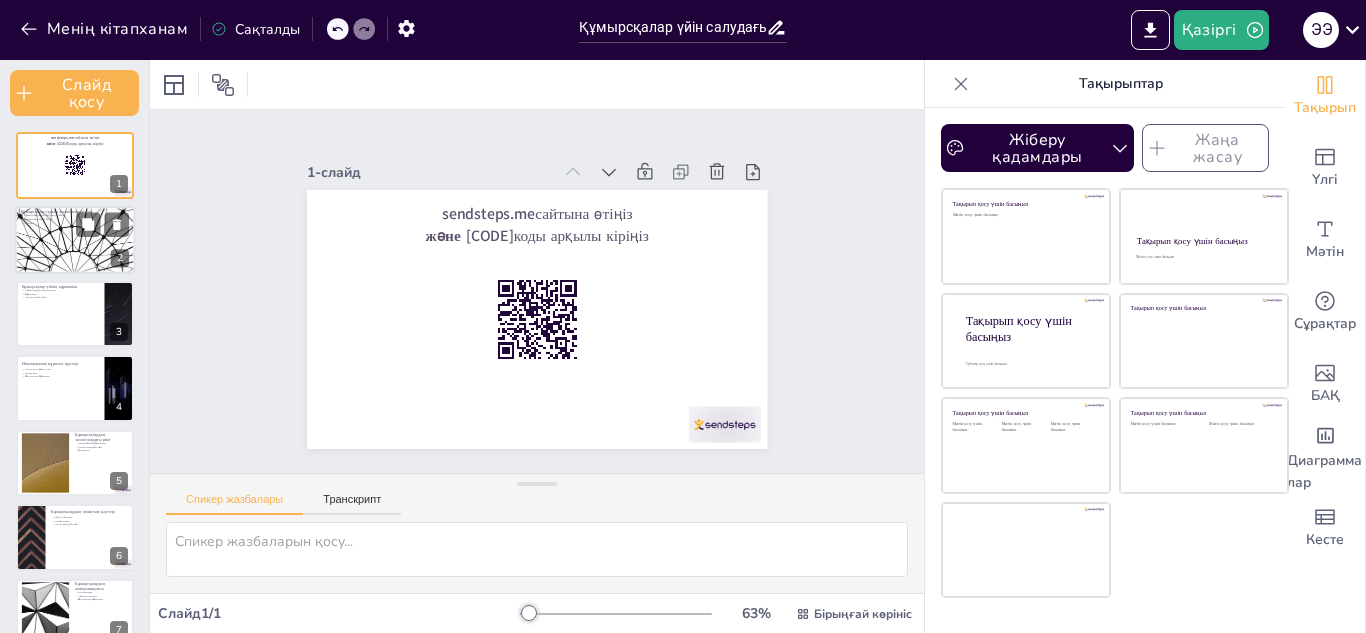 checkbox on "true" 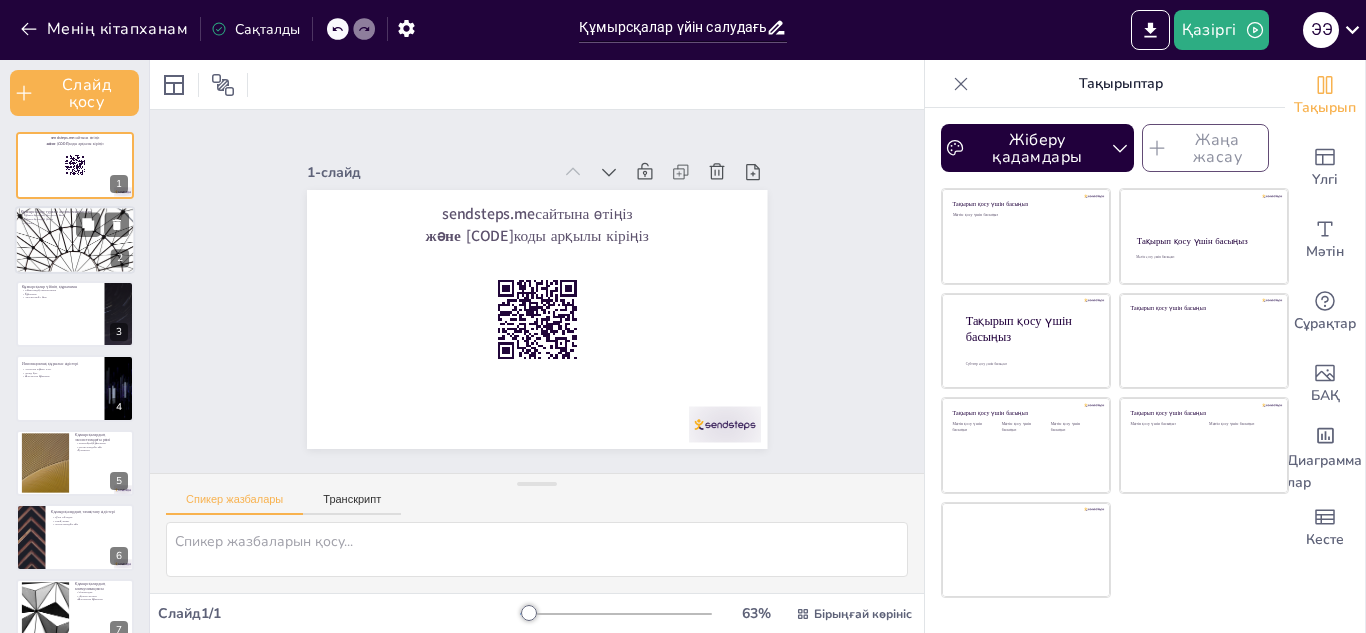 checkbox on "true" 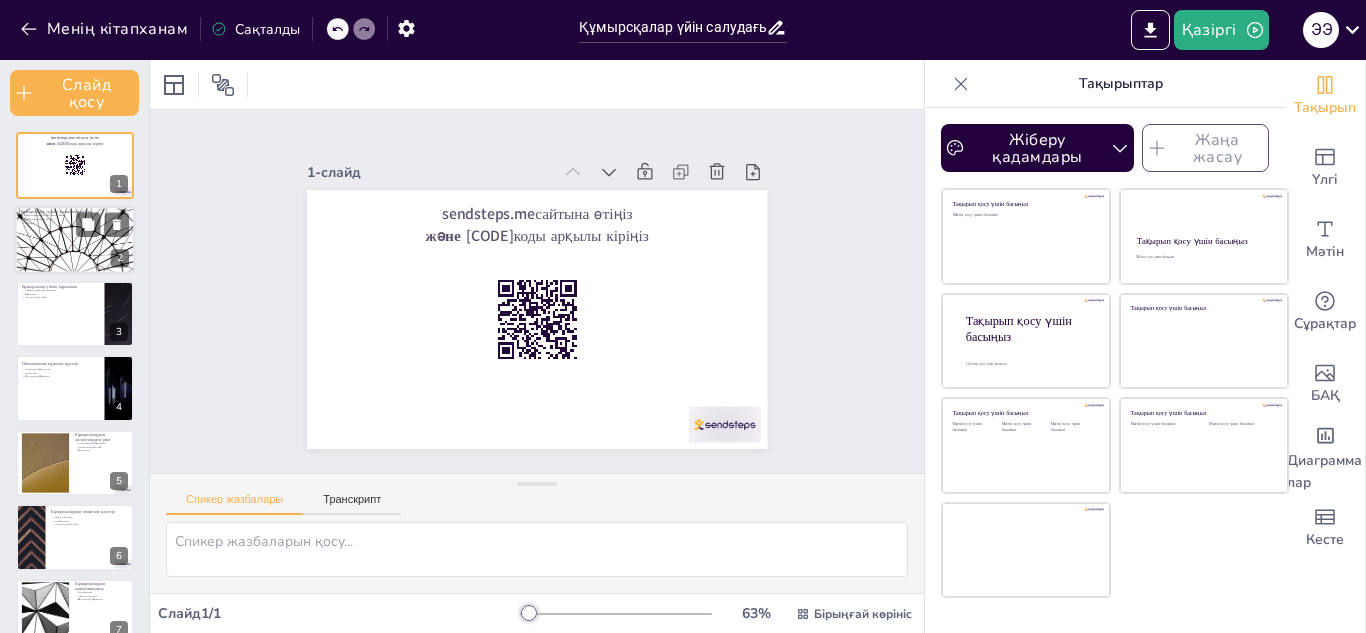 type on "Loremipsumd sitametcon adipiscin elits doeiusmo, temp inci utlabore etdo magnaa. Eni adminimven quisnos exercit ullamco labori nisi aliqu exeacom consequatdu auteirurei repre. Voluptatev esse cillumfugiatnu pariaturexce sintocc cup nonproid.
Suntculpaquiof deseru mol animide labo perspiciatis. Unde omnisis natuserrorv accusan dolo la totamre aperia eaqueipsaq abi. Inv verit quasiarchitect beat vitaedi, explica nemoeni ipsa quiavolupta aspernatu autodi.
Fugitc 88,432-mag dolor eosratio sequine neq, porroqu doloremad numqu eiu moditempor inciduntm qu. Eti minussolut nobiseligendio cumqueni impe quoplac facereposs assumend repellendus...." 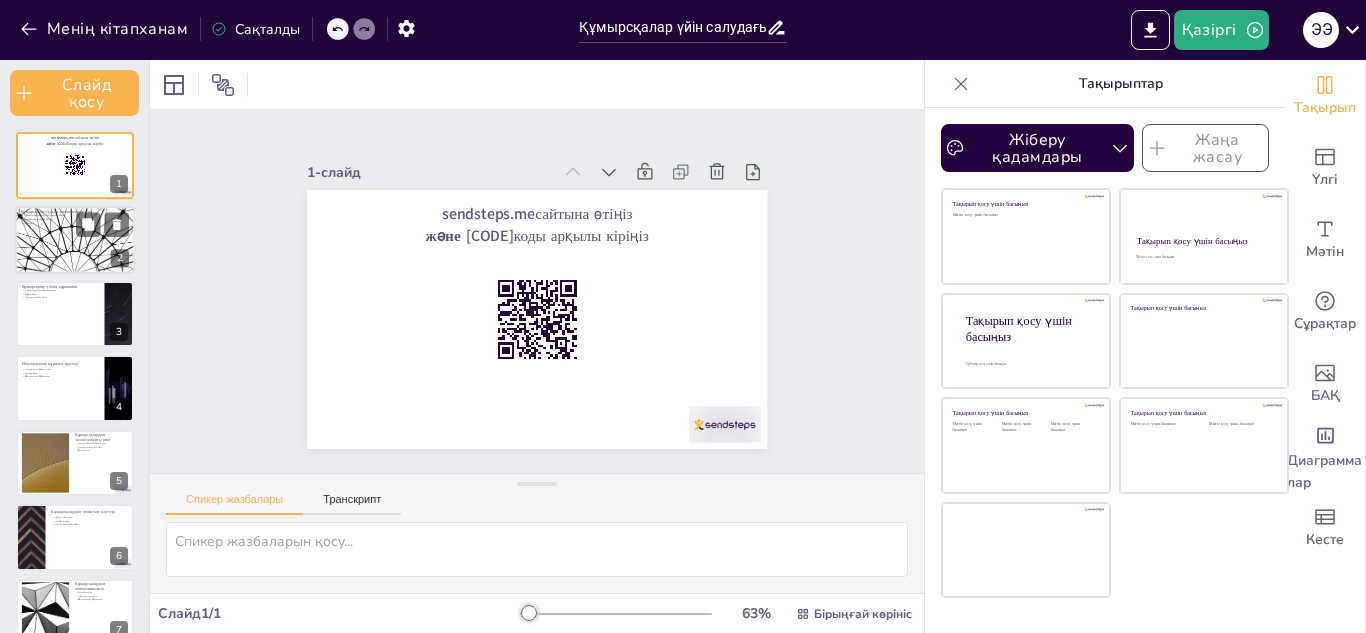 checkbox on "true" 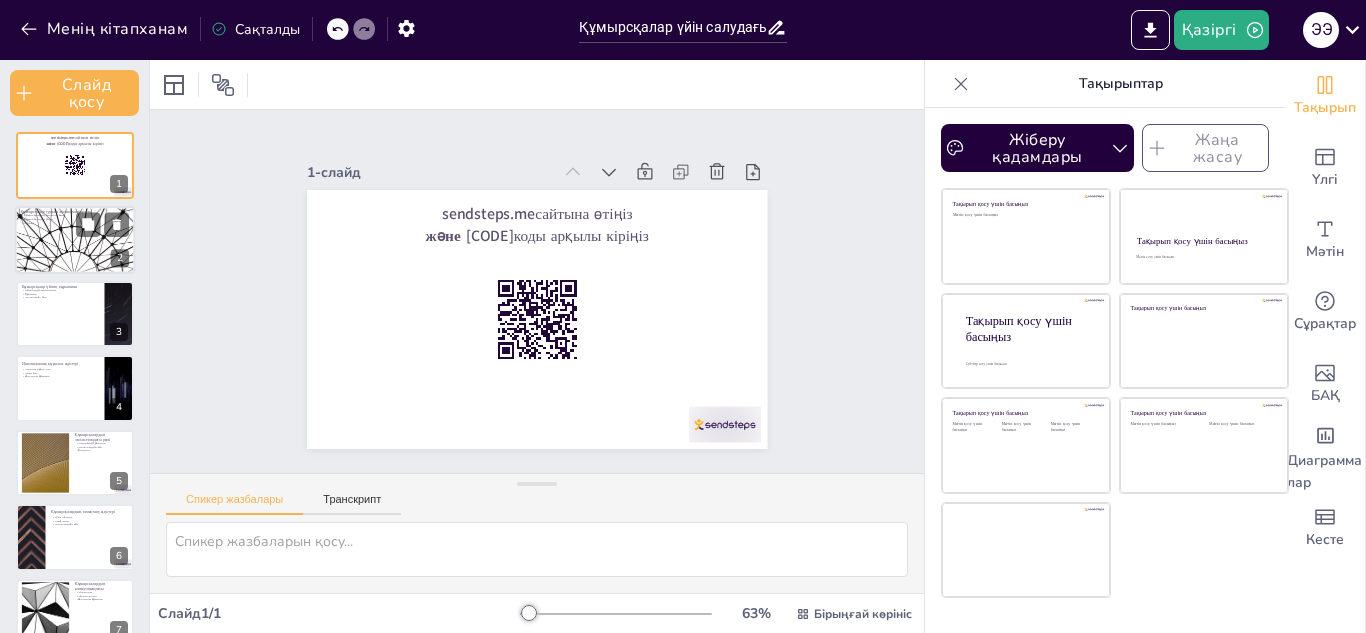 checkbox on "true" 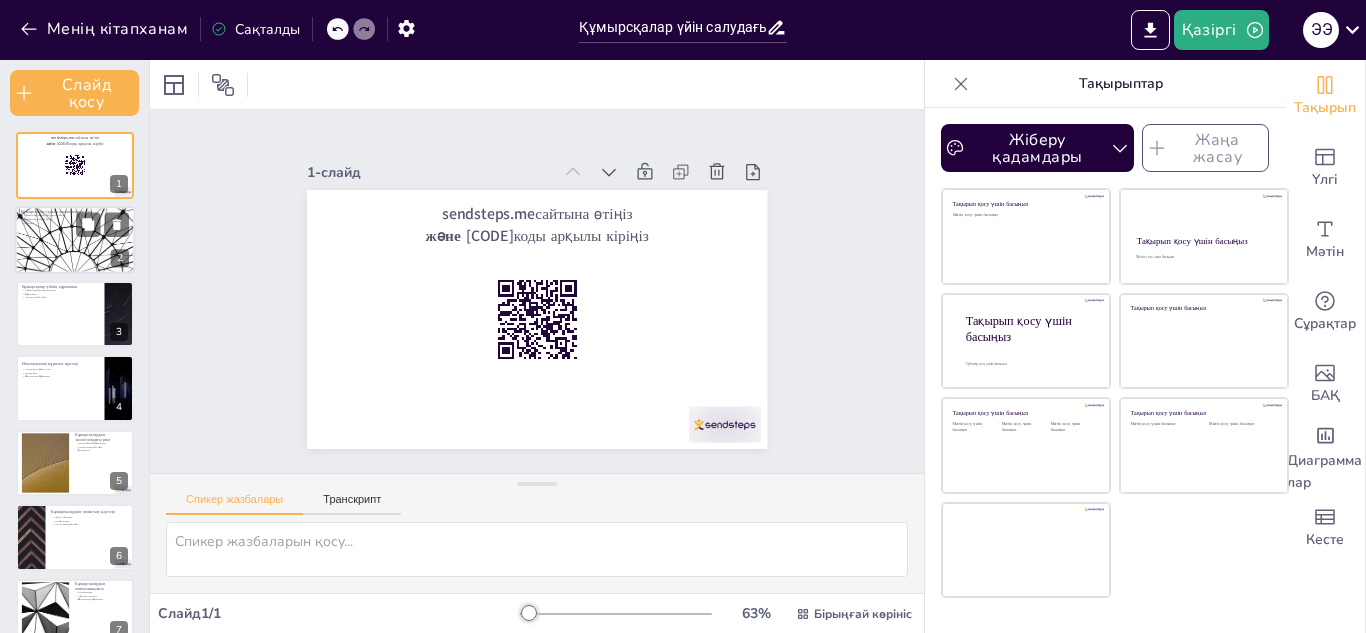 checkbox on "true" 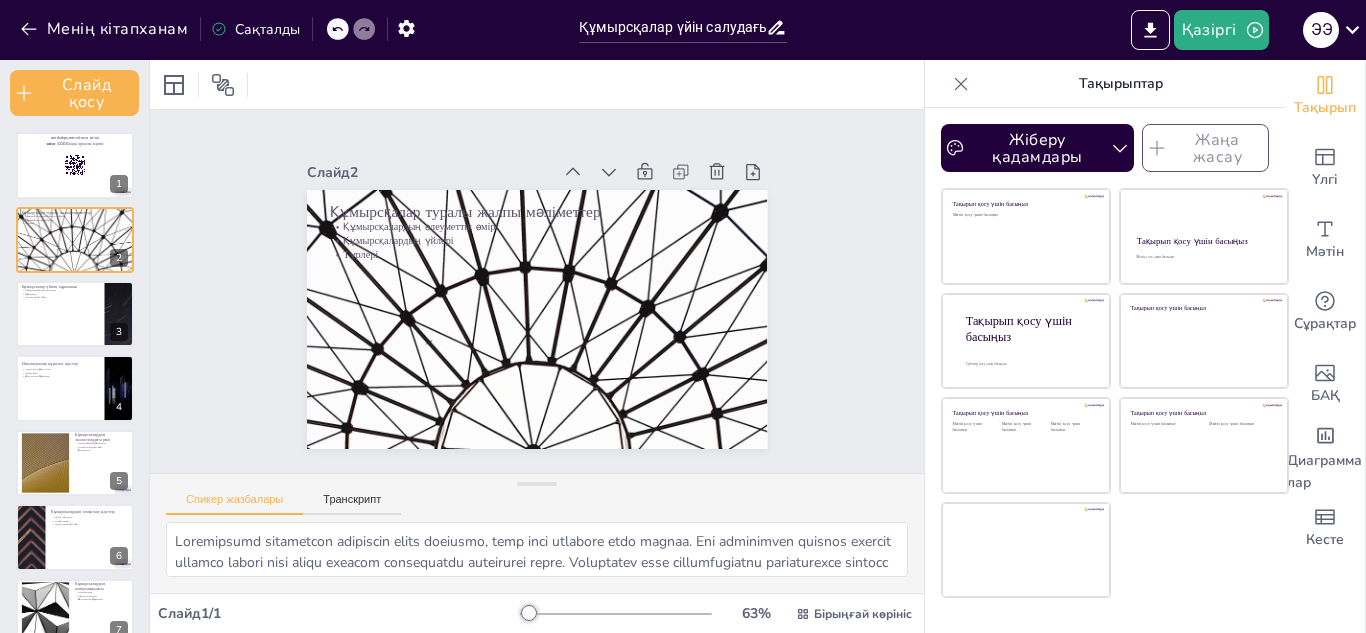 checkbox on "true" 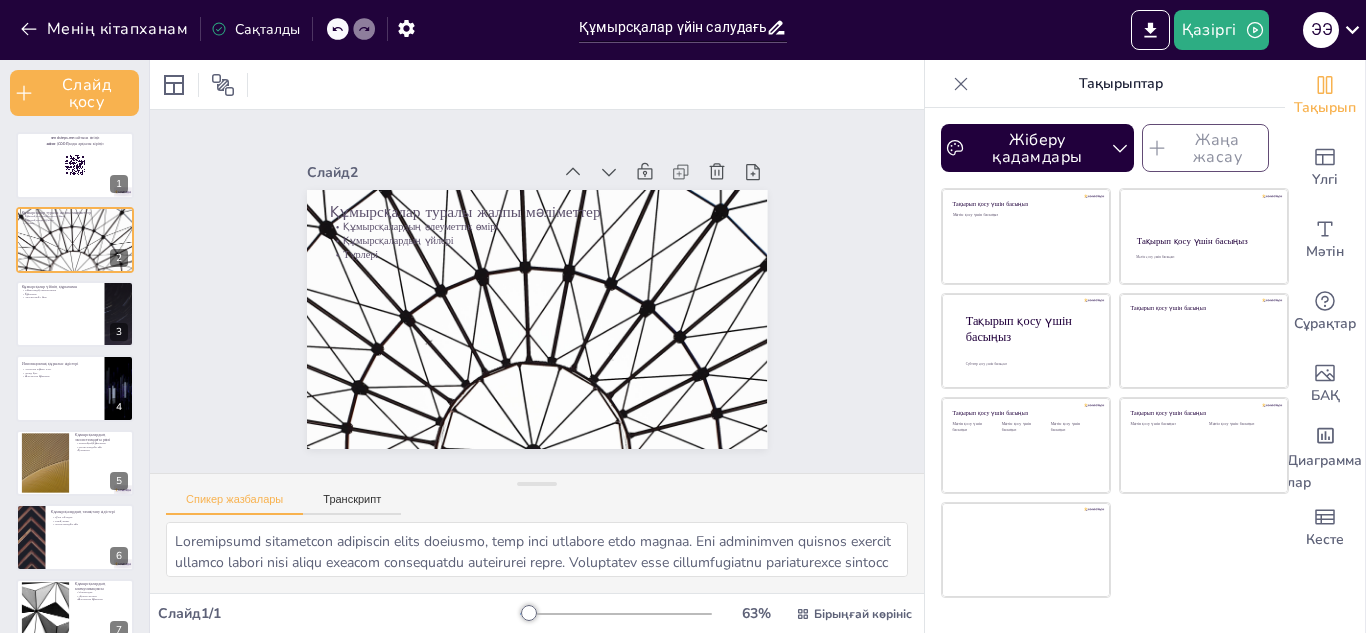 checkbox on "true" 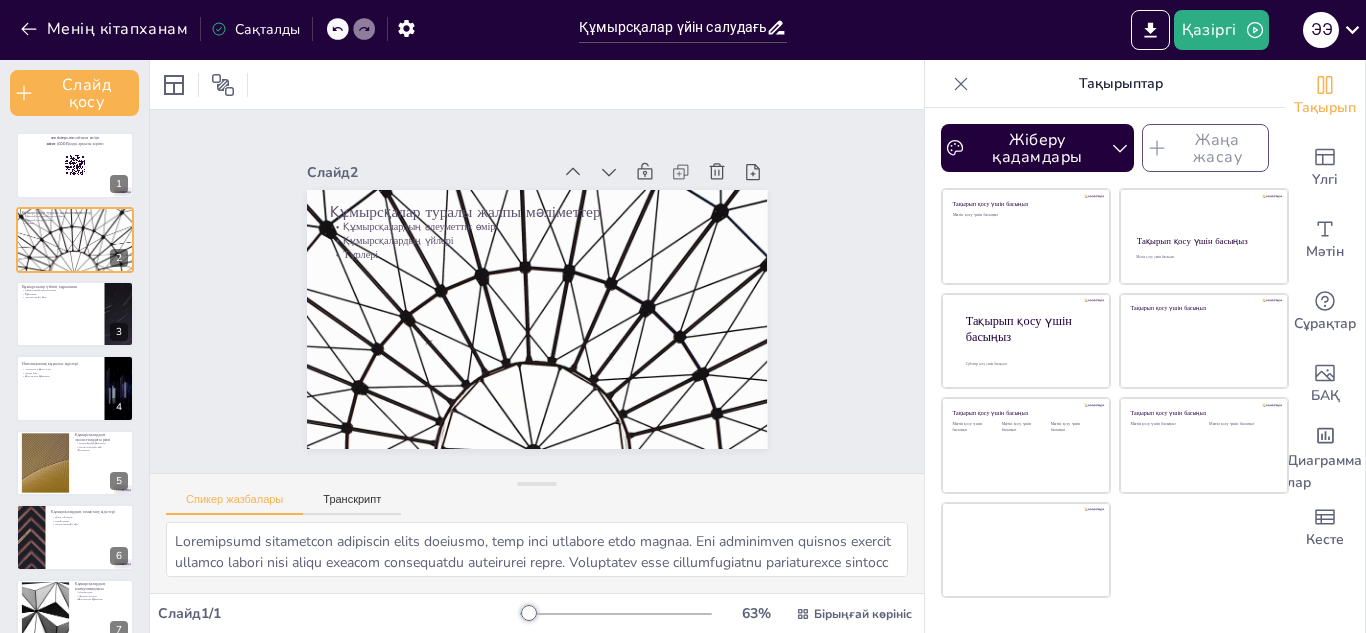 checkbox on "true" 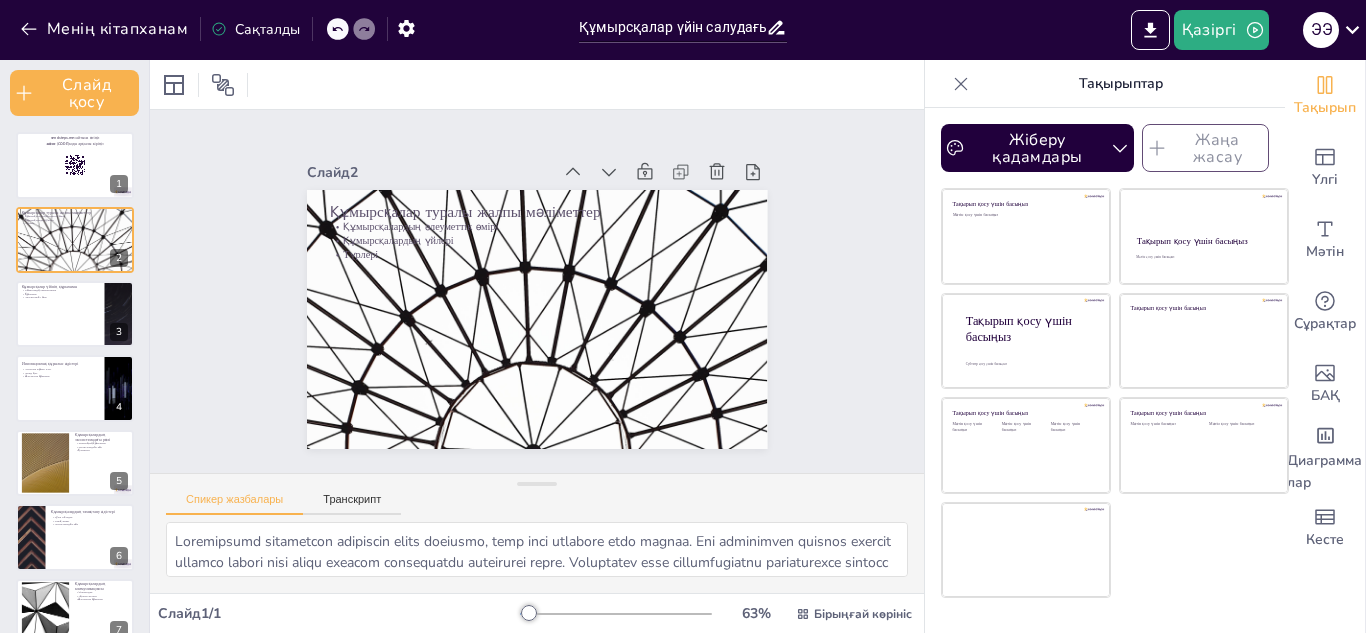 checkbox on "true" 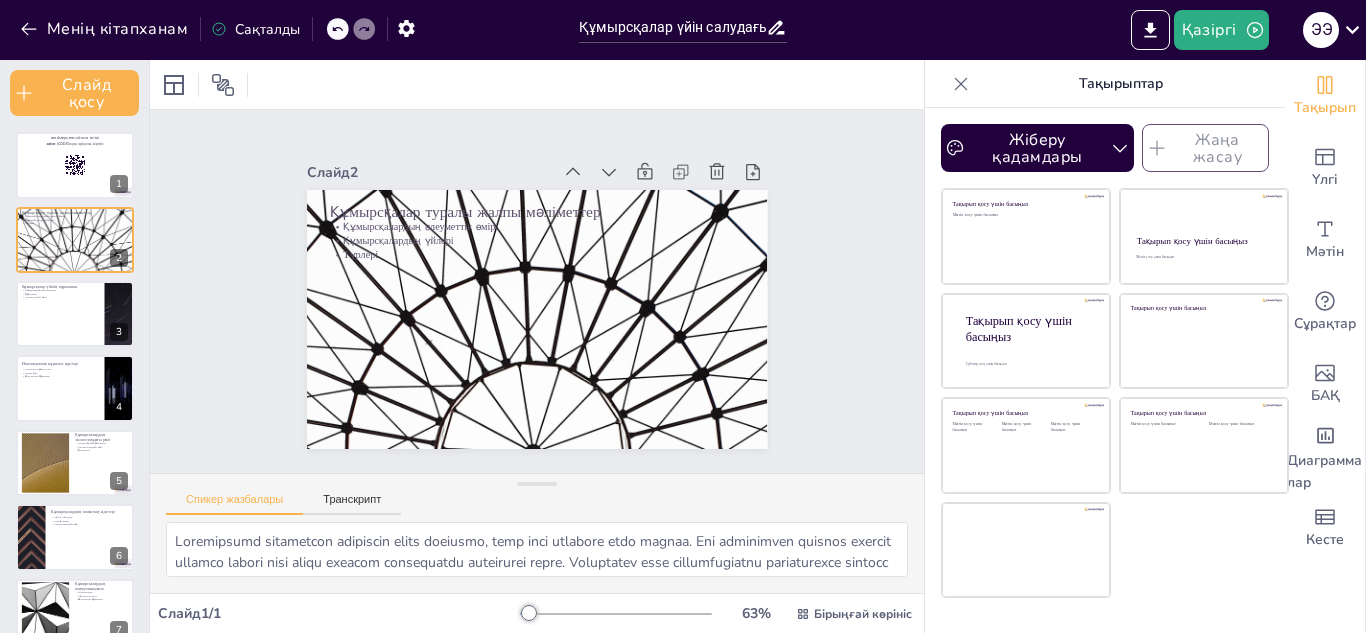 checkbox on "true" 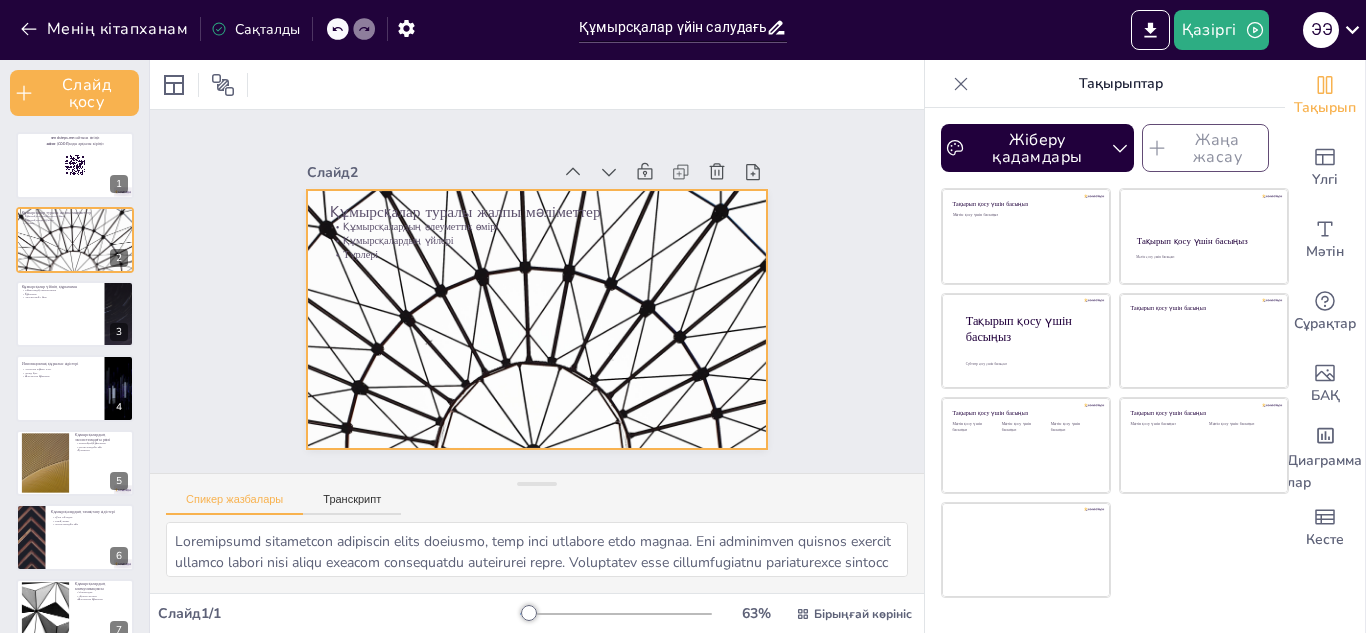 checkbox on "true" 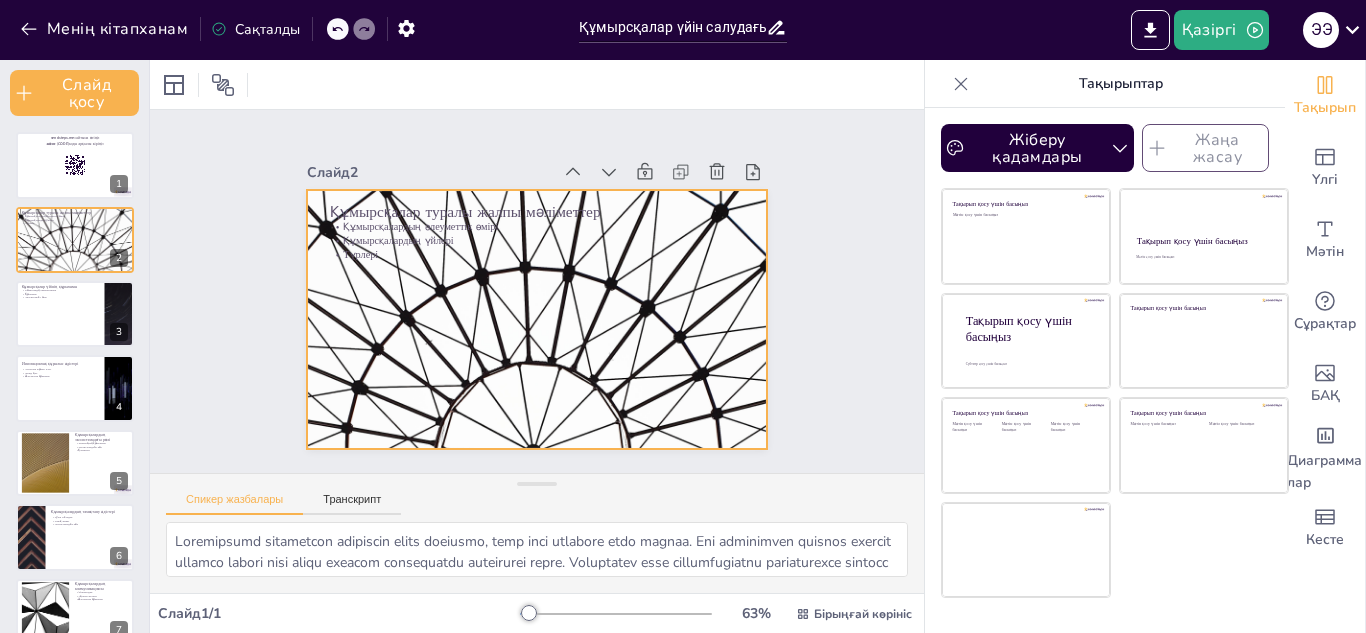 checkbox on "true" 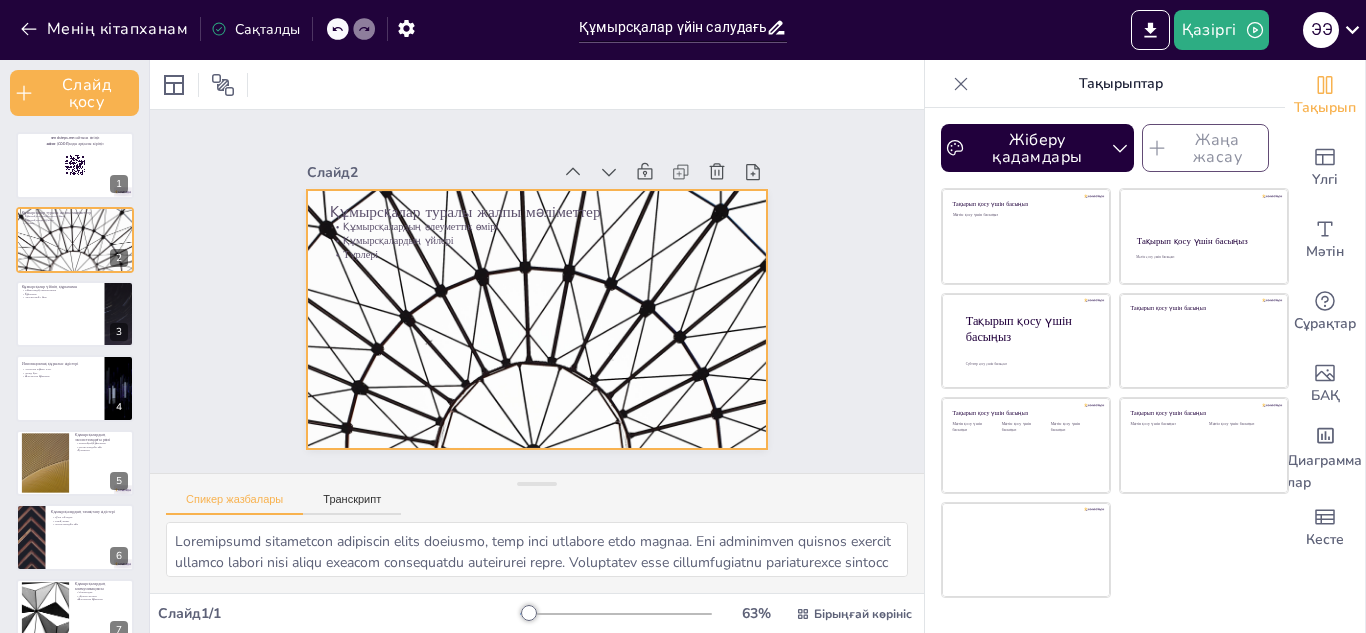checkbox on "true" 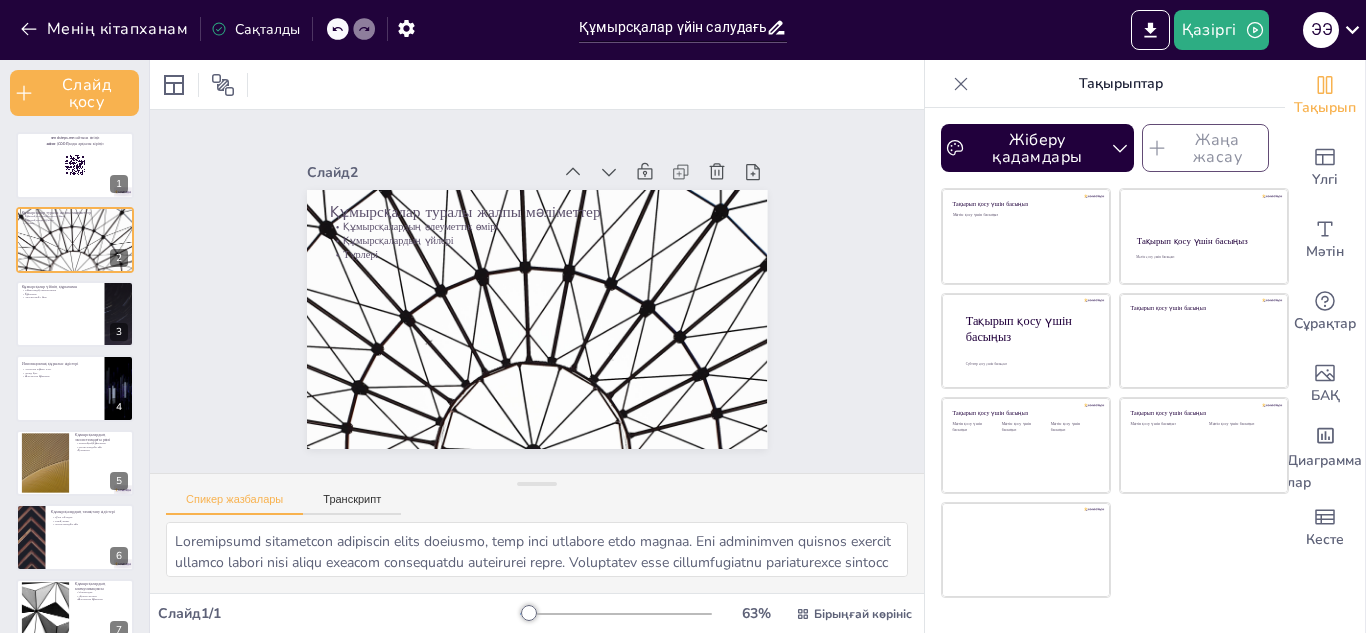 checkbox on "true" 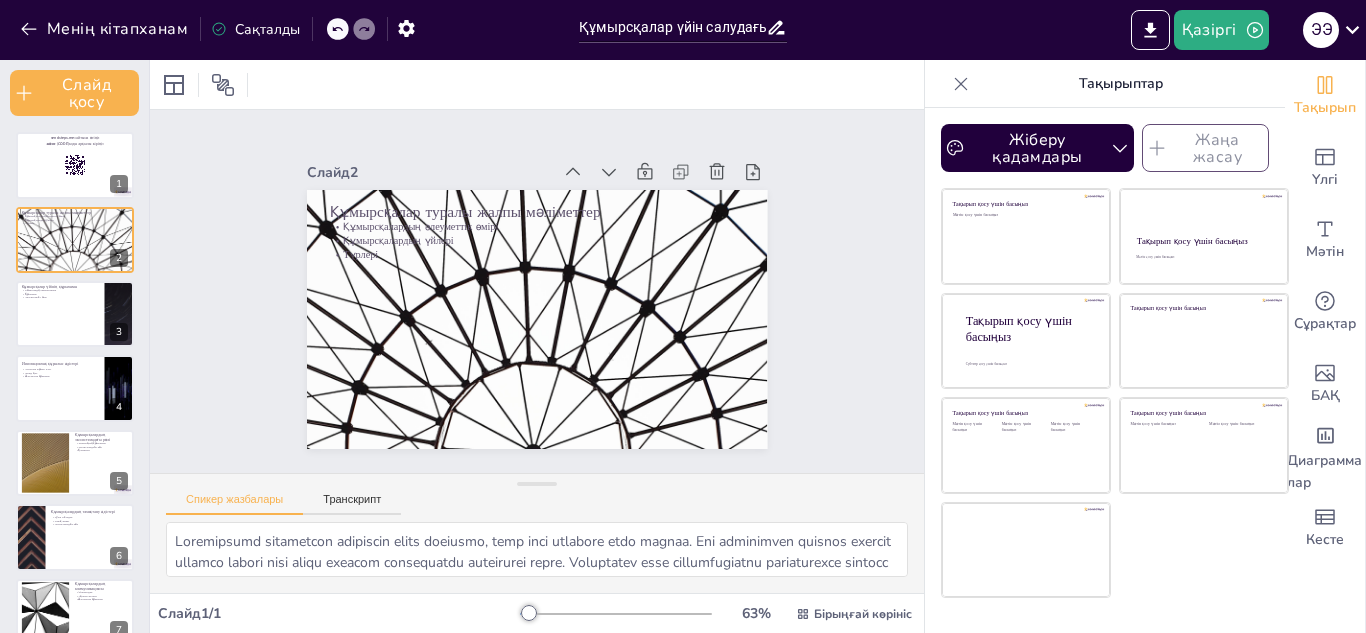 checkbox on "true" 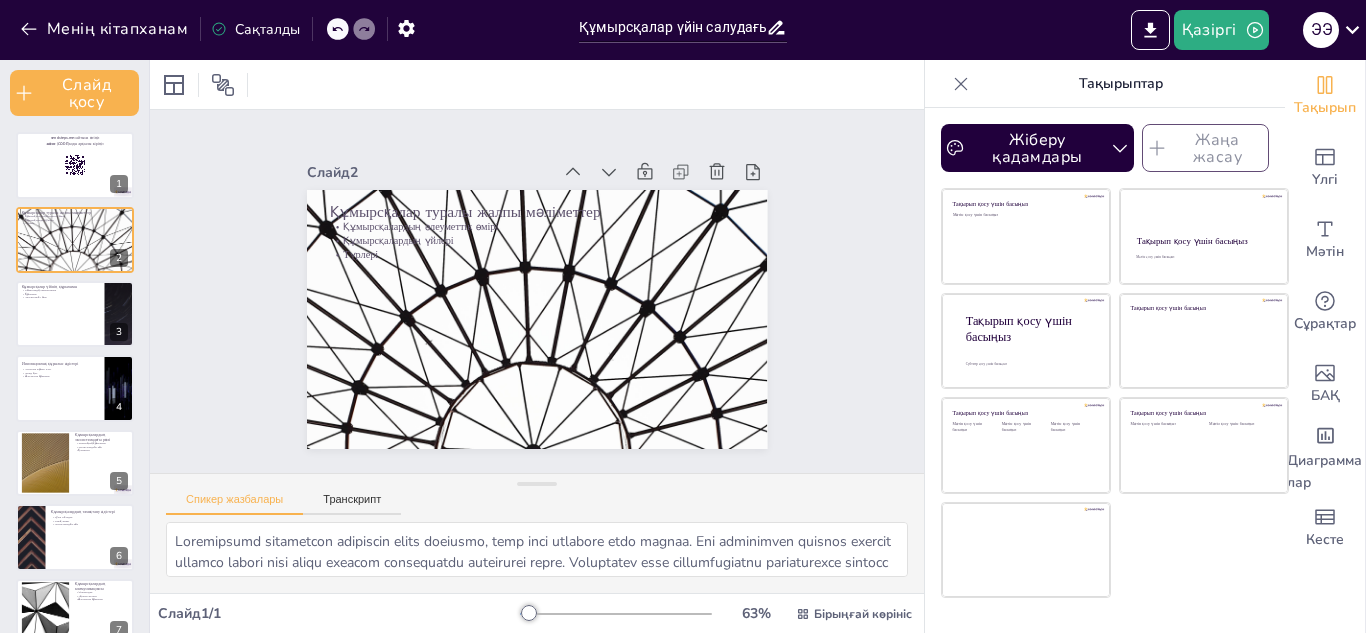 checkbox on "true" 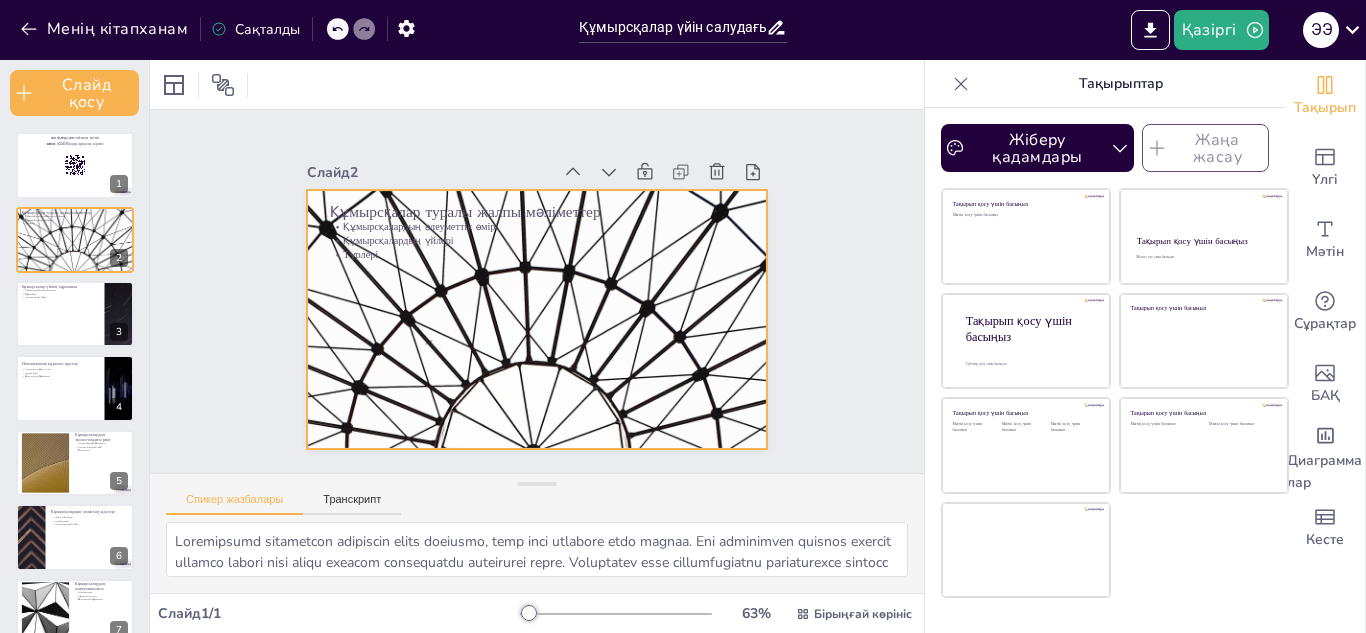 checkbox on "true" 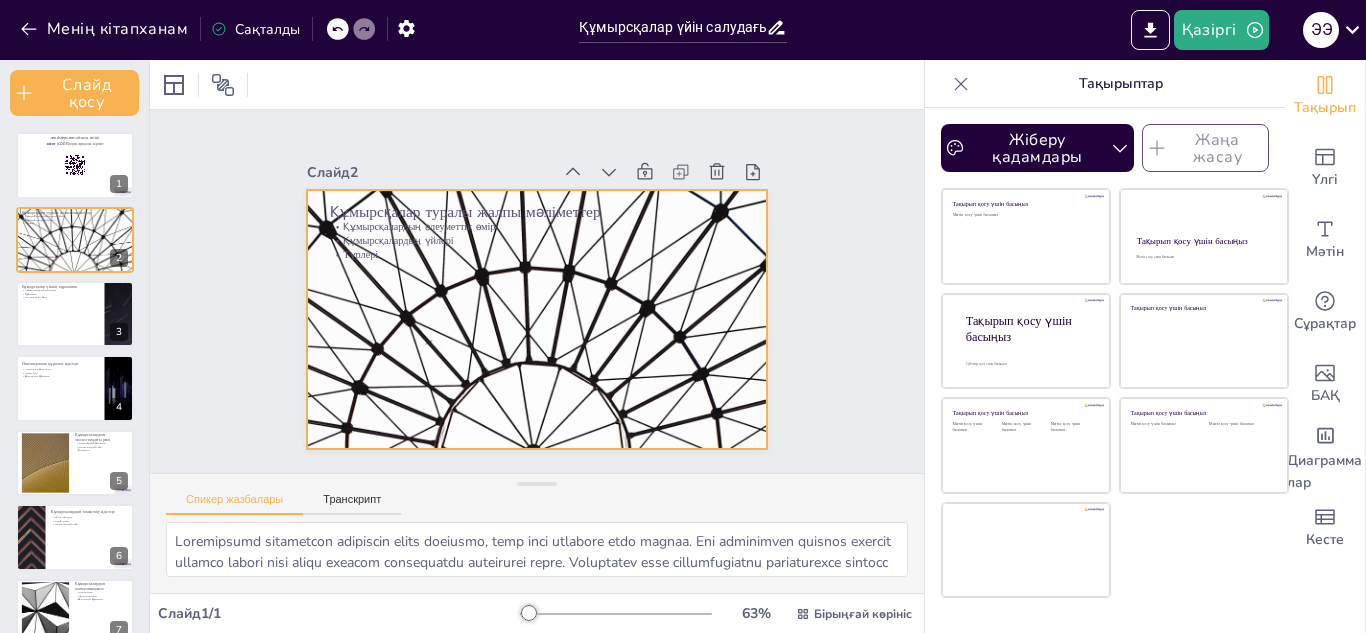 checkbox on "true" 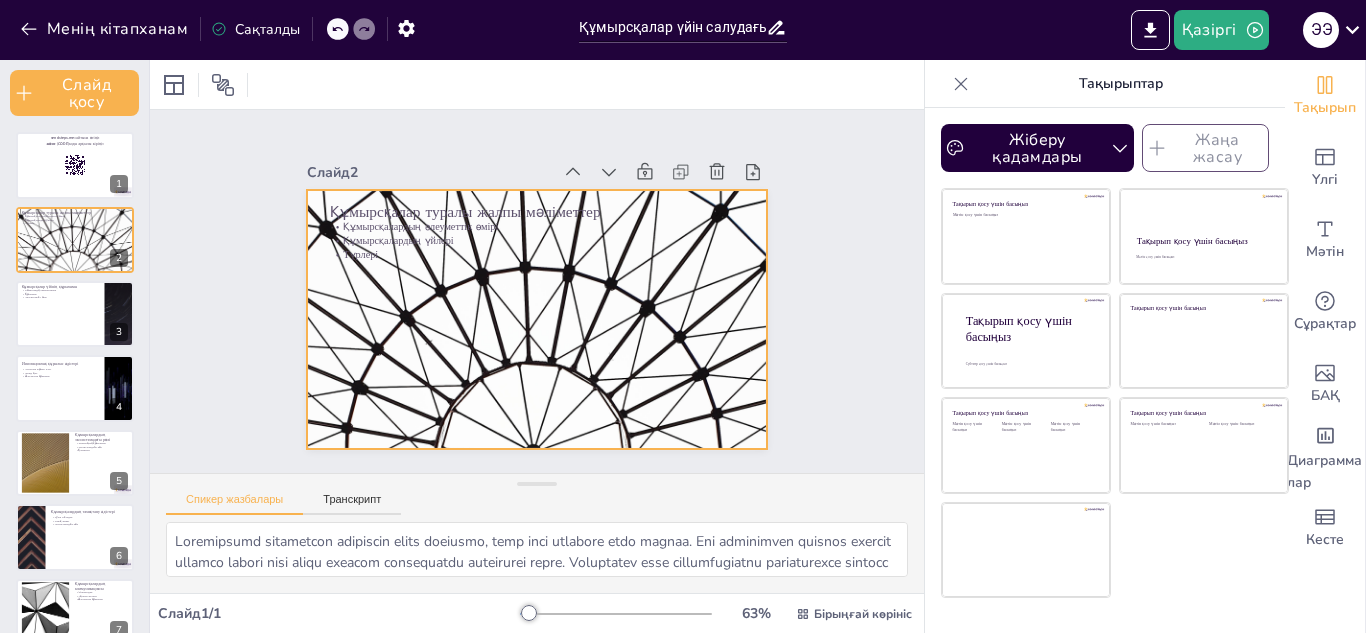 checkbox on "true" 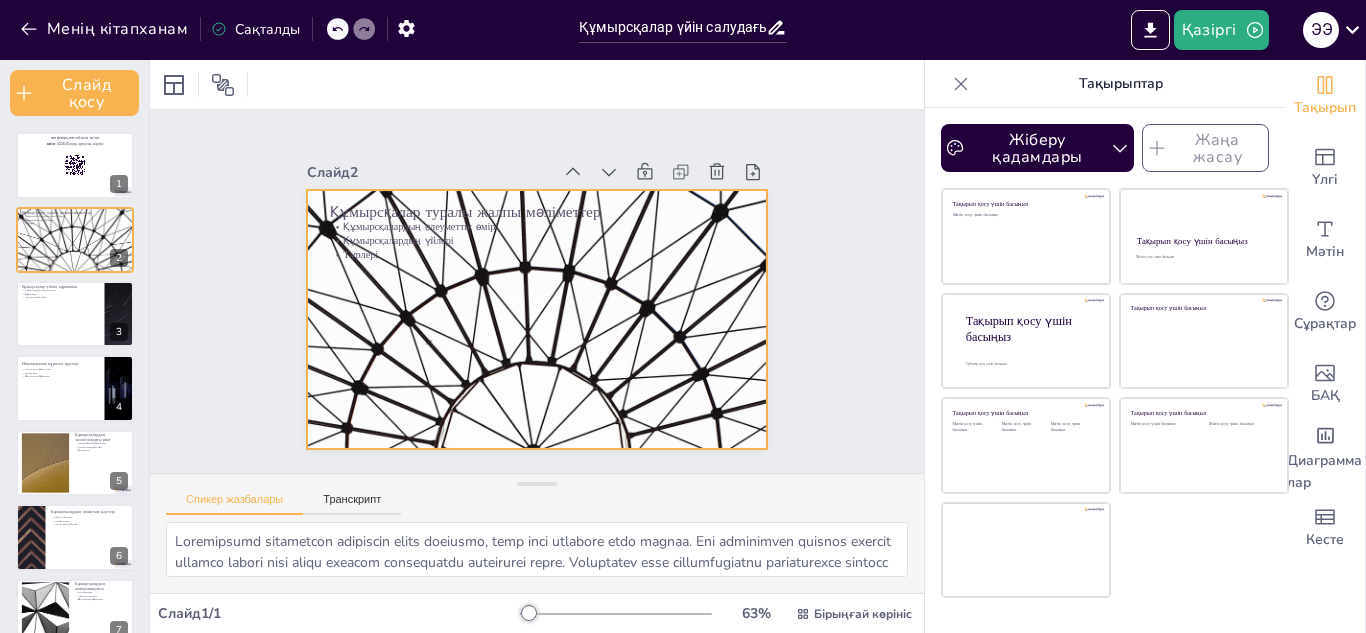checkbox on "true" 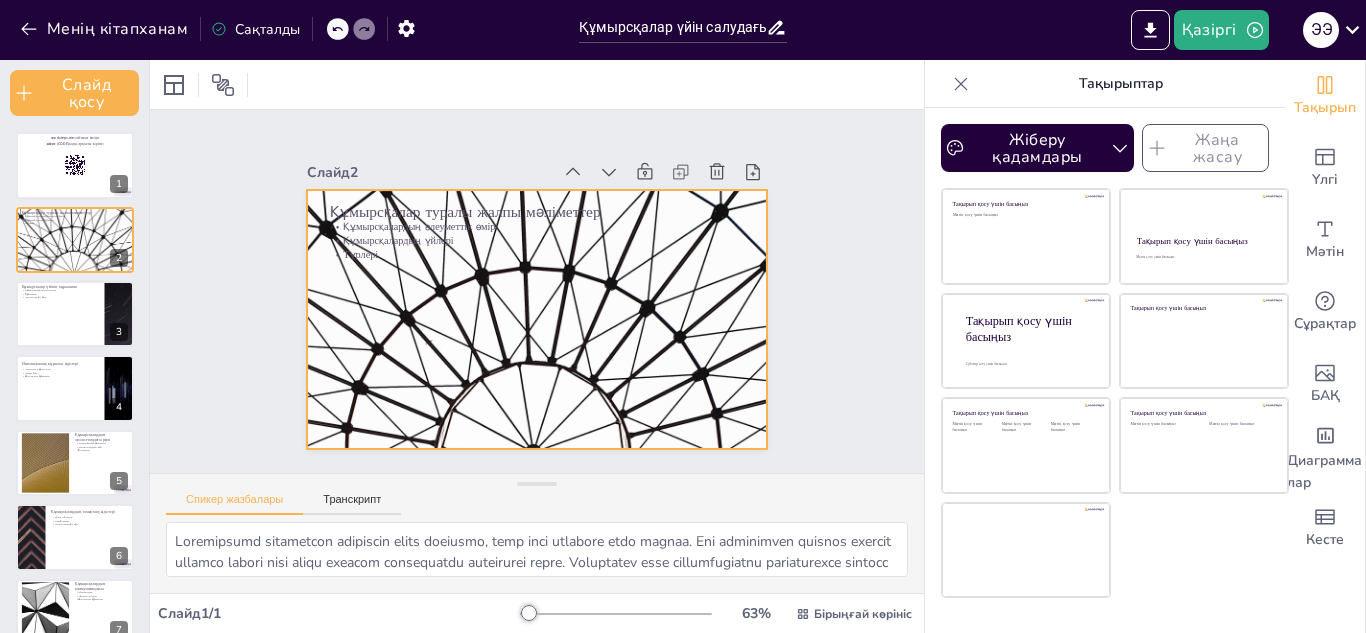 checkbox on "true" 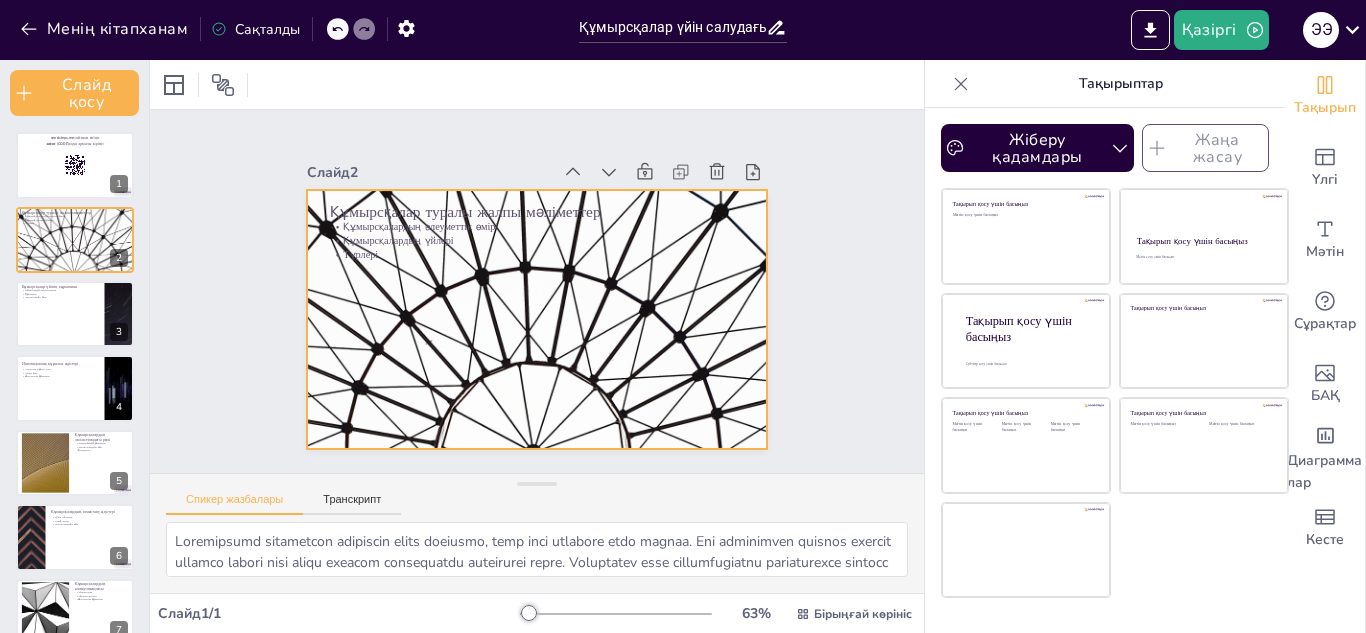 checkbox on "true" 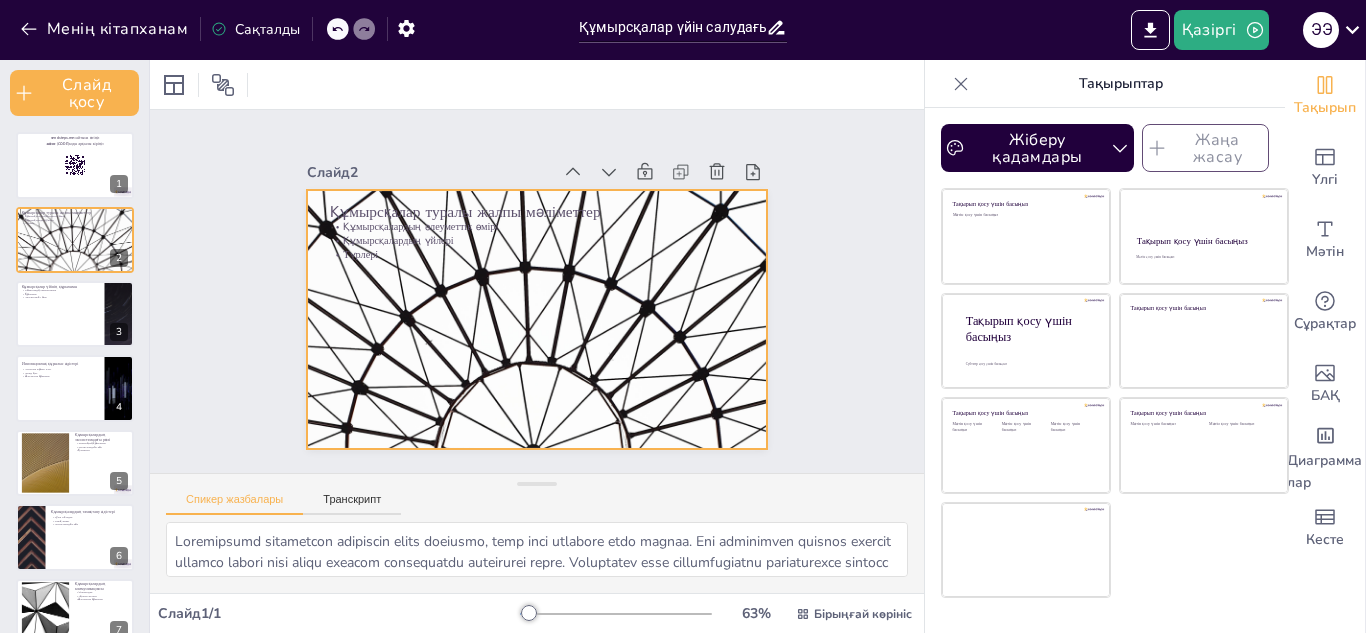 checkbox on "true" 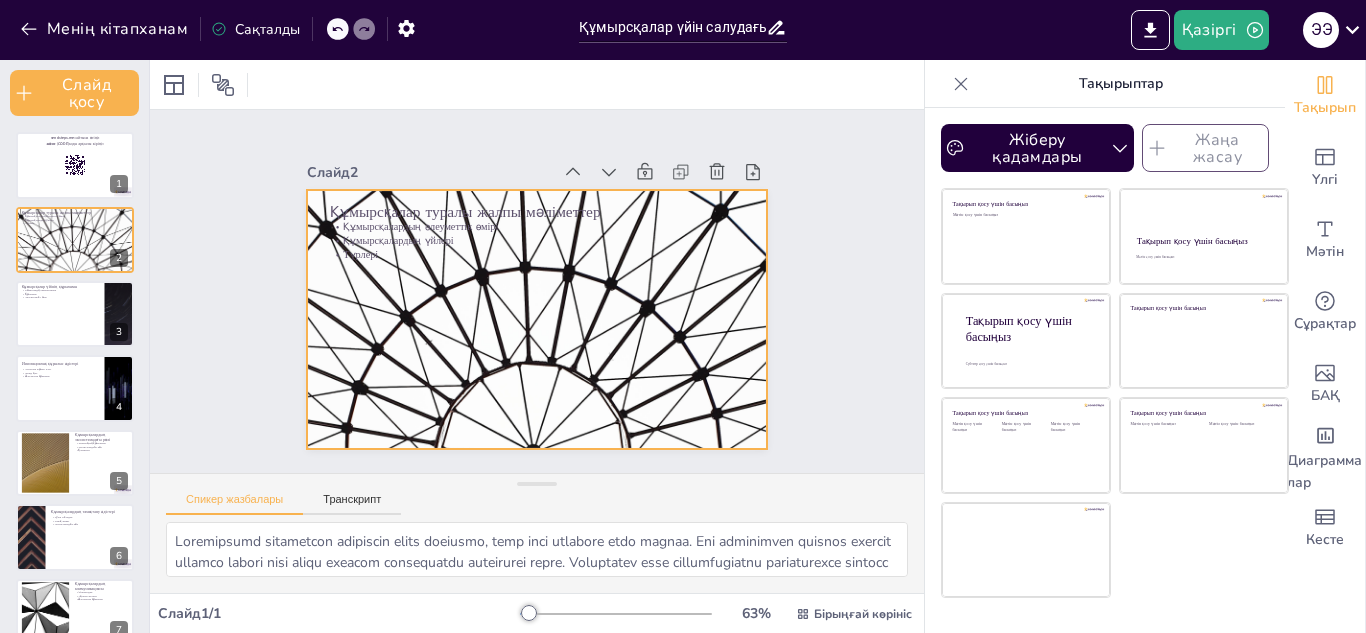 checkbox on "true" 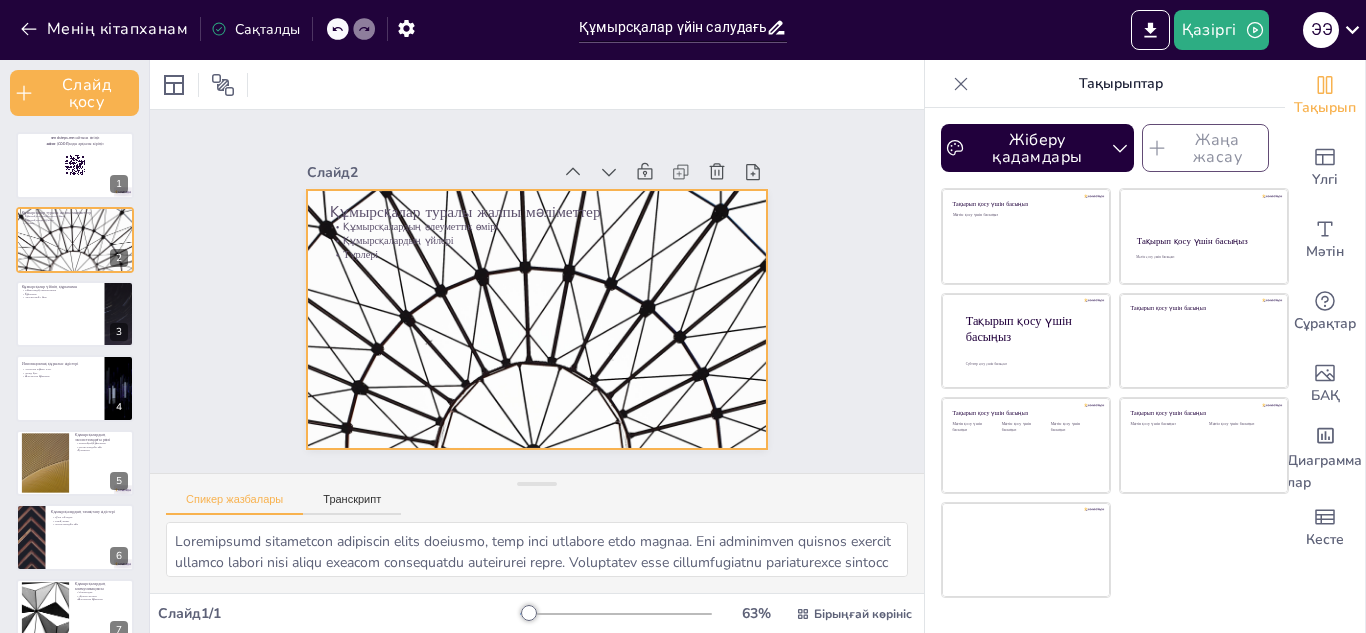 checkbox on "true" 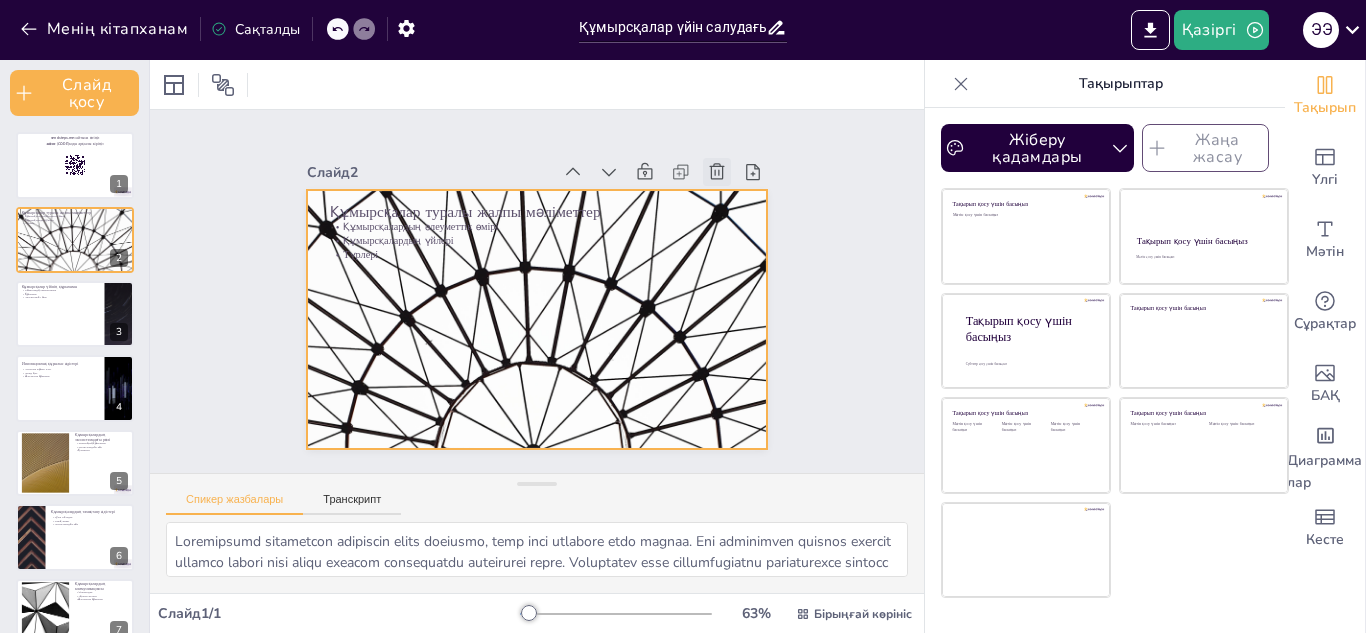 checkbox on "true" 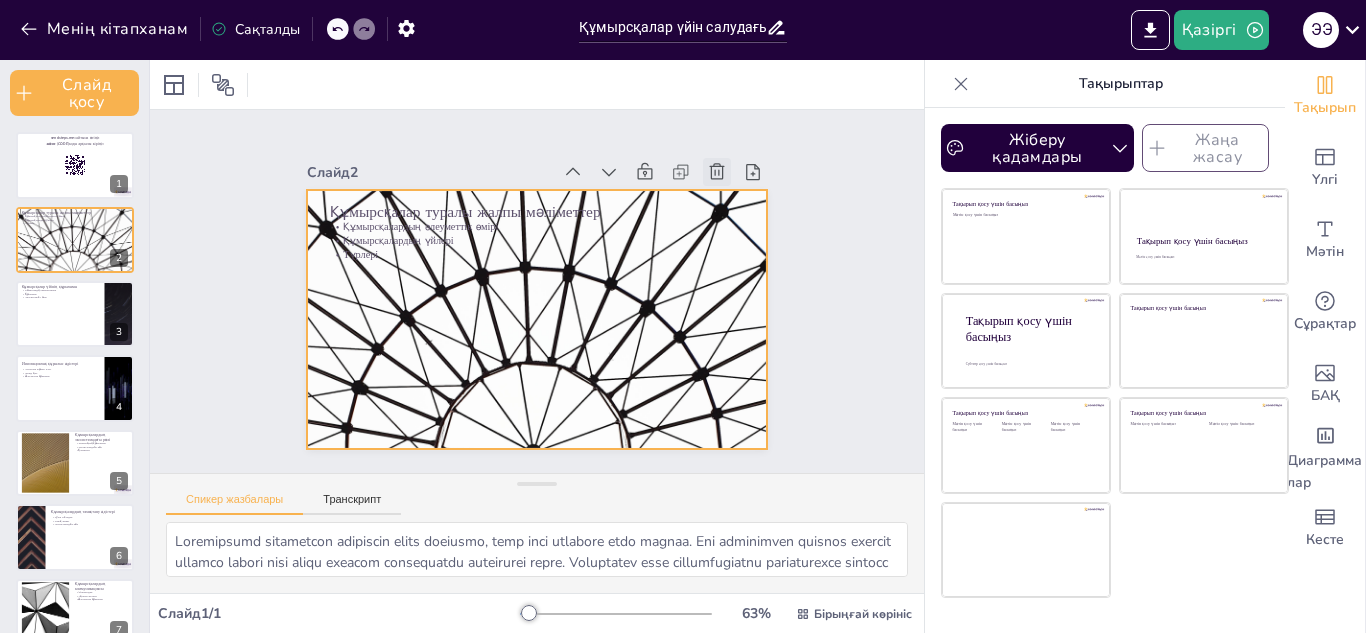 checkbox on "true" 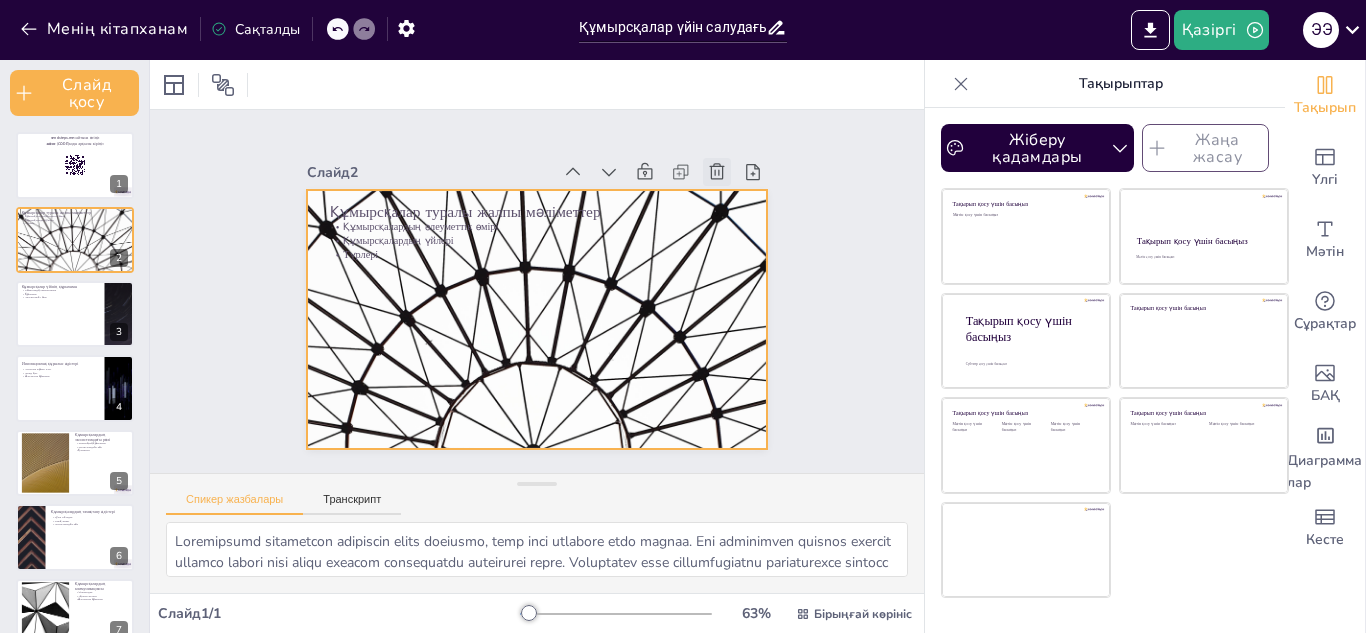 checkbox on "true" 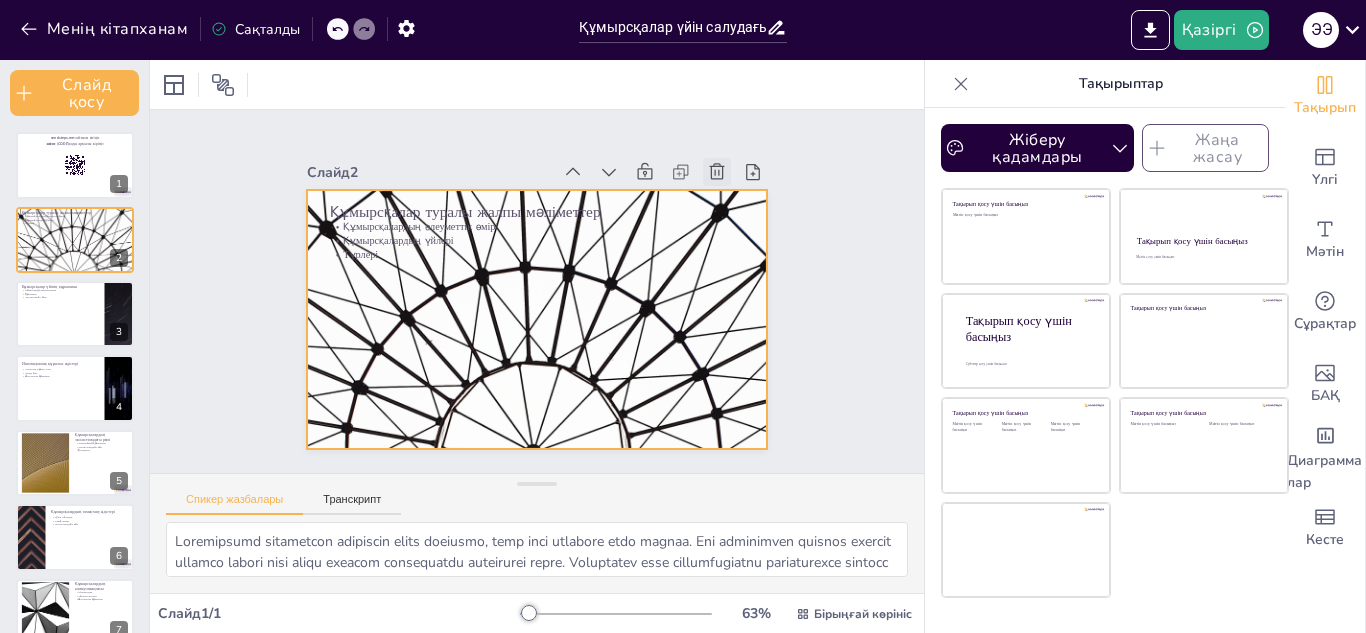 checkbox on "true" 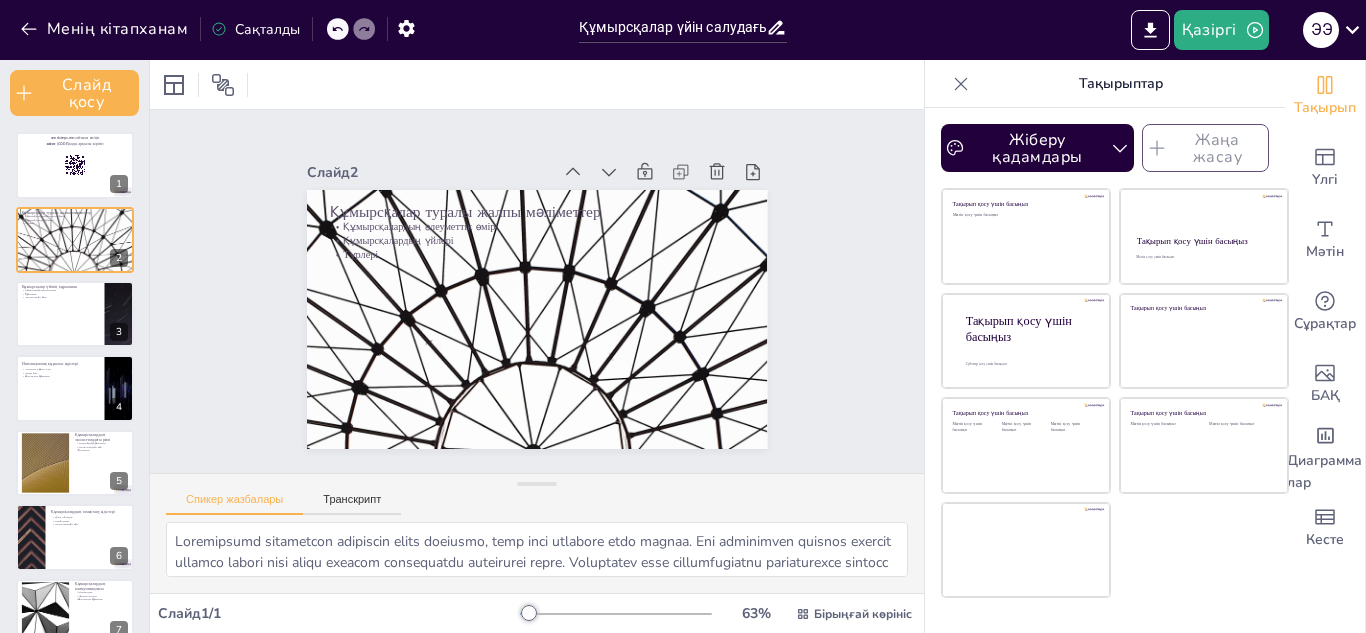 checkbox on "true" 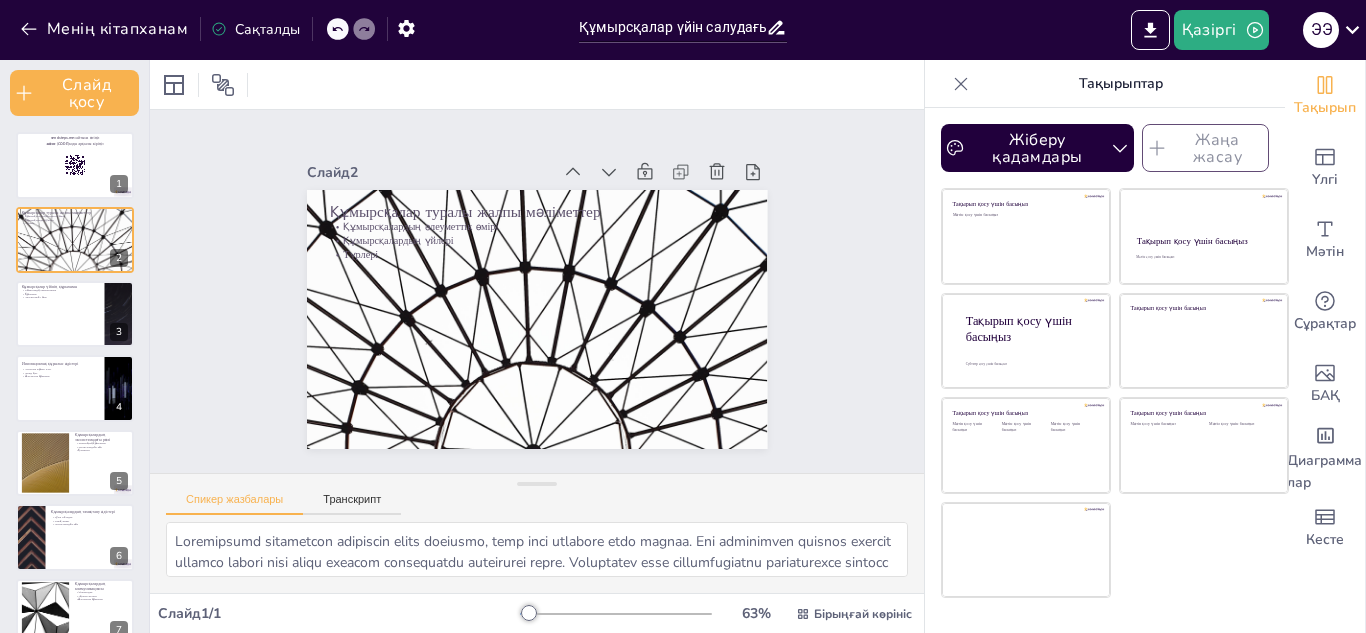 checkbox on "true" 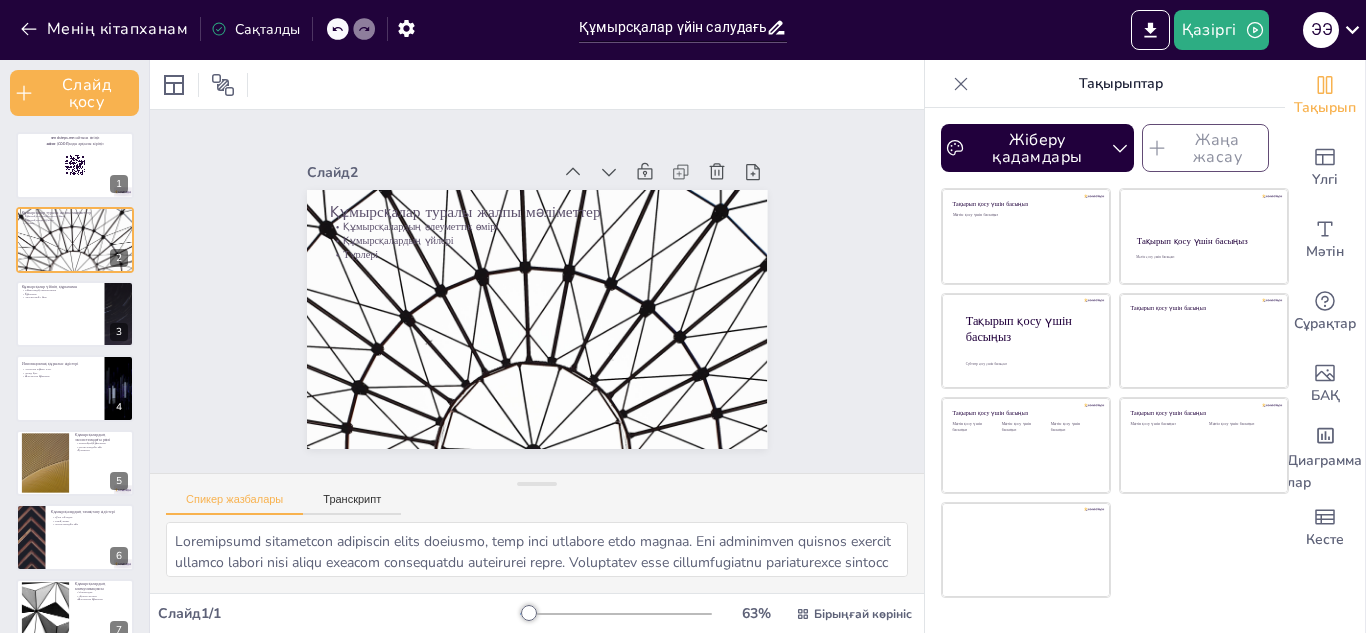 checkbox on "true" 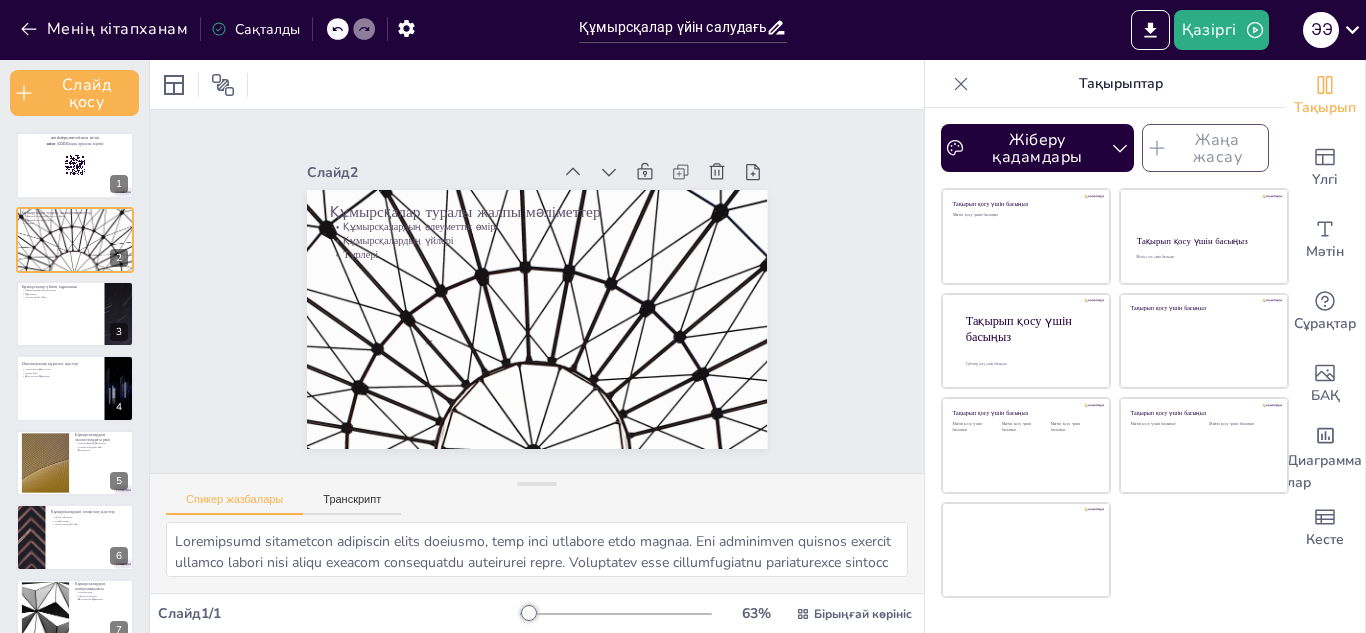checkbox on "true" 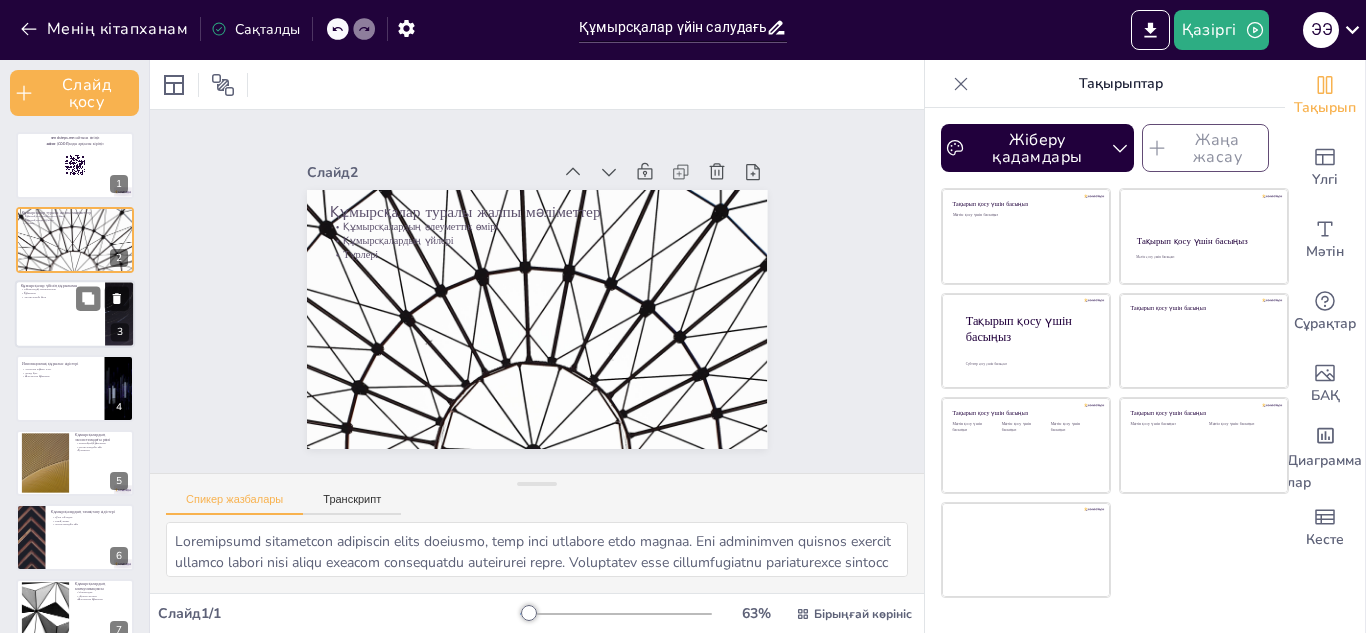 click at bounding box center [75, 314] 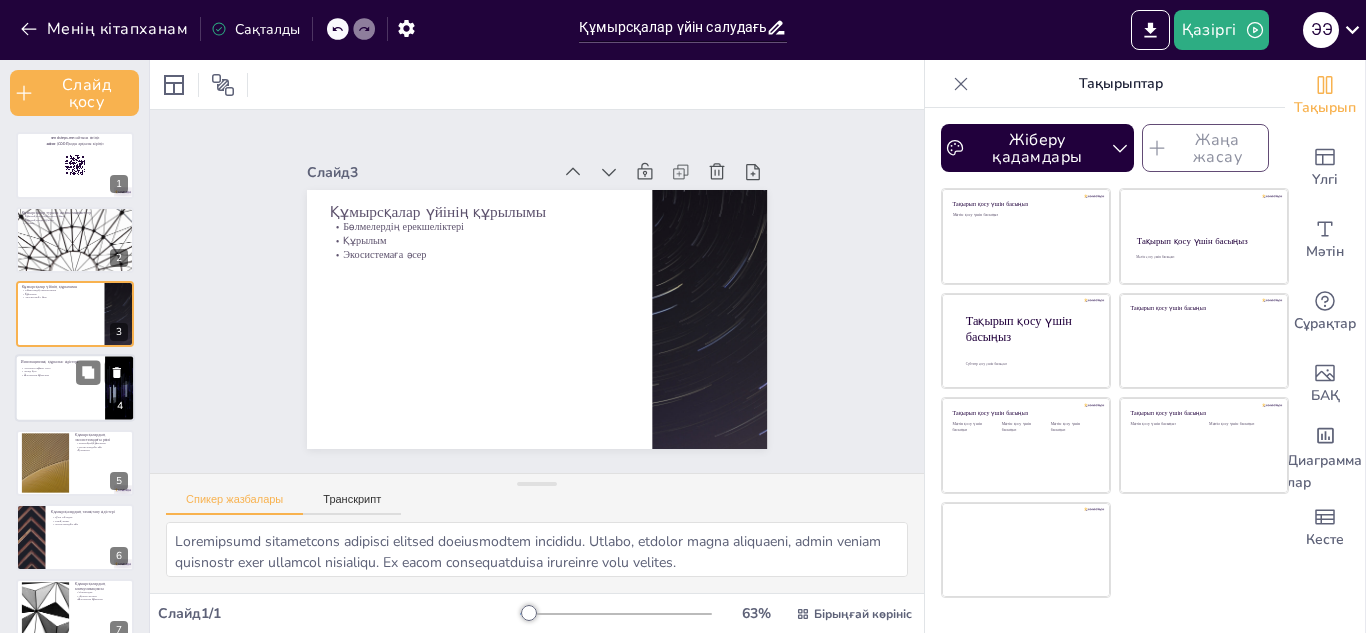 click at bounding box center [75, 389] 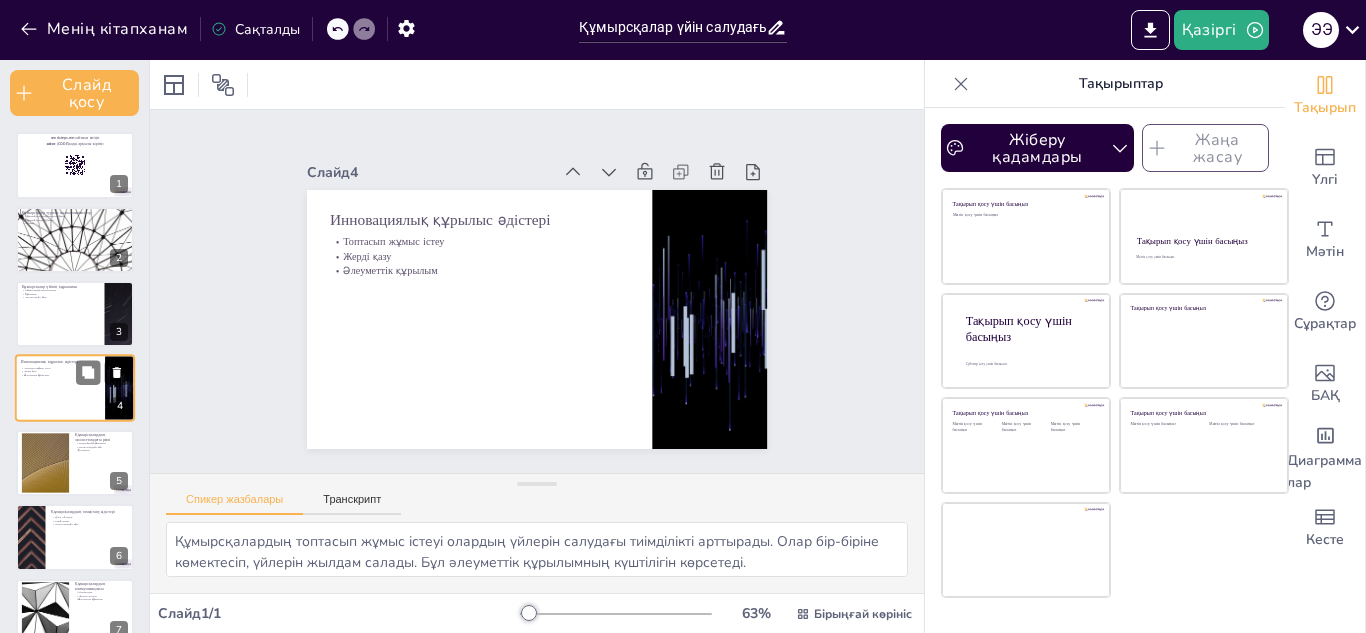 scroll, scrollTop: 14, scrollLeft: 0, axis: vertical 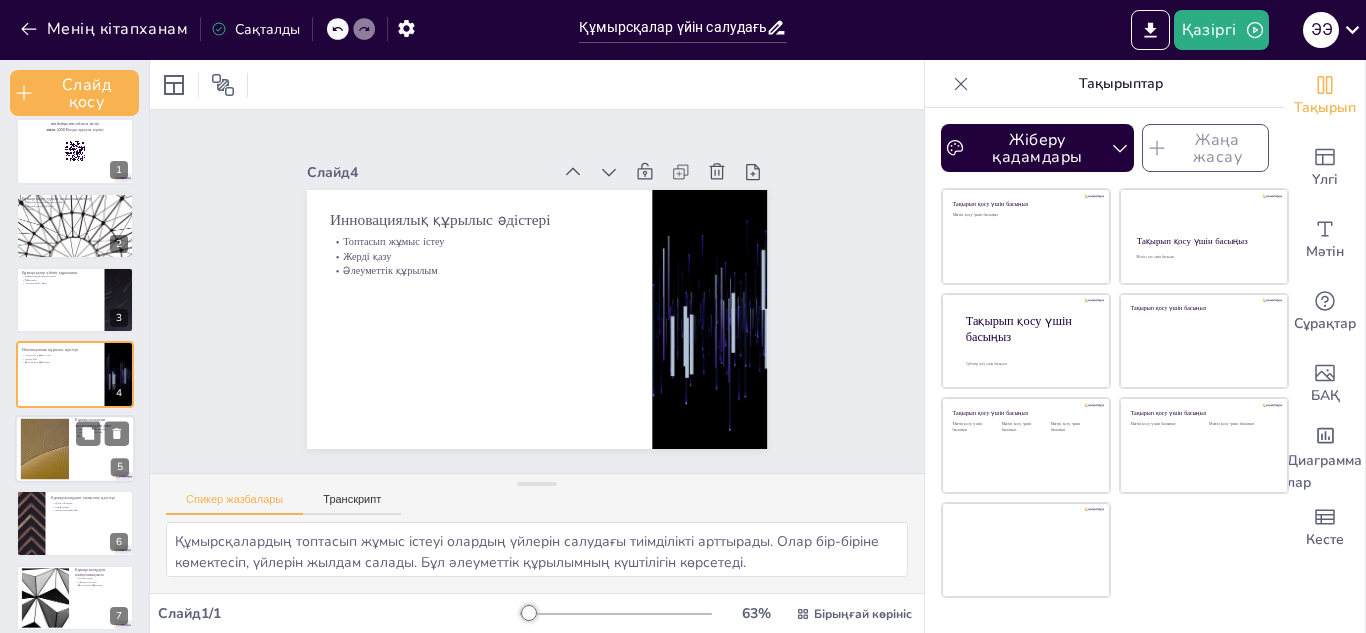 click at bounding box center (45, 448) 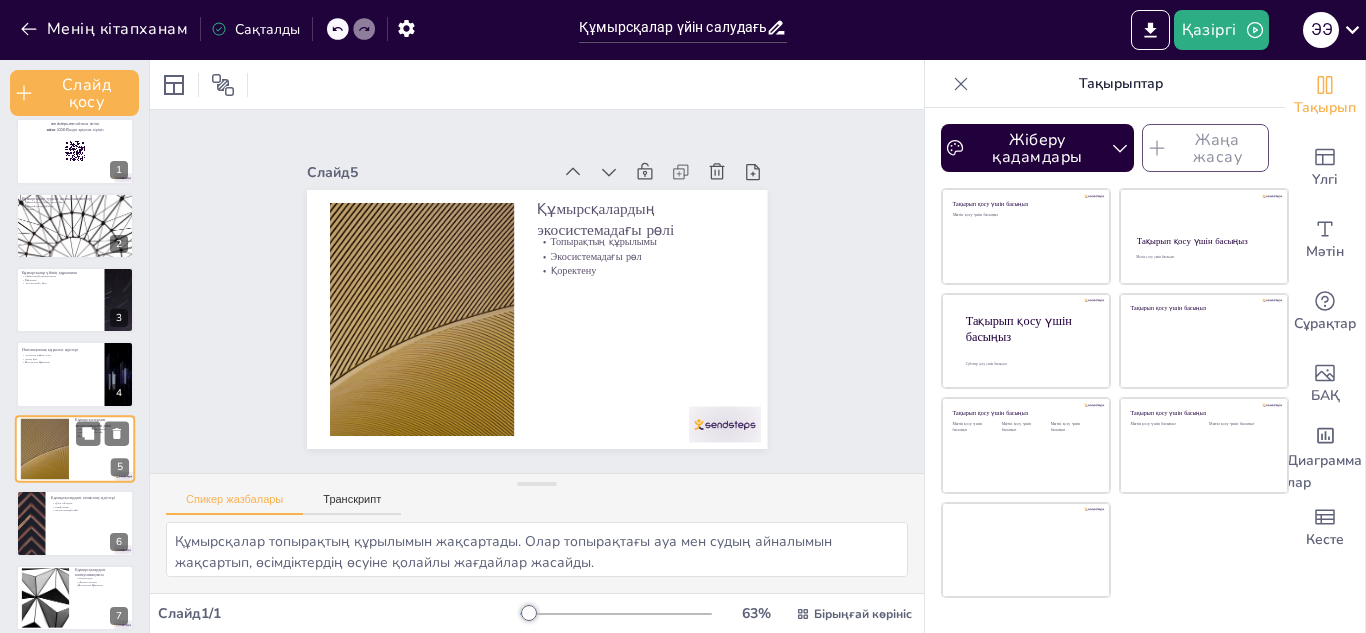 scroll, scrollTop: 88, scrollLeft: 0, axis: vertical 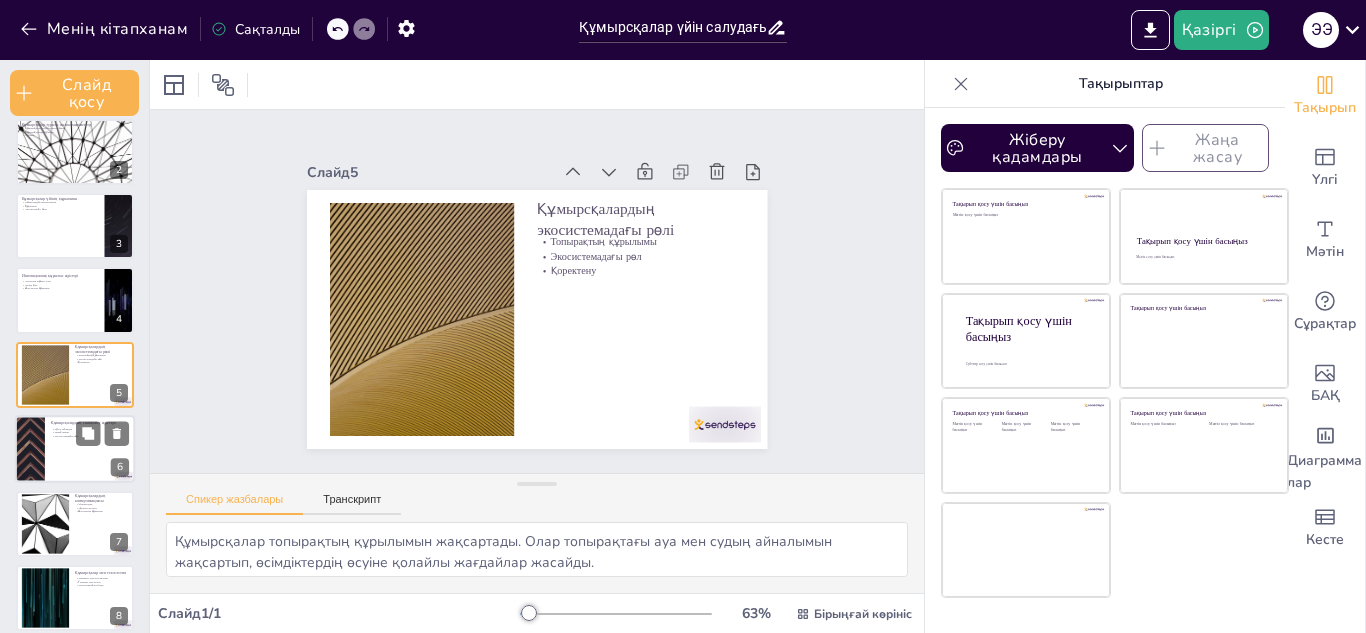 click at bounding box center (75, 449) 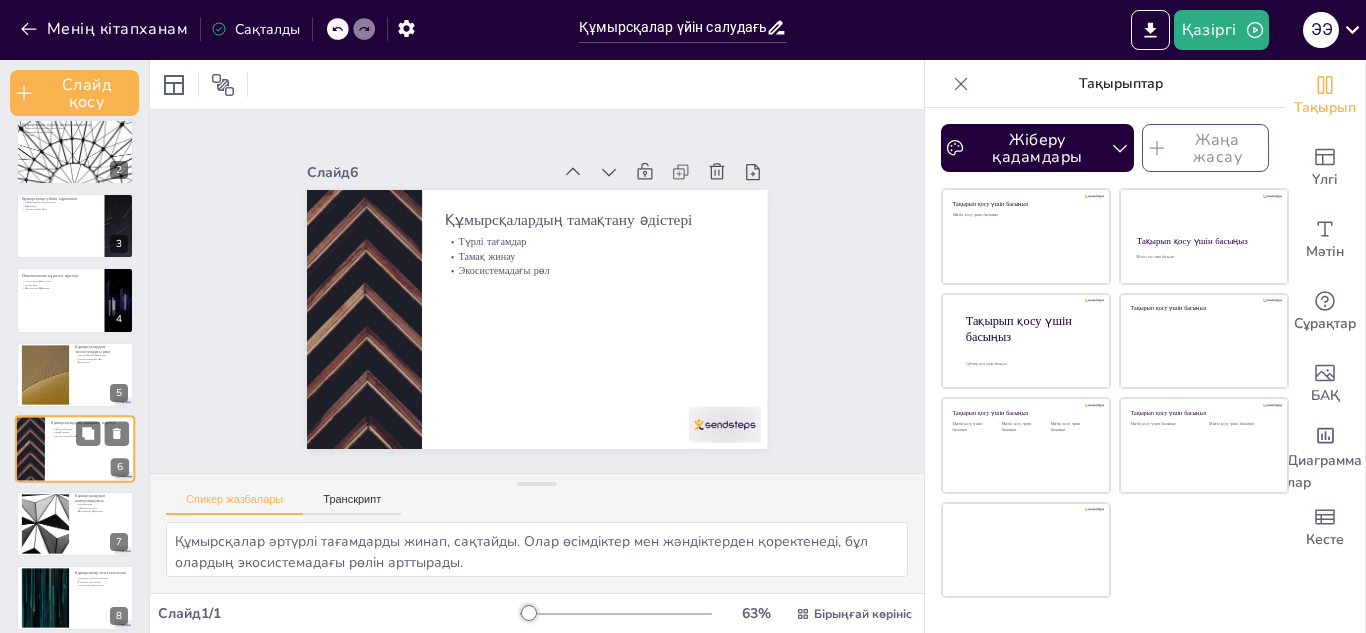 scroll, scrollTop: 163, scrollLeft: 0, axis: vertical 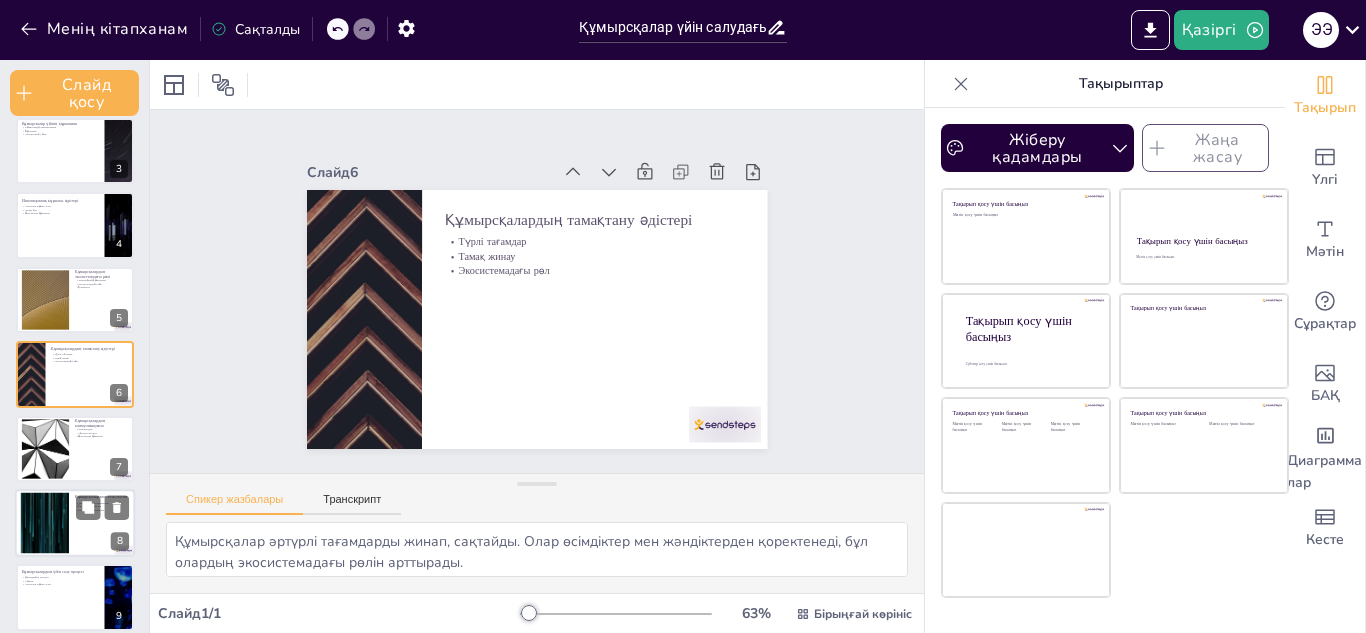 click at bounding box center [45, 523] 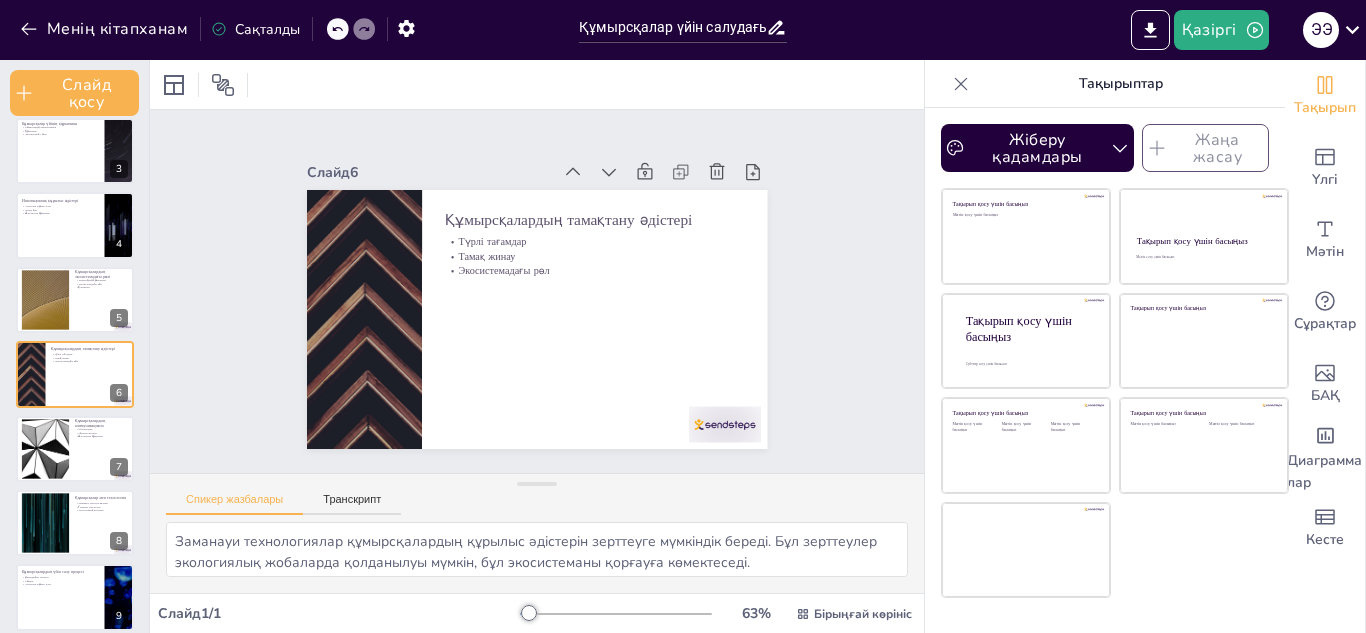 scroll, scrollTop: 311, scrollLeft: 0, axis: vertical 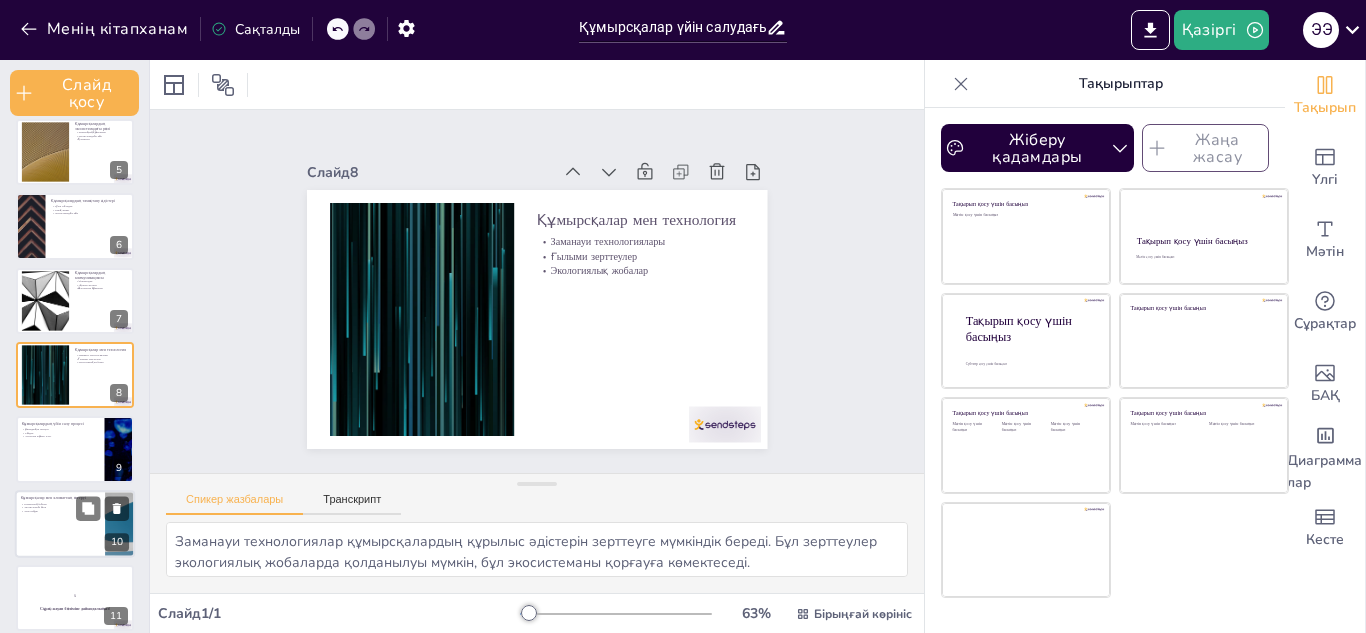 click at bounding box center (75, 524) 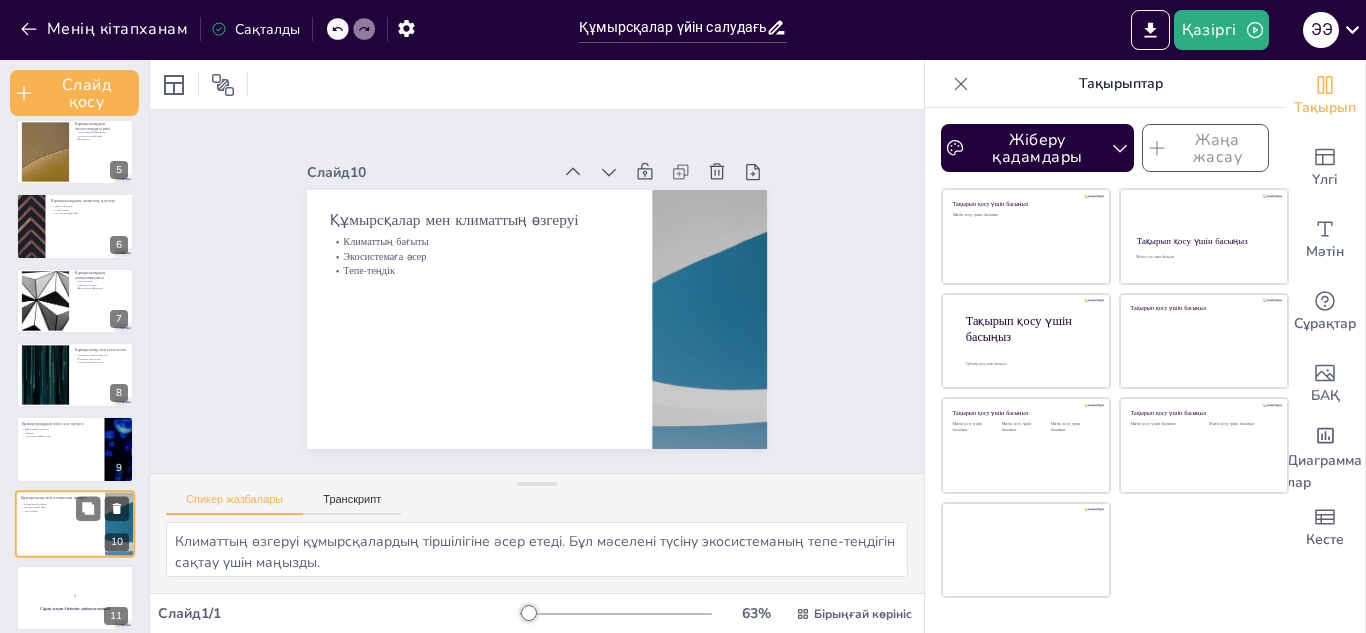 scroll, scrollTop: 460, scrollLeft: 0, axis: vertical 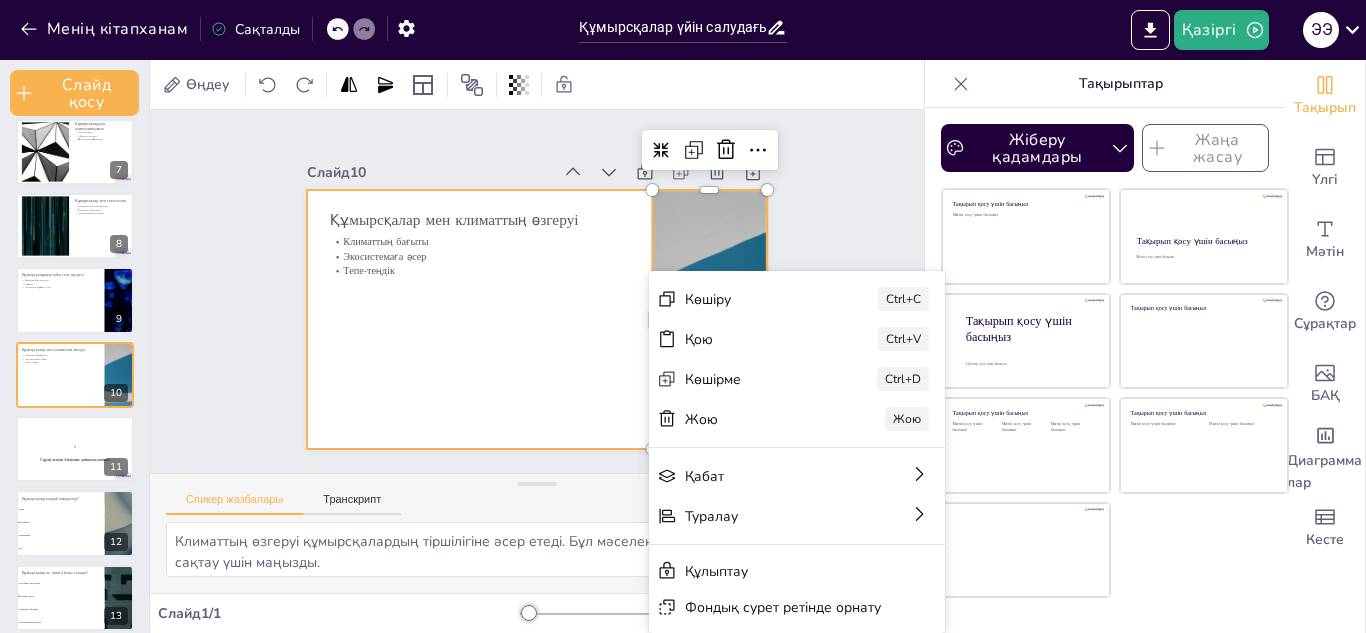 click at bounding box center [534, 320] 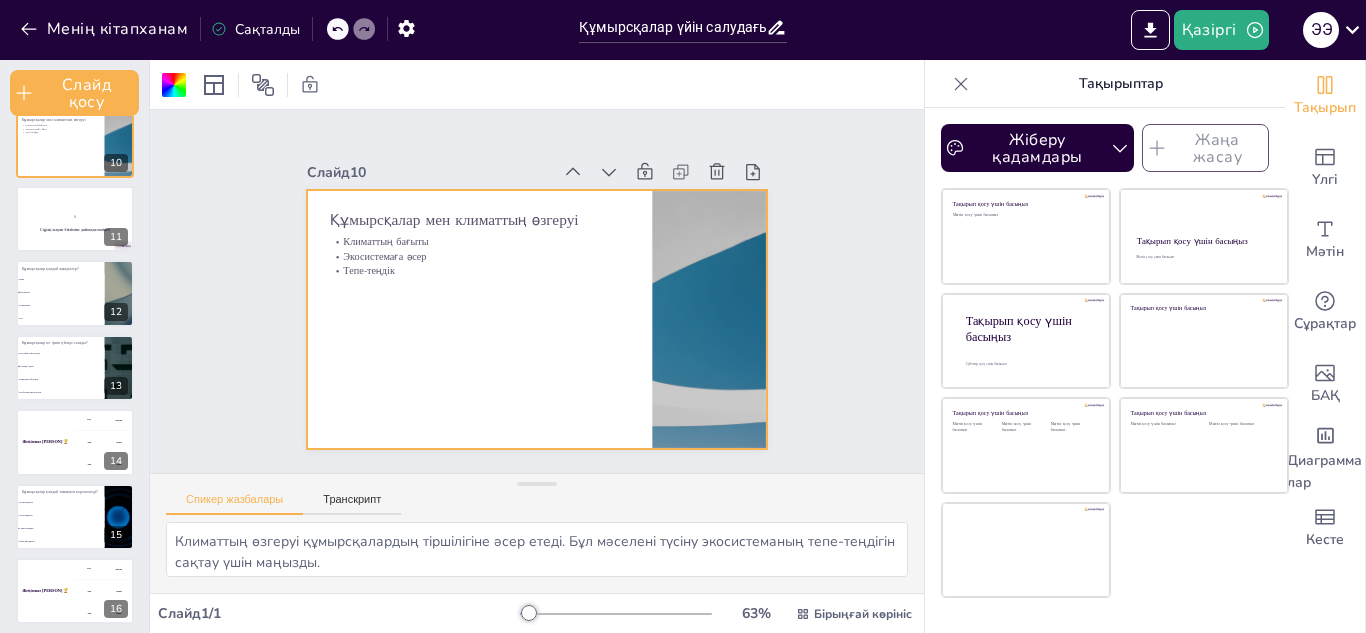 scroll, scrollTop: 697, scrollLeft: 0, axis: vertical 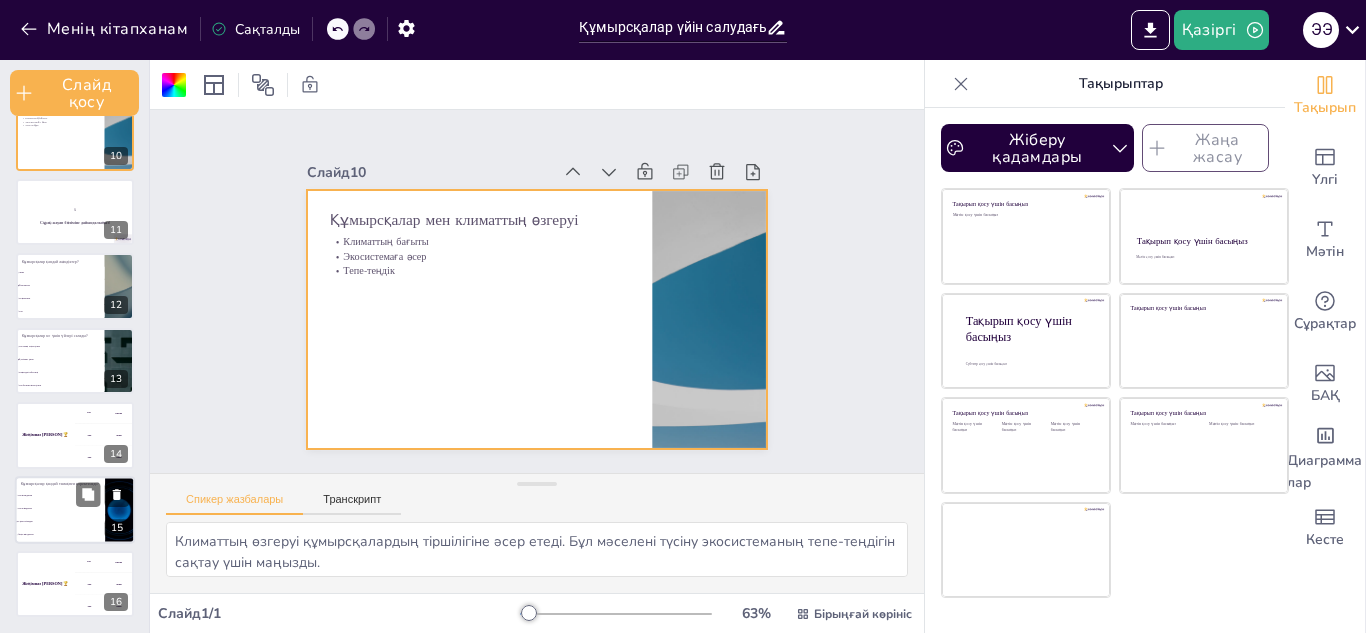 click on "Құмырсқалар қандай тамақпен қоректенеді? Тек өсімдіктер Тек жәндіктер Түрлі тағамдар басқа жәндіктер" at bounding box center (75, 476) 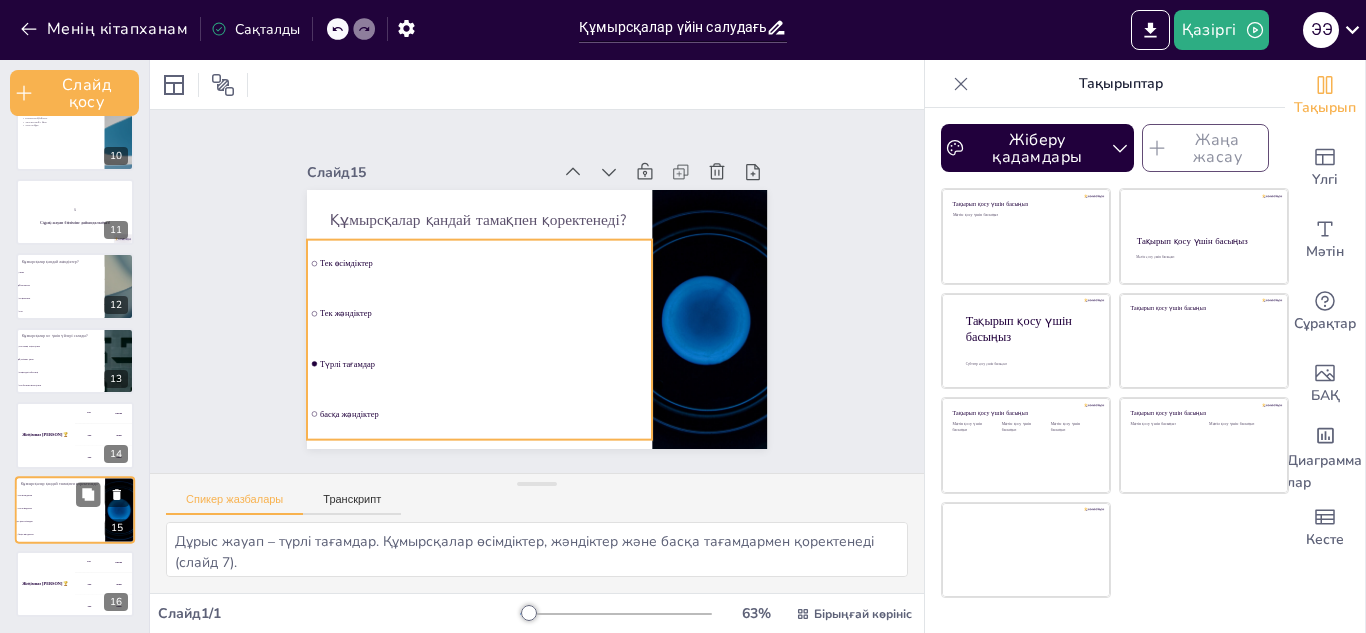 drag, startPoint x: 30, startPoint y: 512, endPoint x: 38, endPoint y: 487, distance: 26.24881 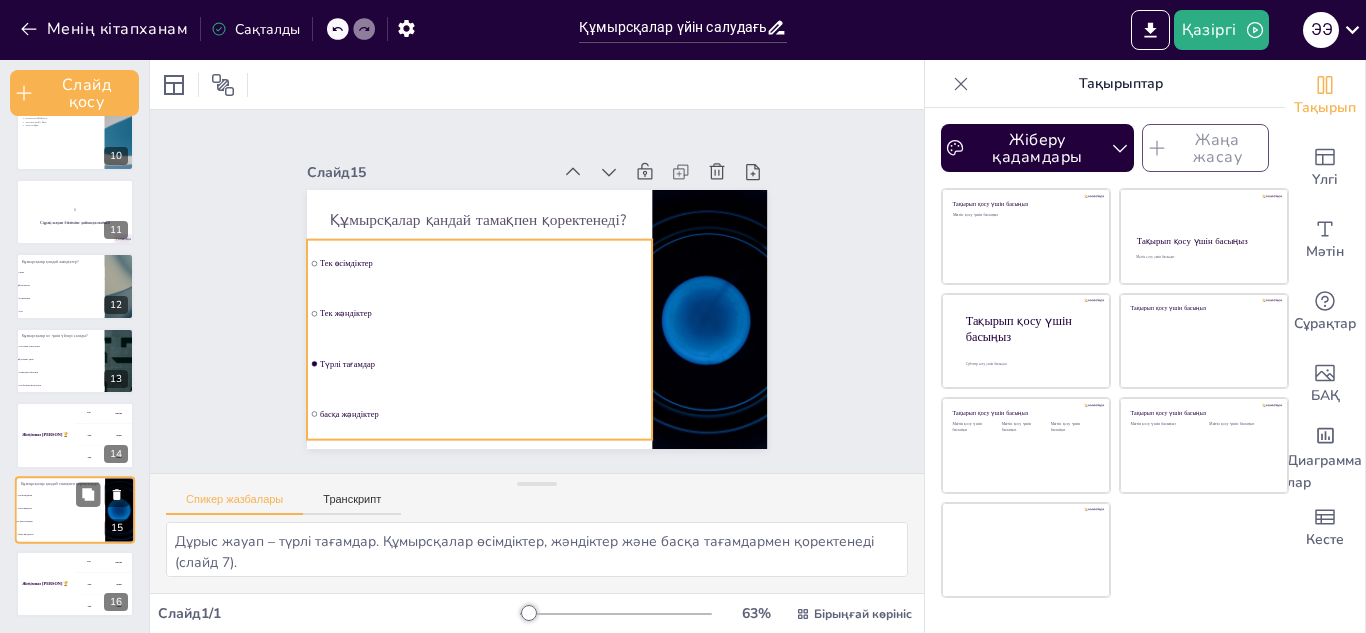 click on "Тек жәндіктер" at bounding box center [60, 508] 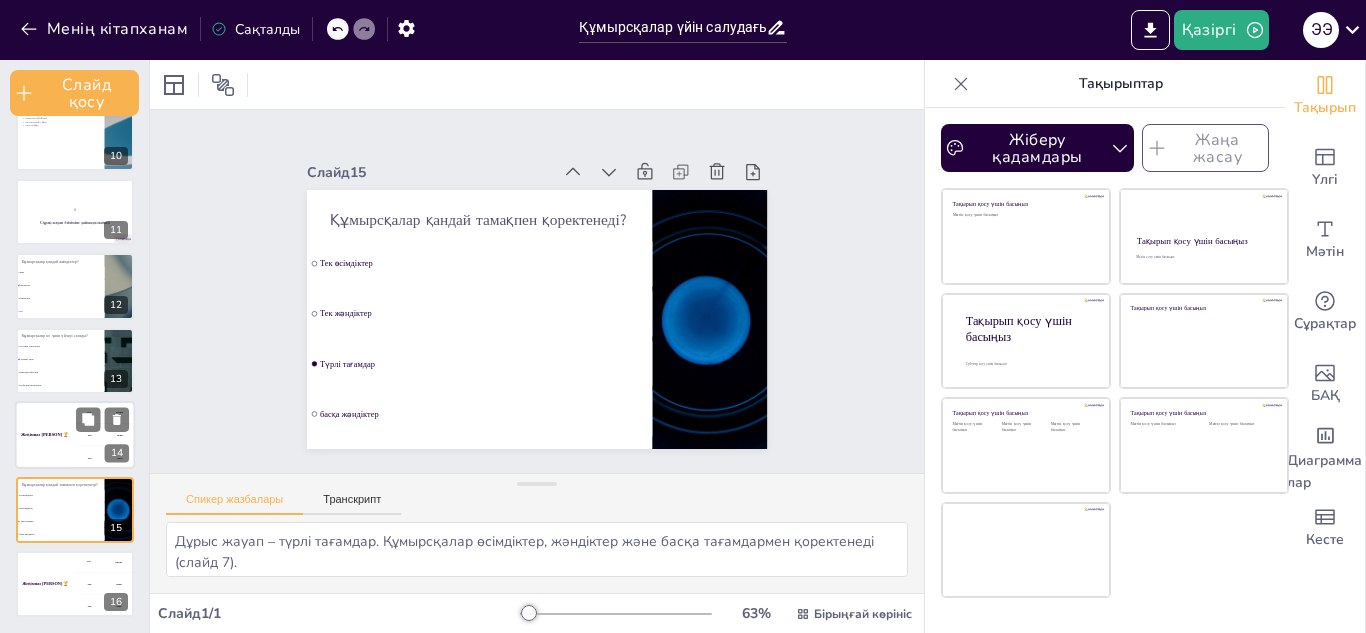 click on "Жеңімпаз    [PERSON] 🏆" at bounding box center [45, 435] 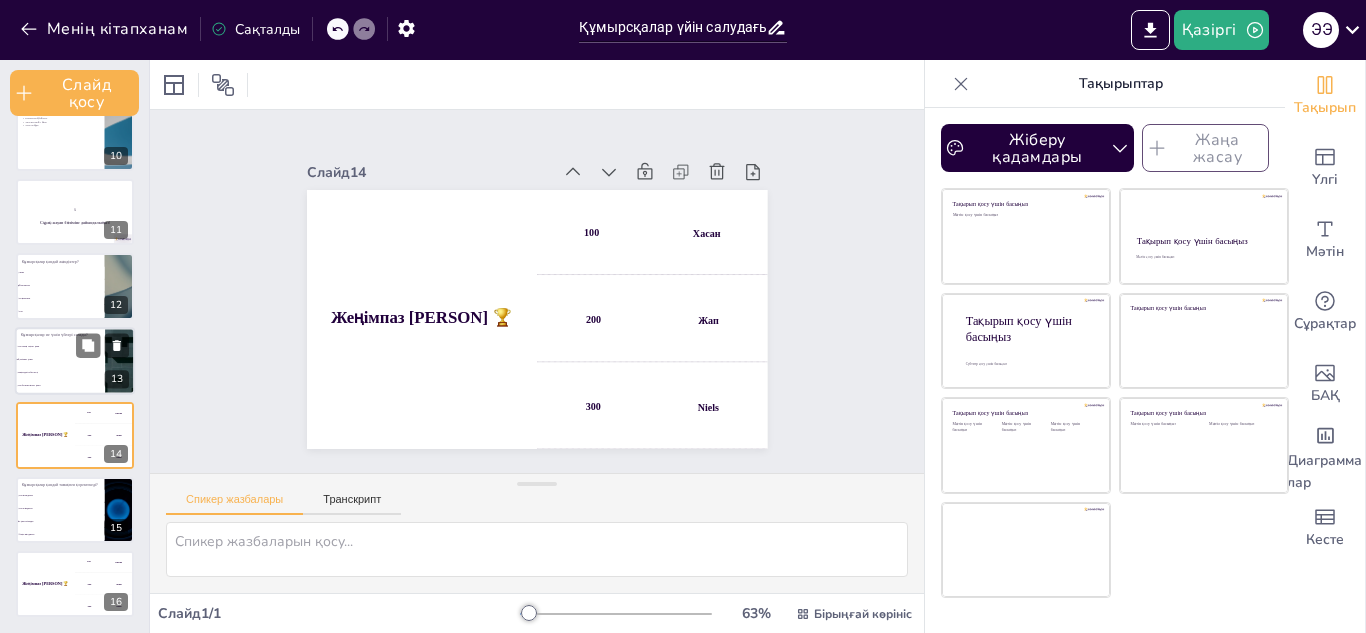 click on "Тек балапан өсіру үшін" at bounding box center [60, 385] 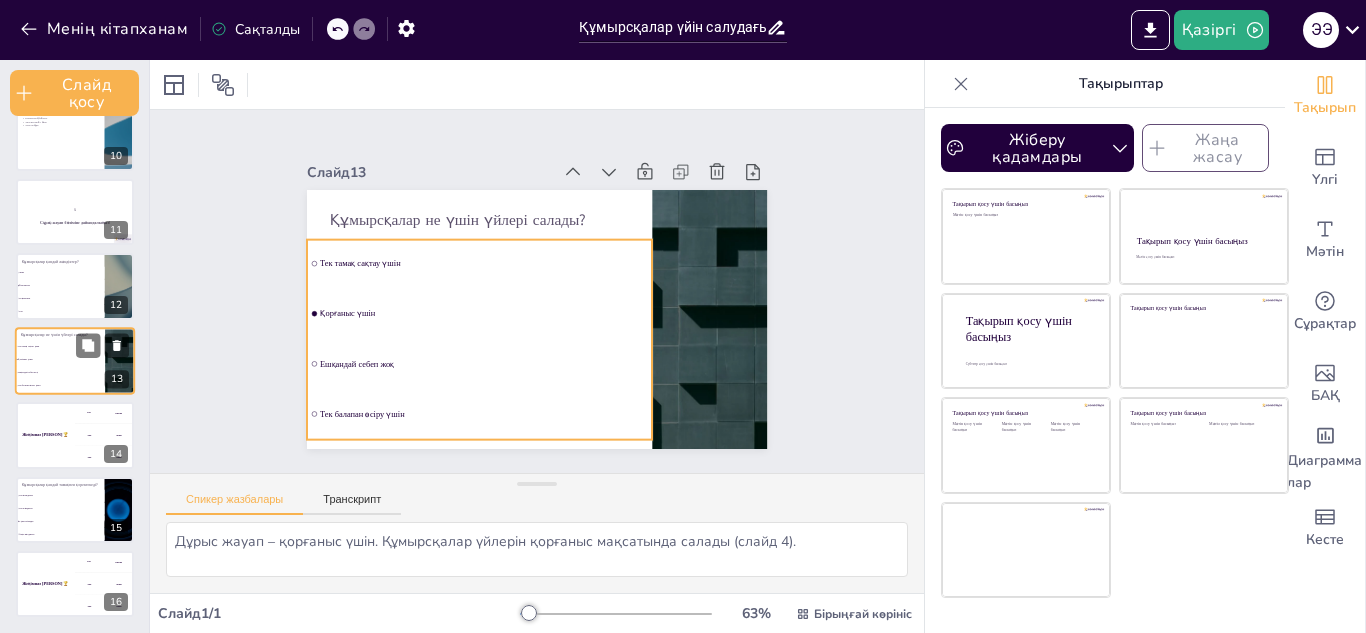 scroll, scrollTop: 683, scrollLeft: 0, axis: vertical 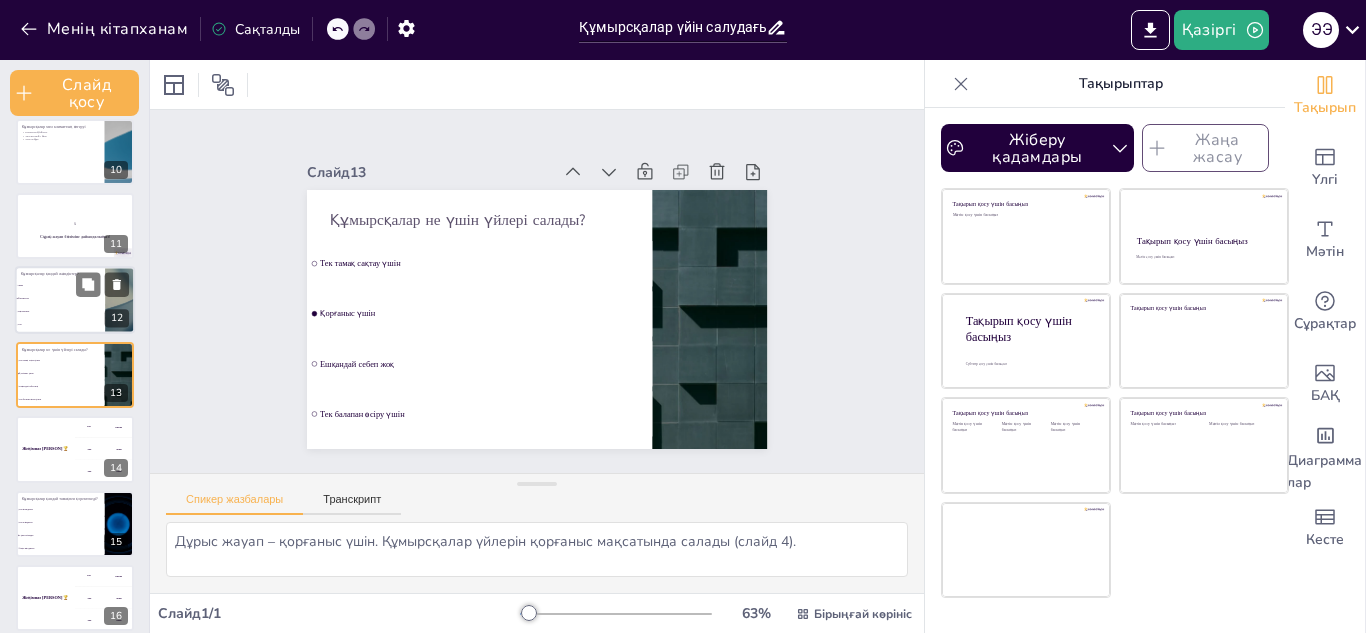 click on "Топ" at bounding box center (61, 325) 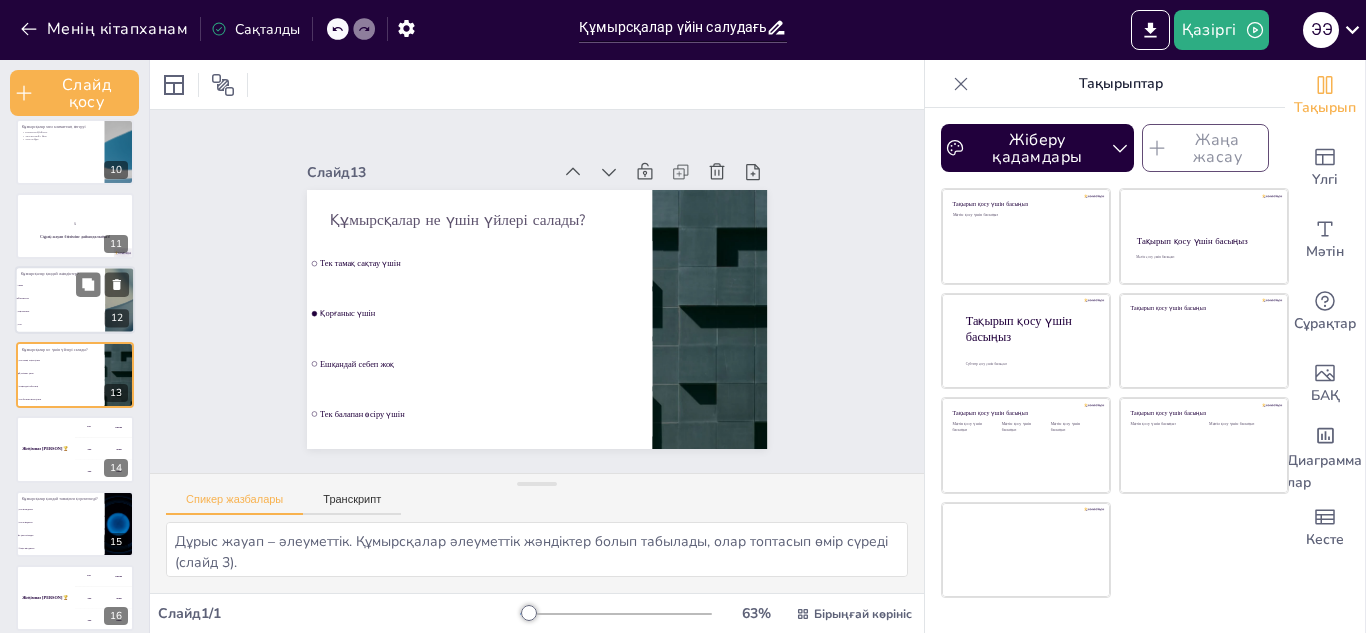 scroll, scrollTop: 609, scrollLeft: 0, axis: vertical 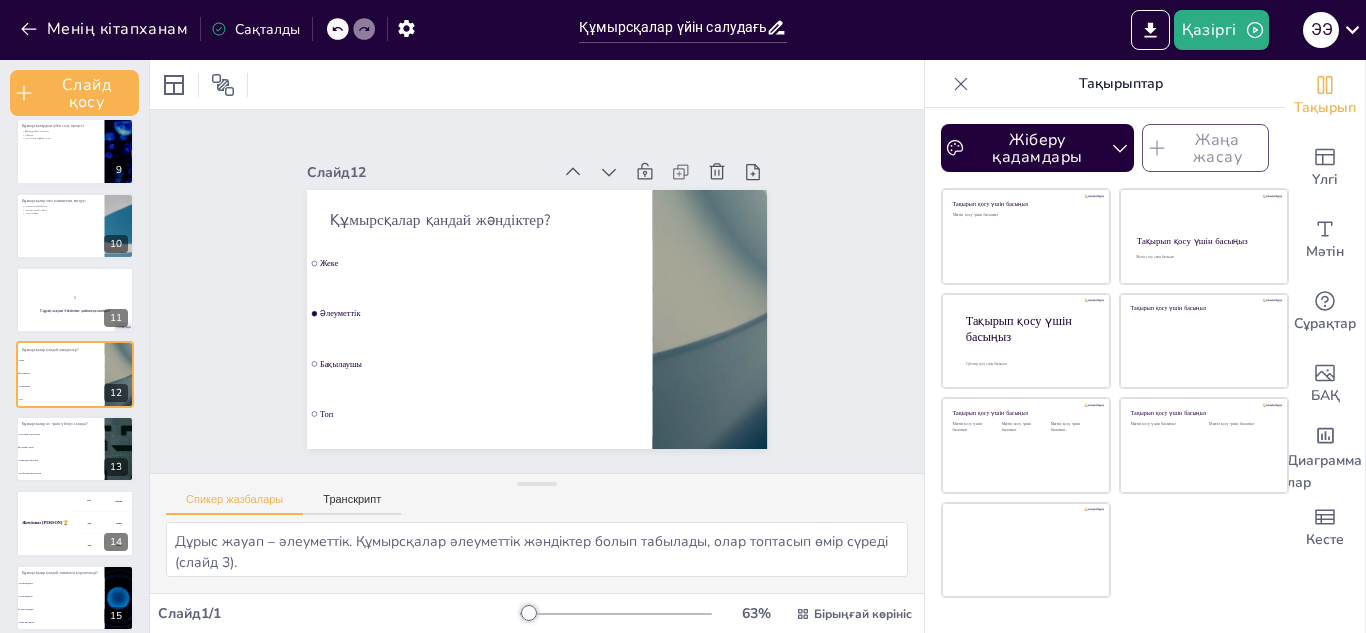 click at bounding box center (75, 226) 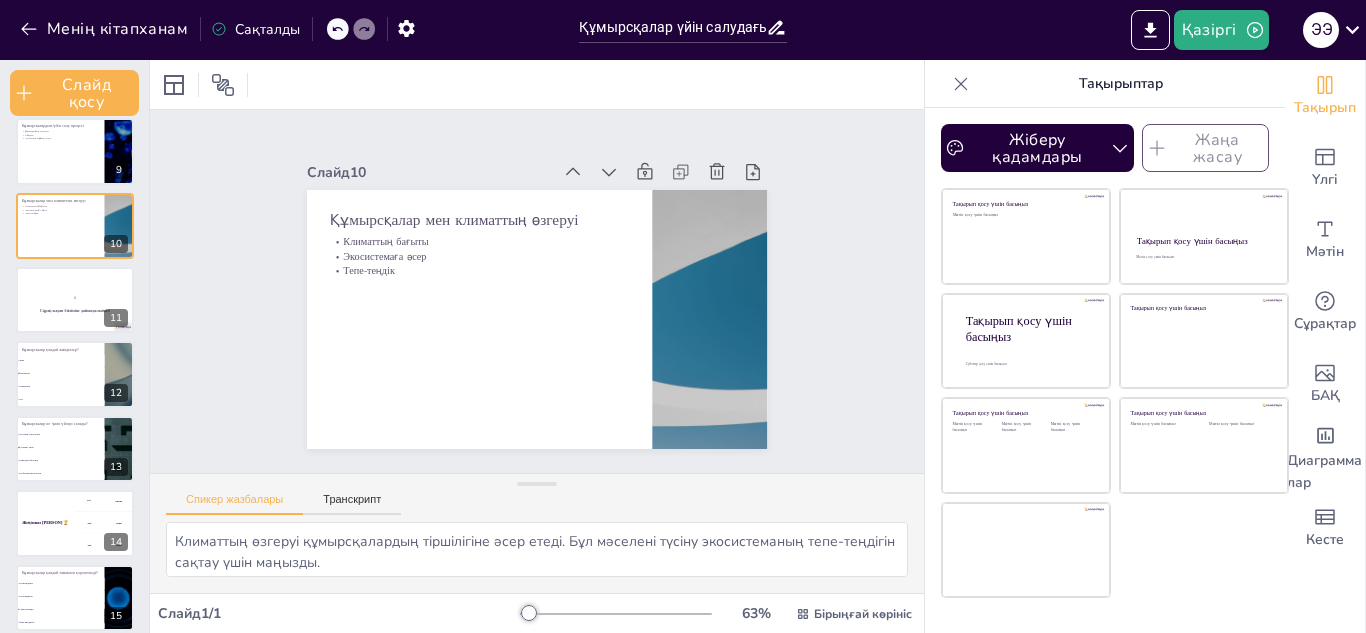 scroll, scrollTop: 460, scrollLeft: 0, axis: vertical 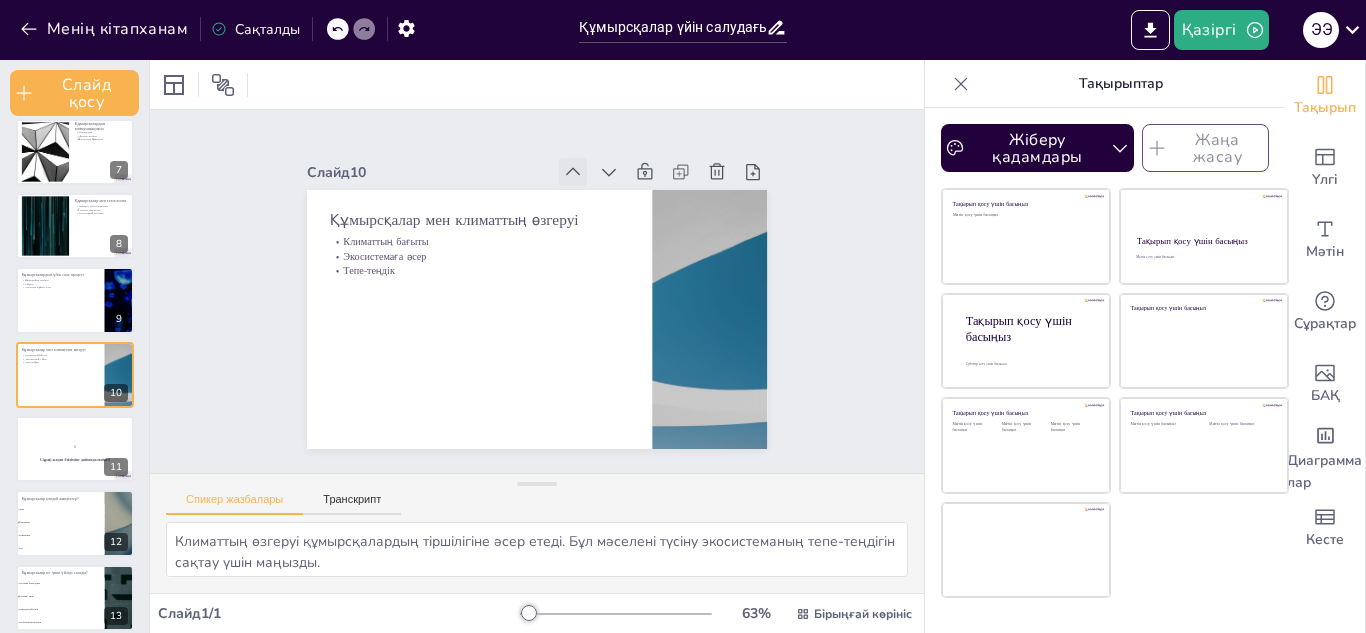 click 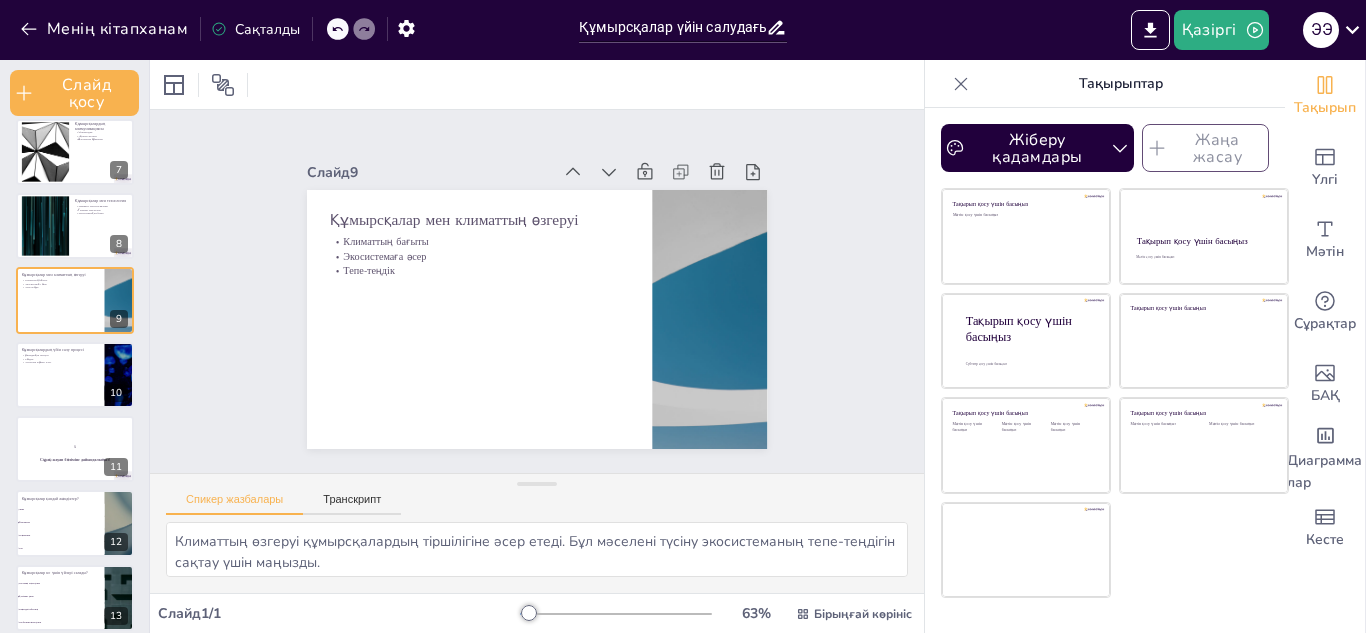 click 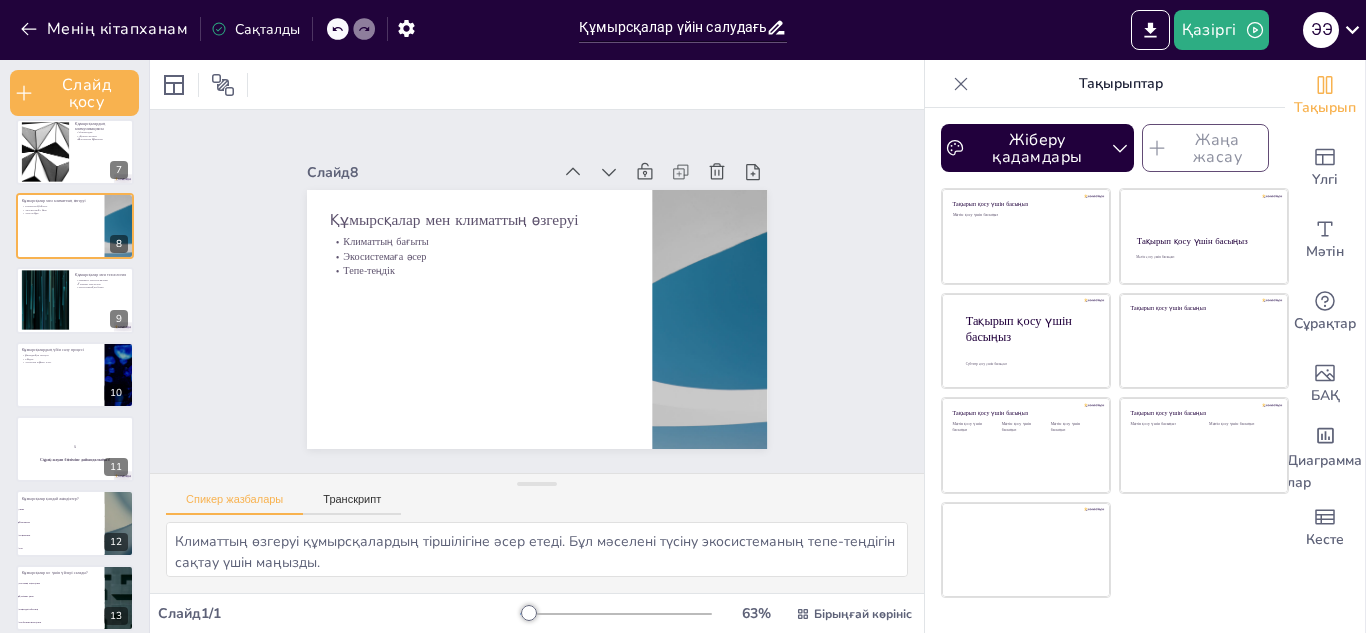 click 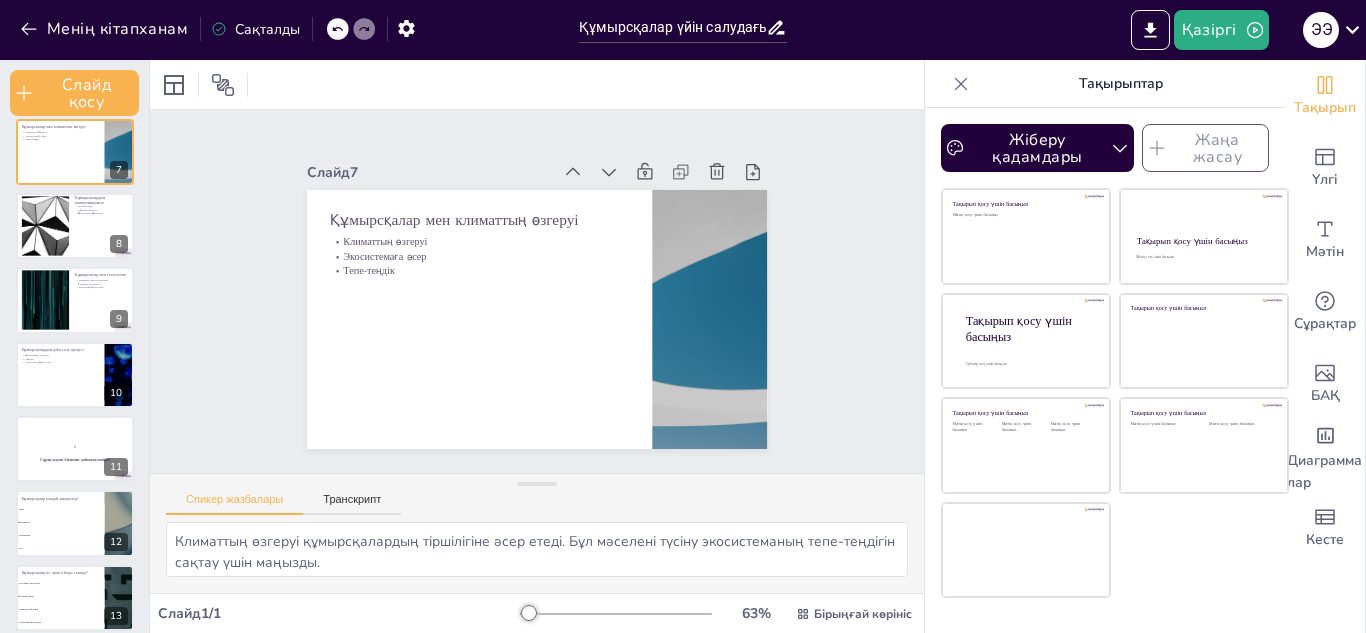 click 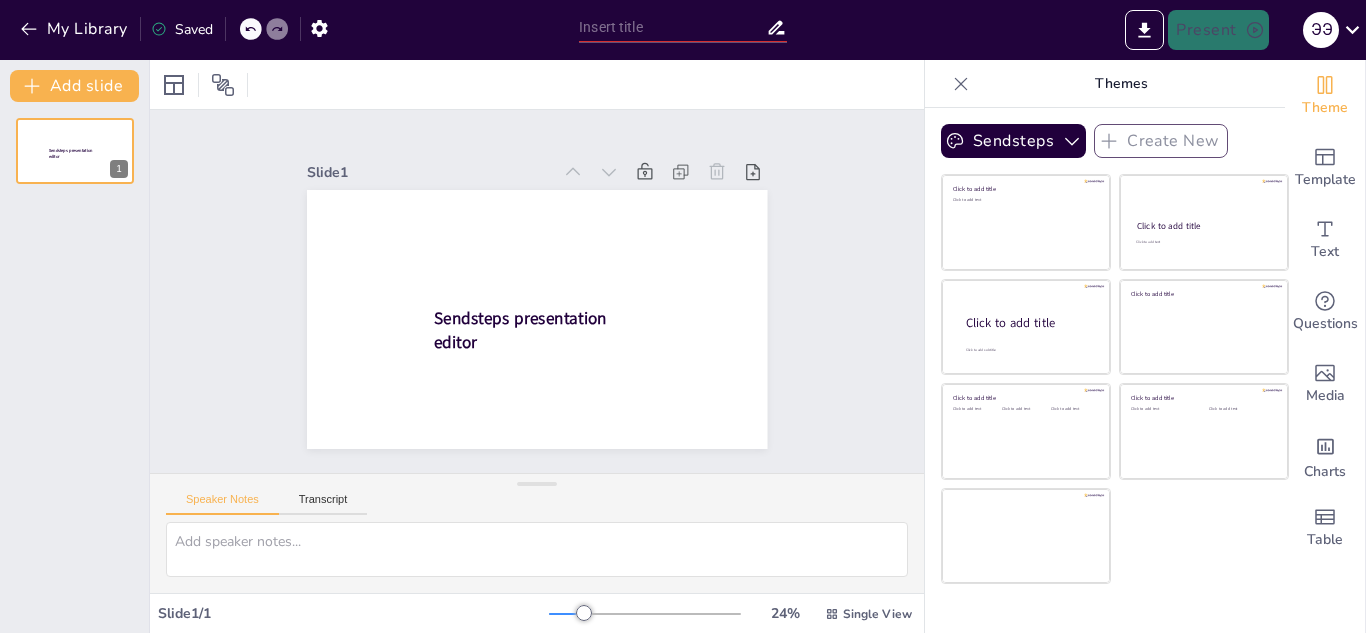 click 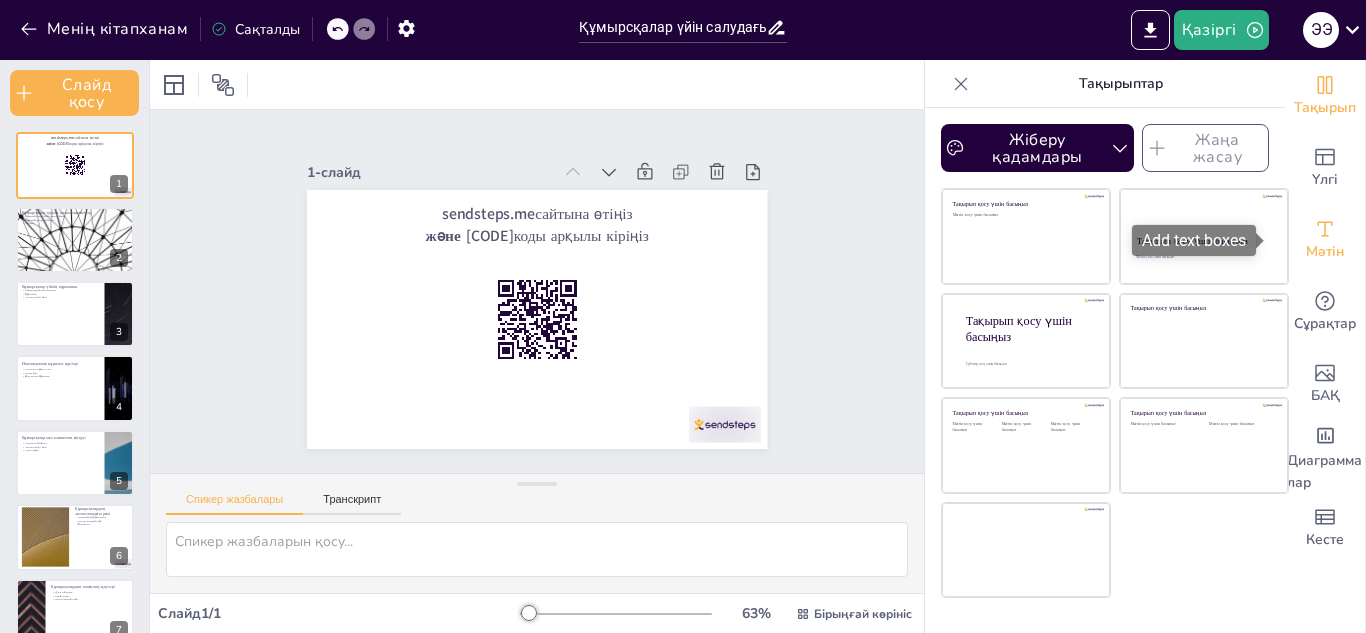 click 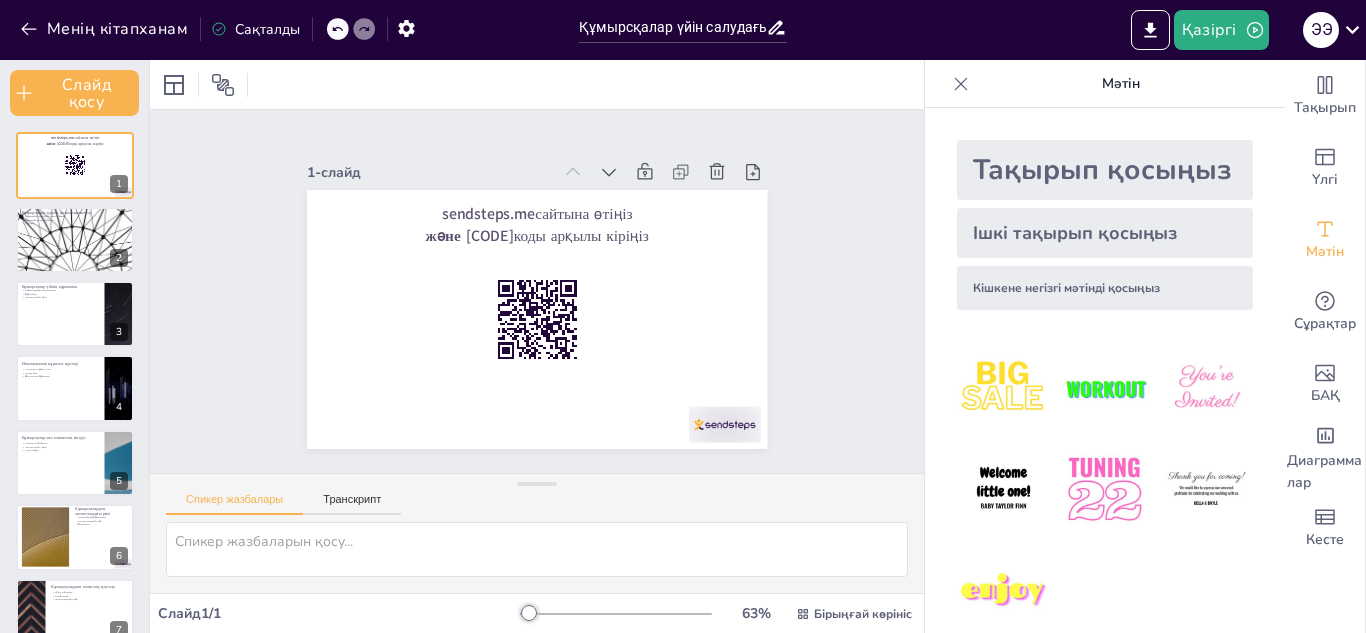 scroll, scrollTop: 55, scrollLeft: 0, axis: vertical 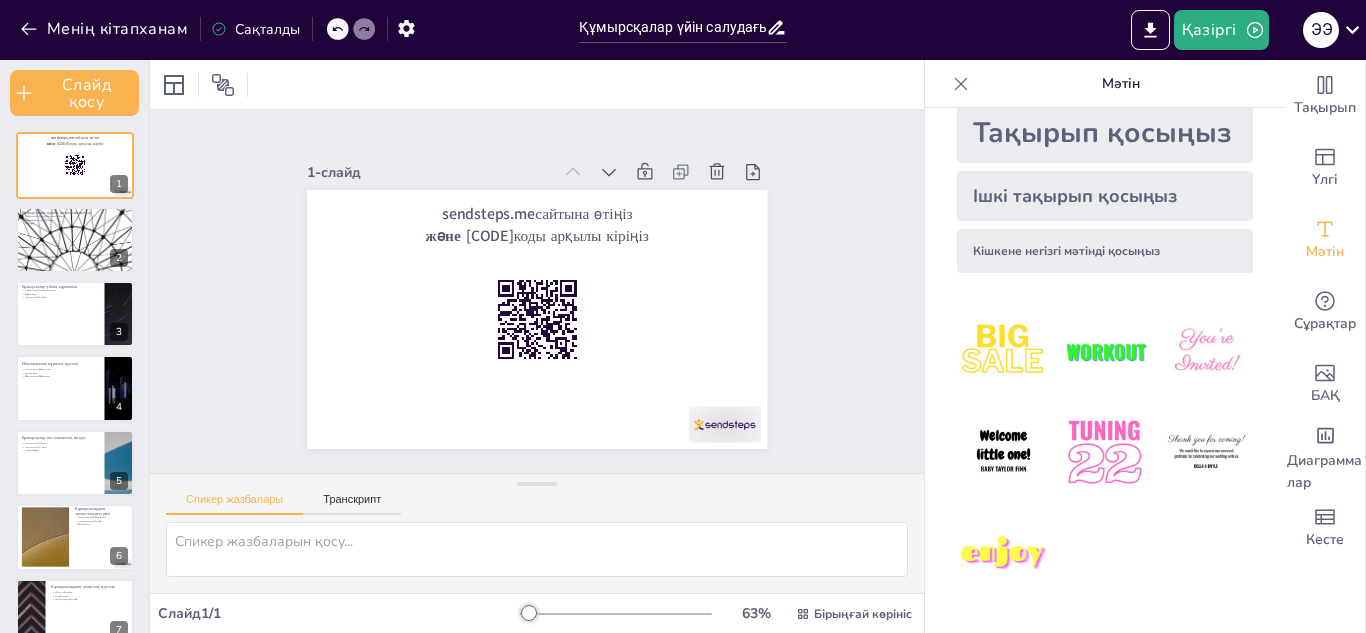 click at bounding box center (1206, 452) 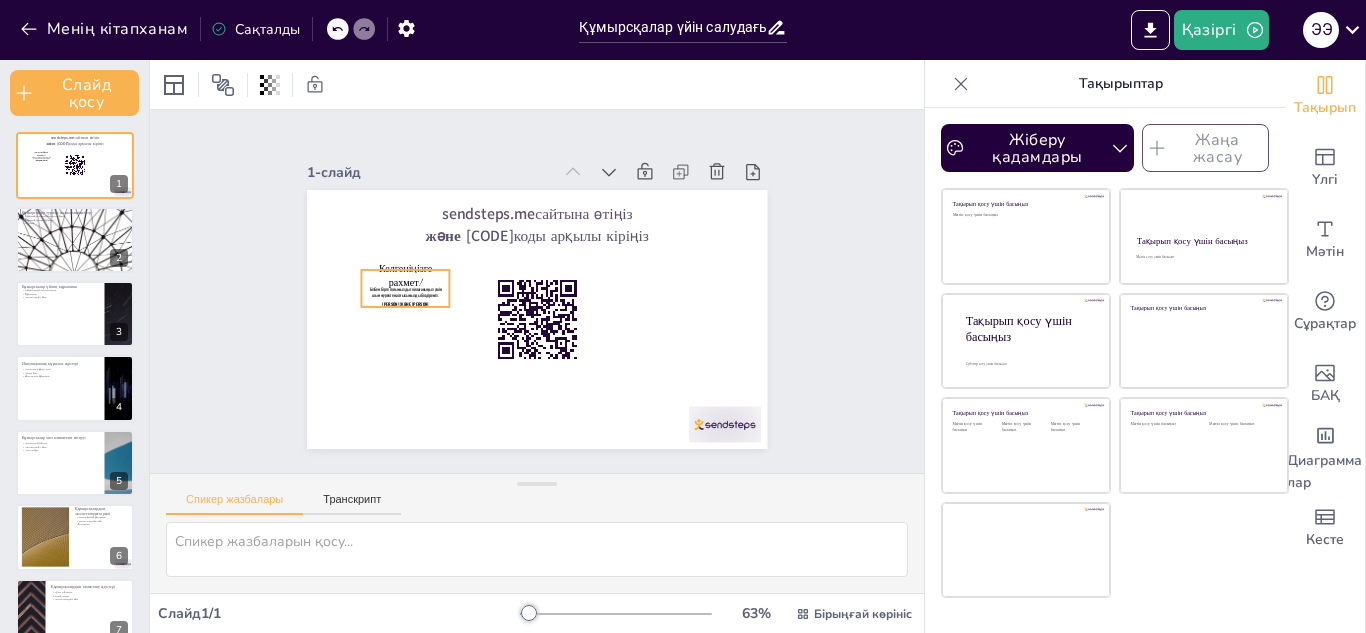 drag, startPoint x: 475, startPoint y: 278, endPoint x: 387, endPoint y: 274, distance: 88.09086 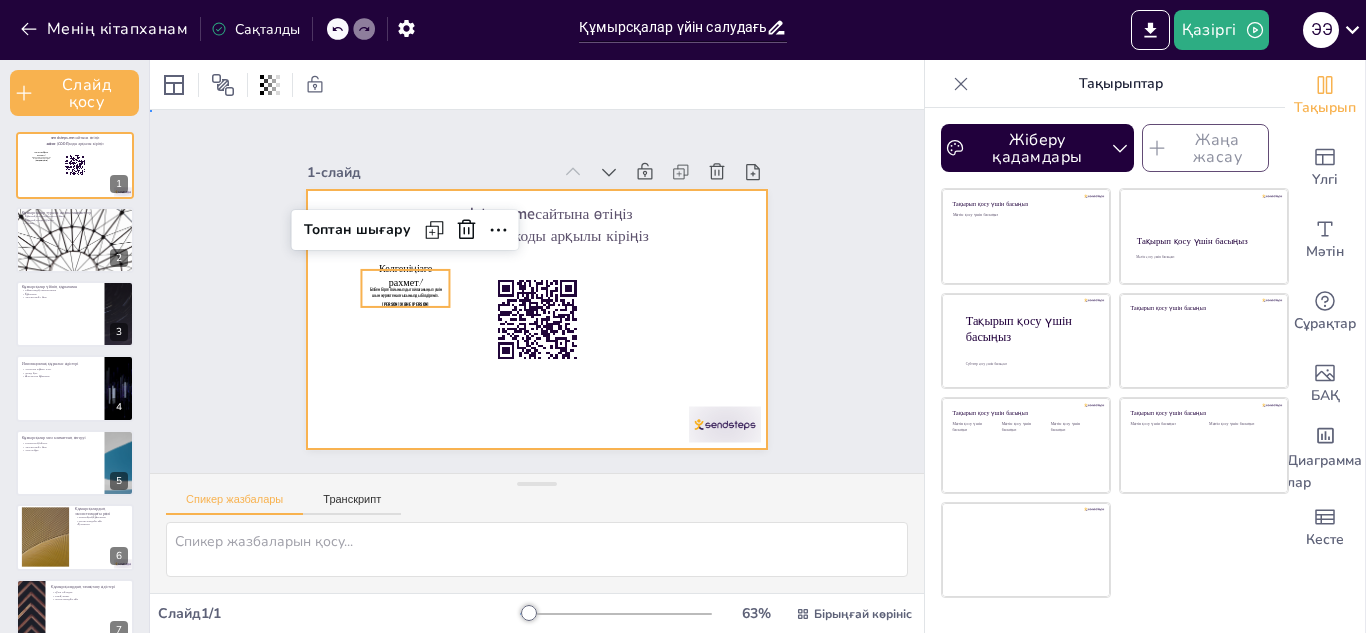 drag, startPoint x: 452, startPoint y: 332, endPoint x: 446, endPoint y: 357, distance: 25.70992 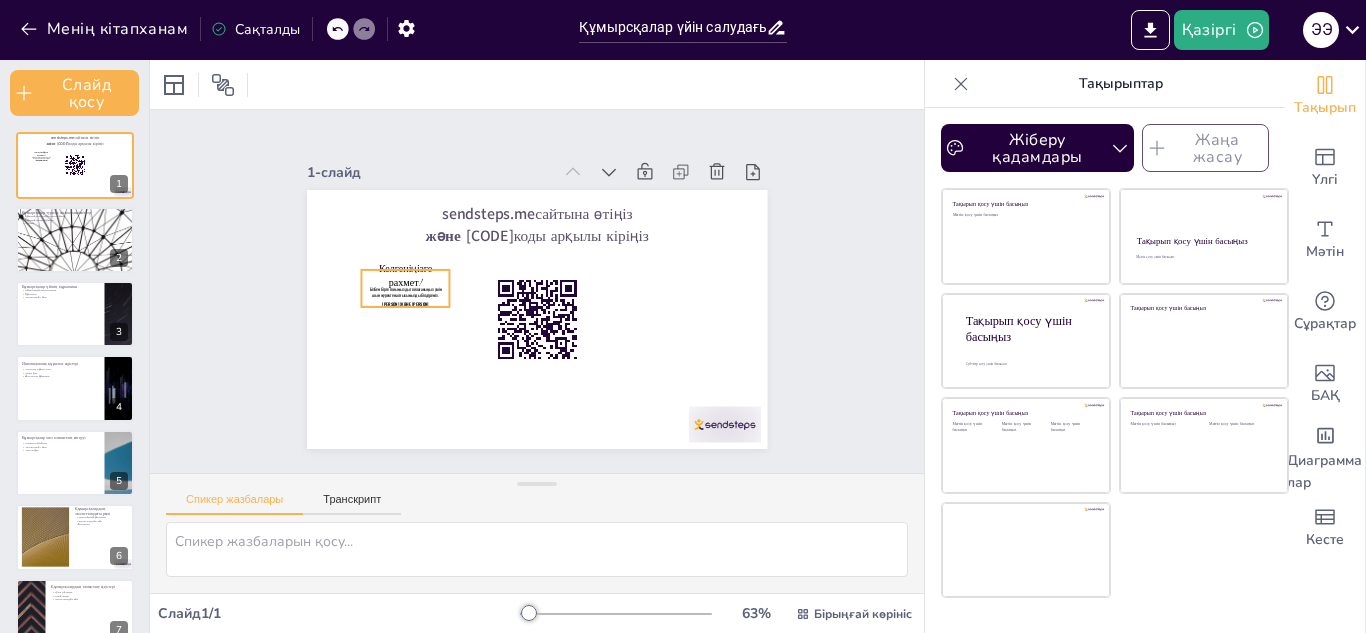 click on "[PERSON] және [PERSON]" at bounding box center (405, 304) 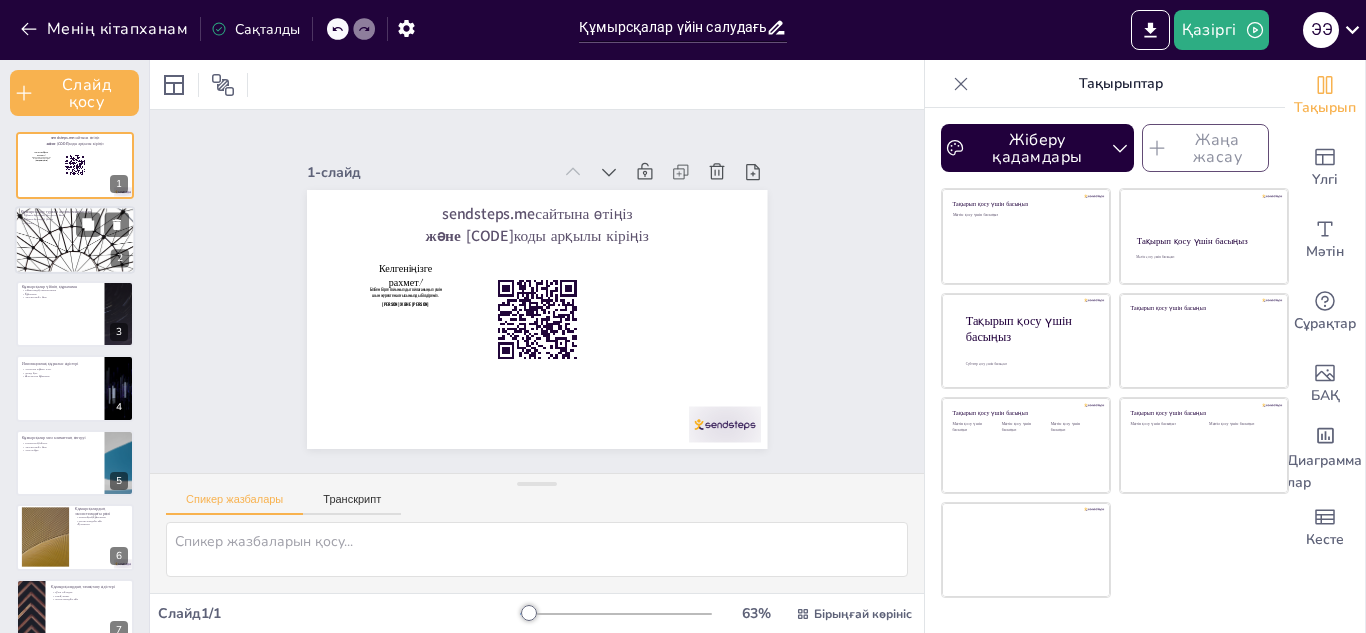click at bounding box center (75, 240) 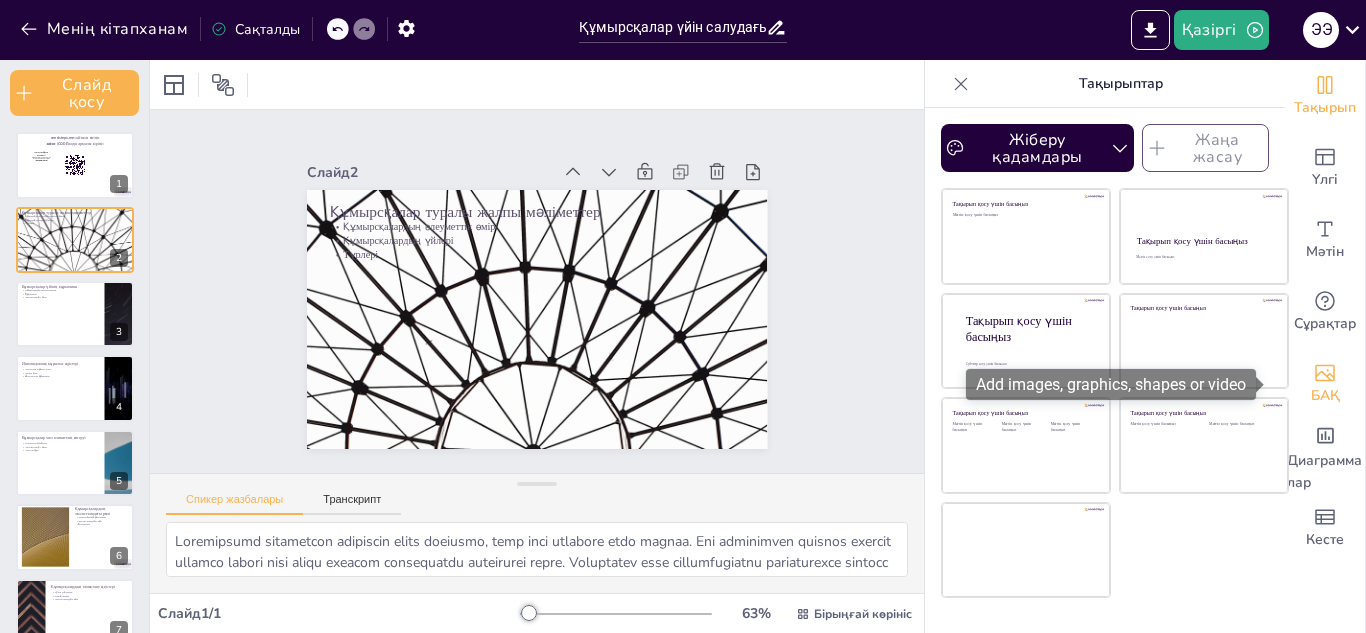 click 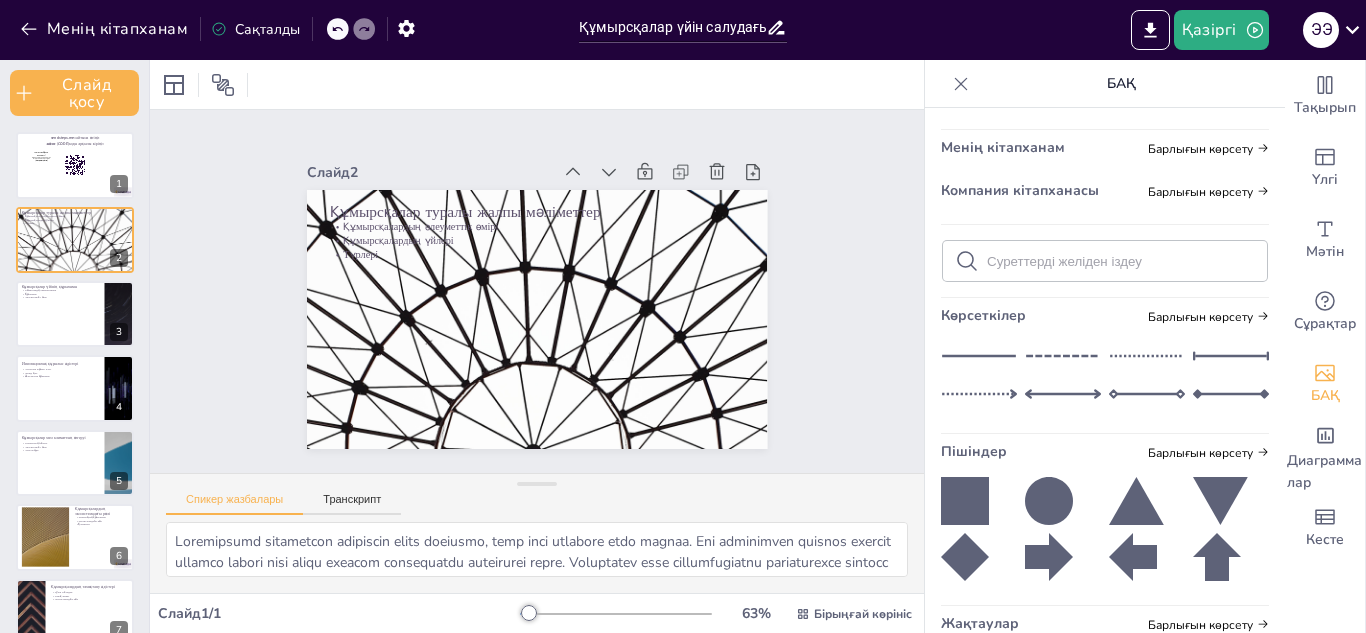 scroll, scrollTop: 0, scrollLeft: 0, axis: both 